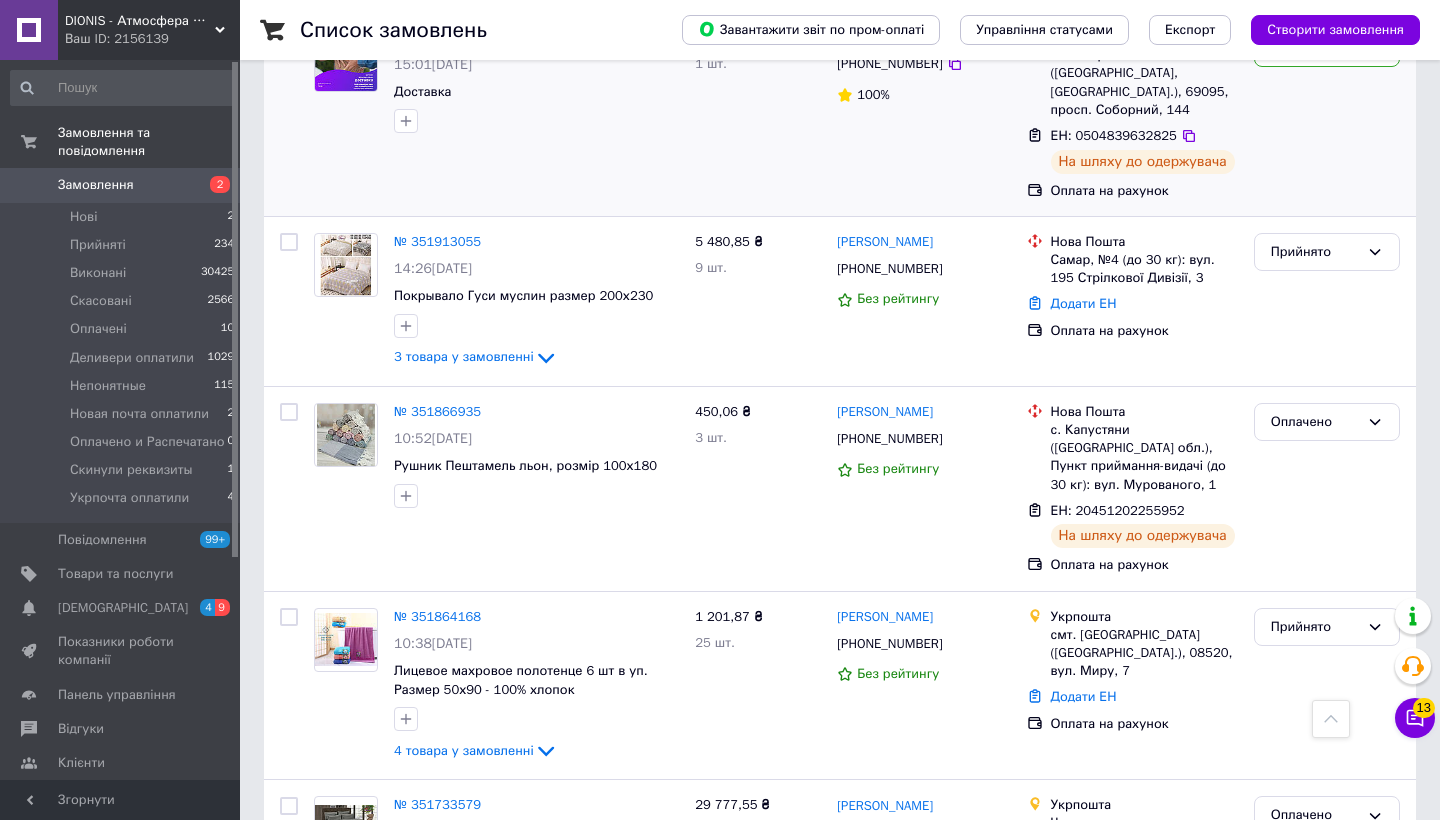 scroll, scrollTop: 1291, scrollLeft: 0, axis: vertical 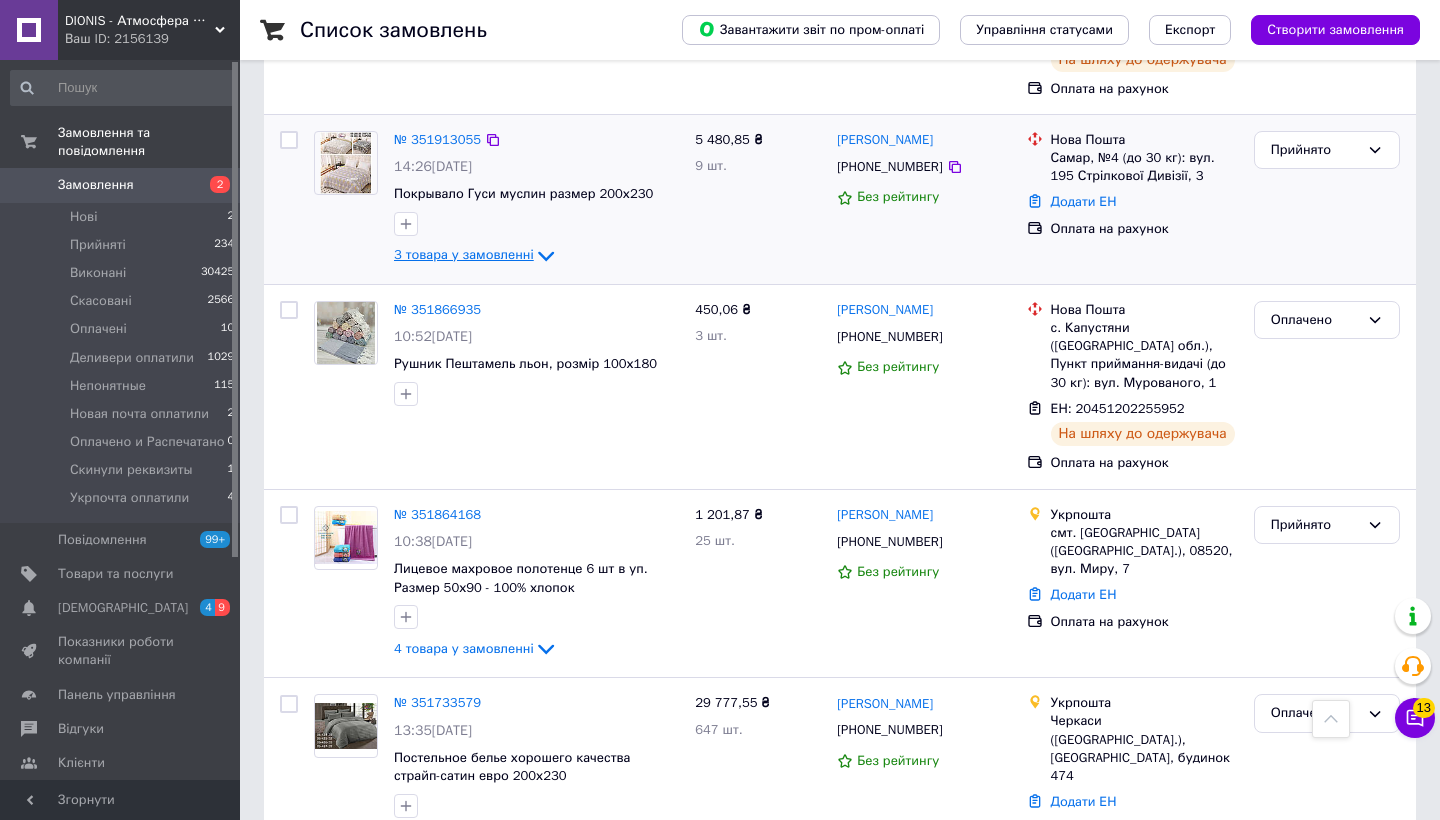 click 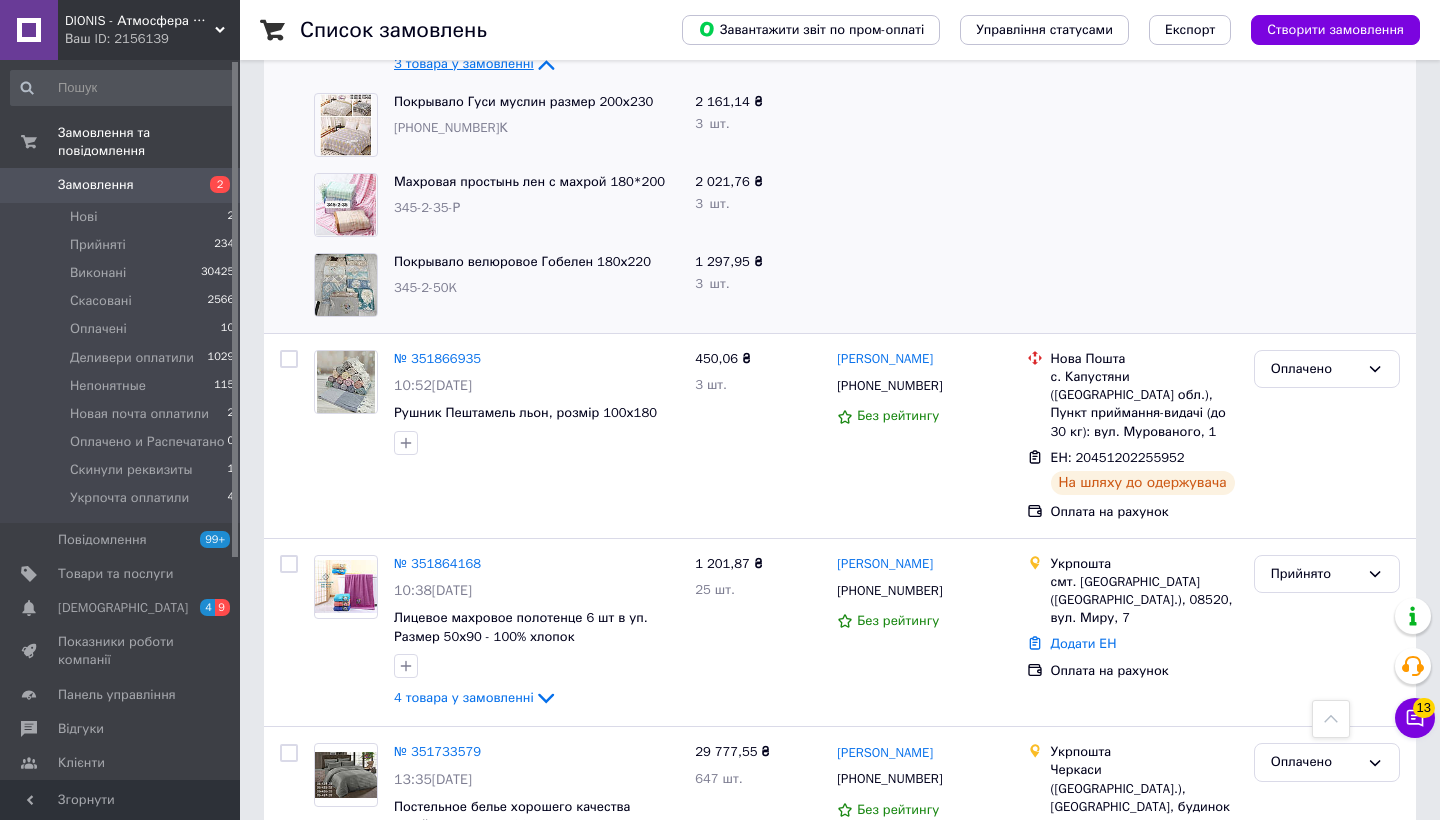 scroll, scrollTop: 1571, scrollLeft: 0, axis: vertical 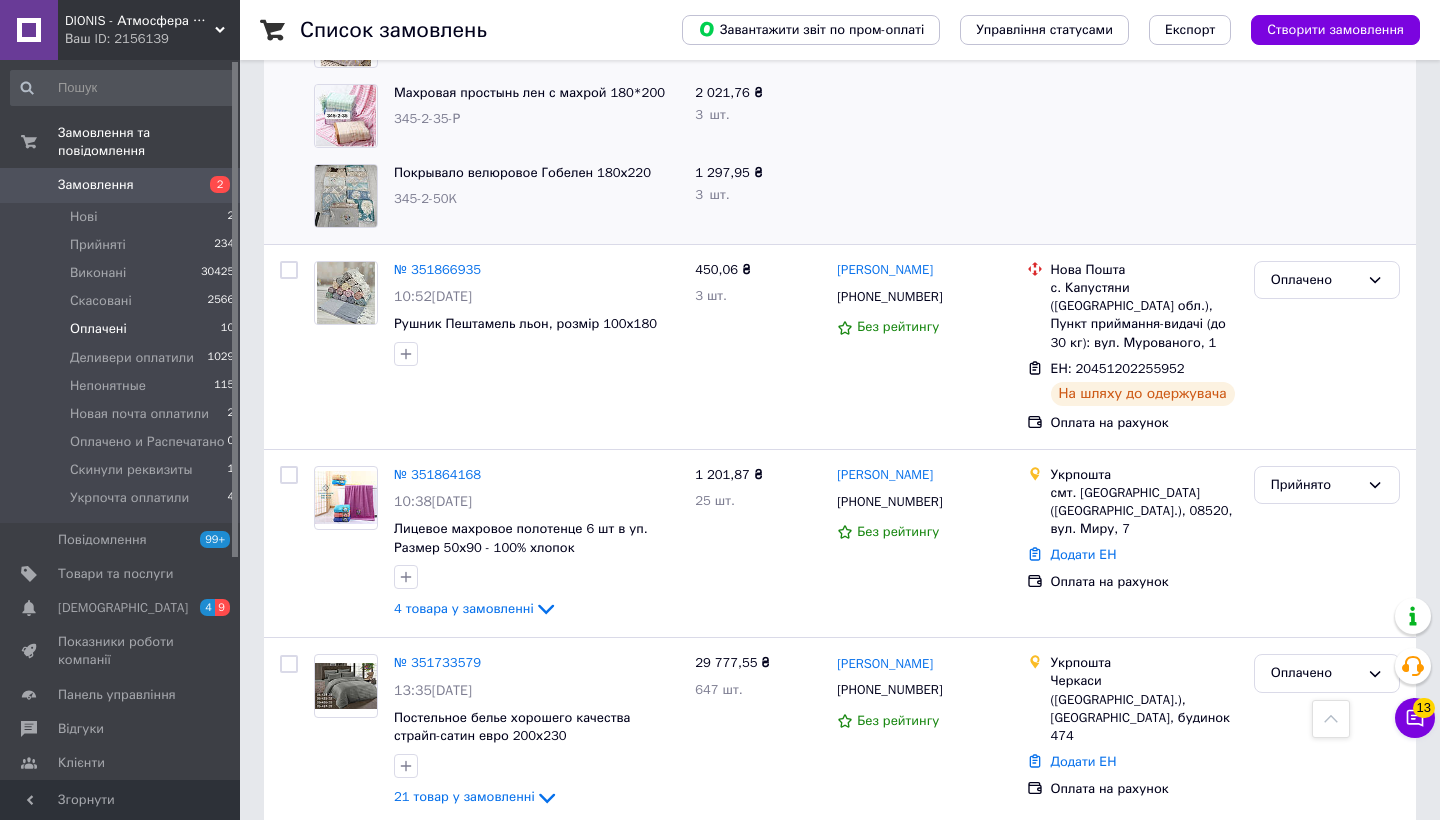 click on "Оплачені" at bounding box center [98, 329] 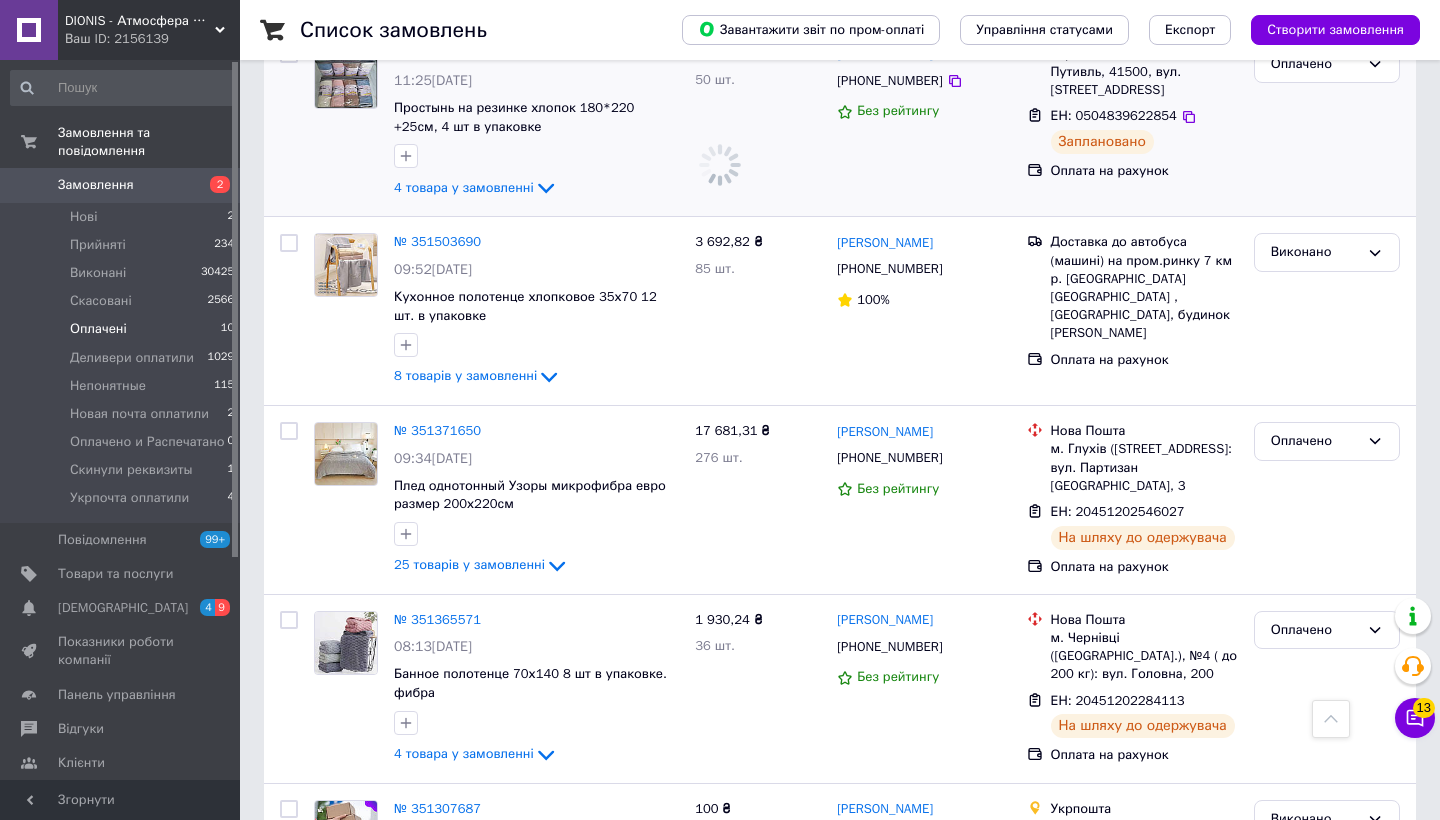 scroll, scrollTop: 3001, scrollLeft: 0, axis: vertical 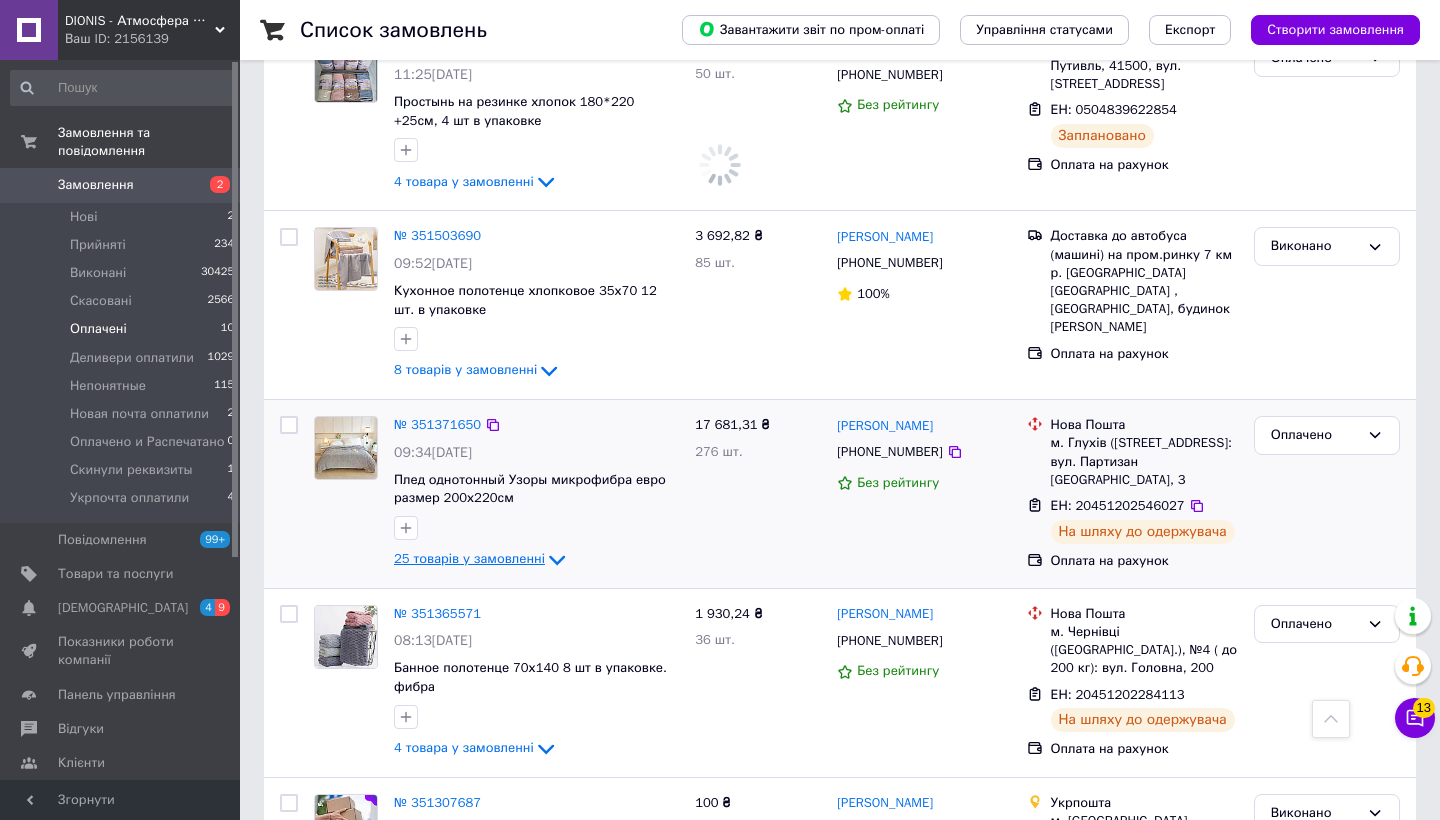 click 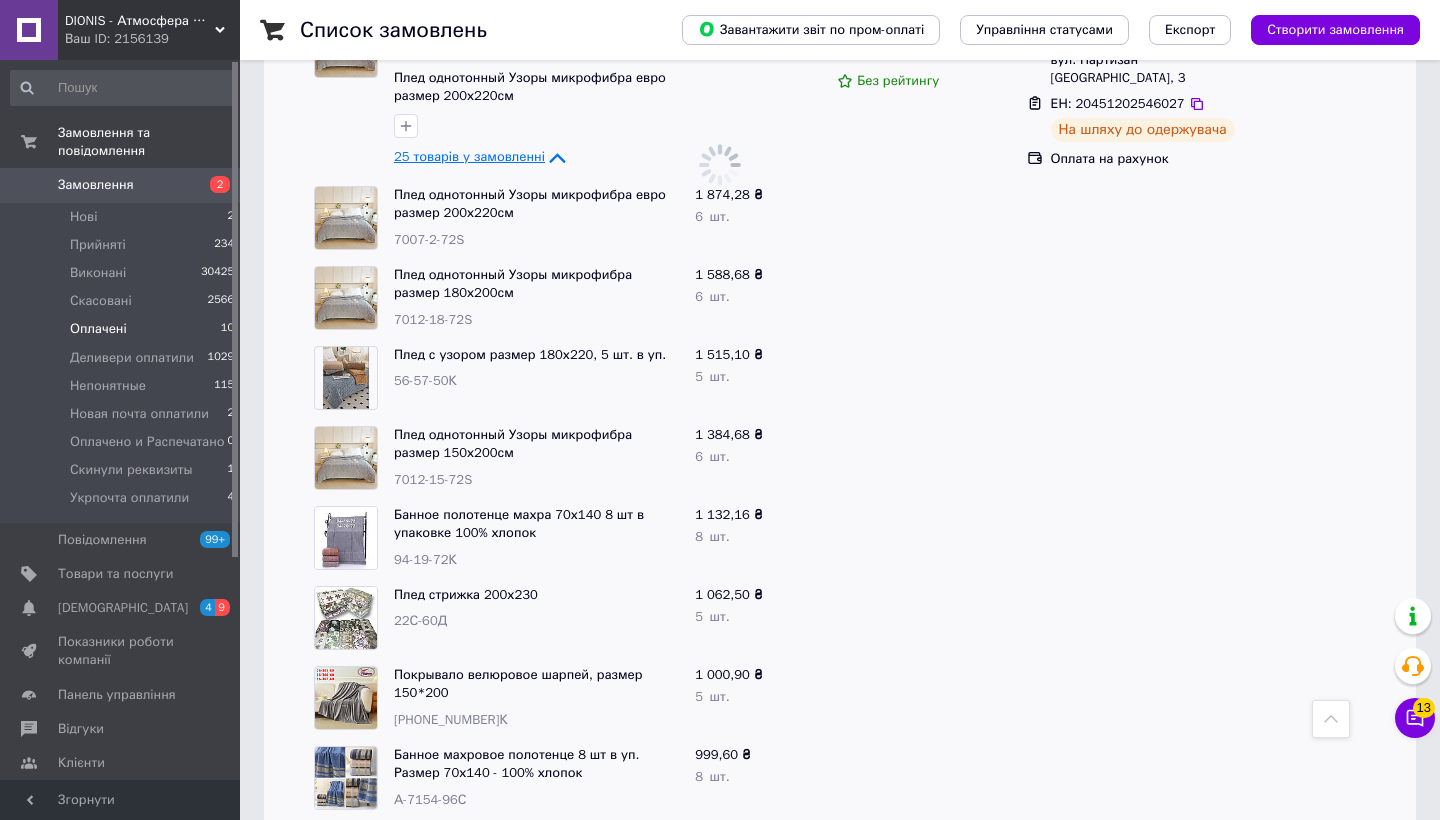 scroll, scrollTop: 3370, scrollLeft: 0, axis: vertical 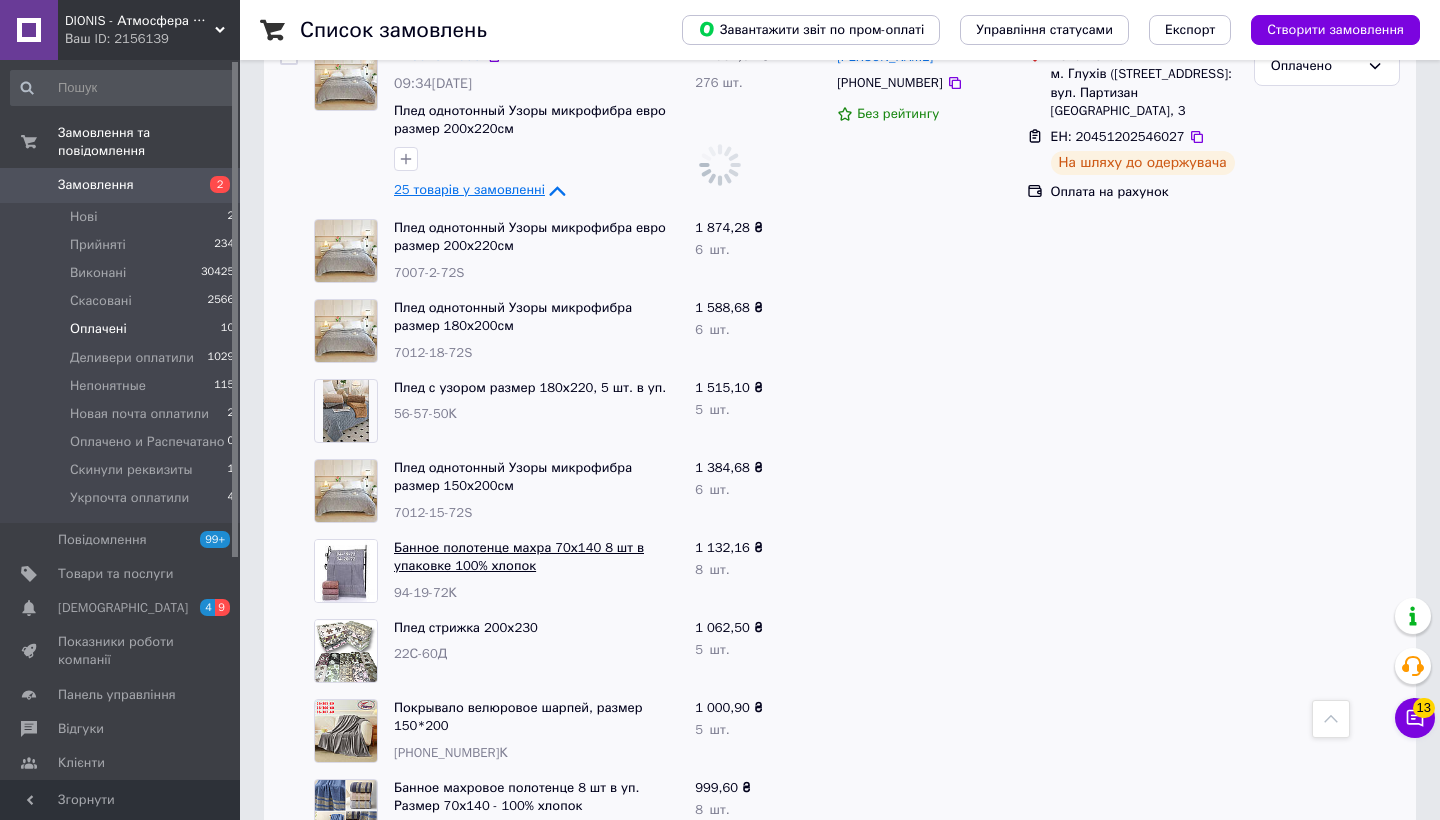 click on "Банное полотенце махра 70х140 8 шт в упаковке 100% хлопок" at bounding box center (519, 557) 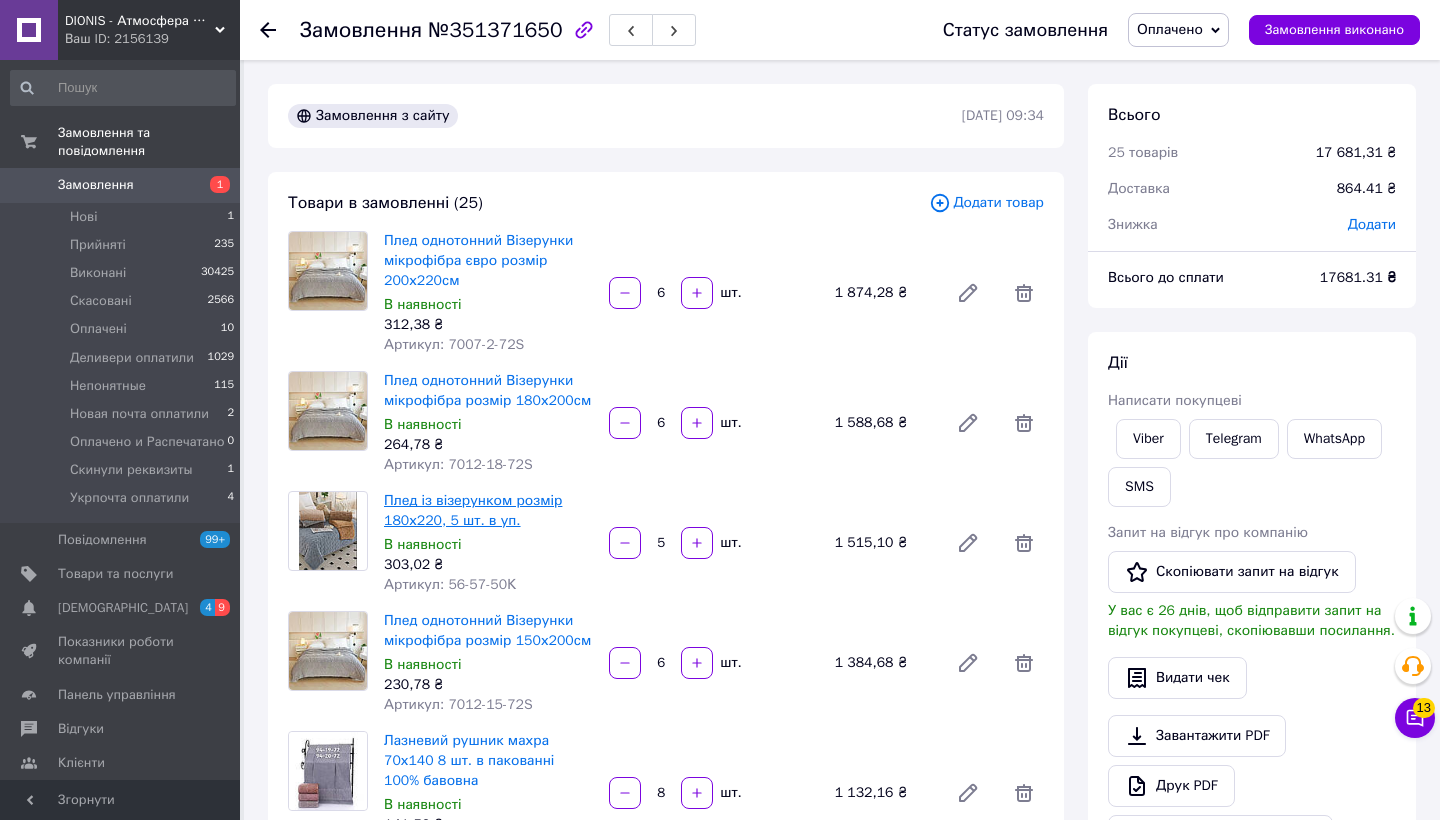 scroll, scrollTop: 0, scrollLeft: 0, axis: both 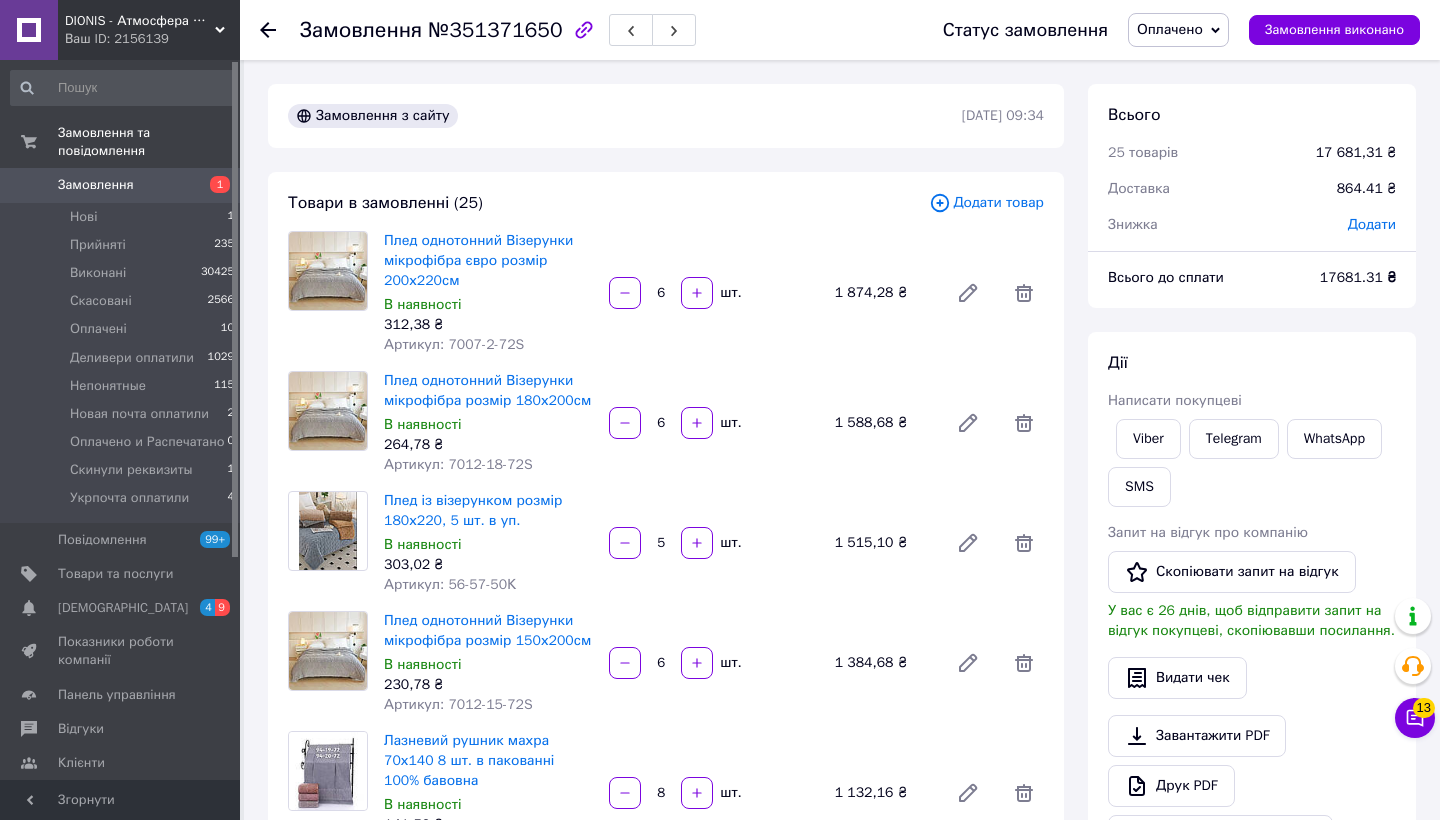 click on "Замовлення" at bounding box center [96, 185] 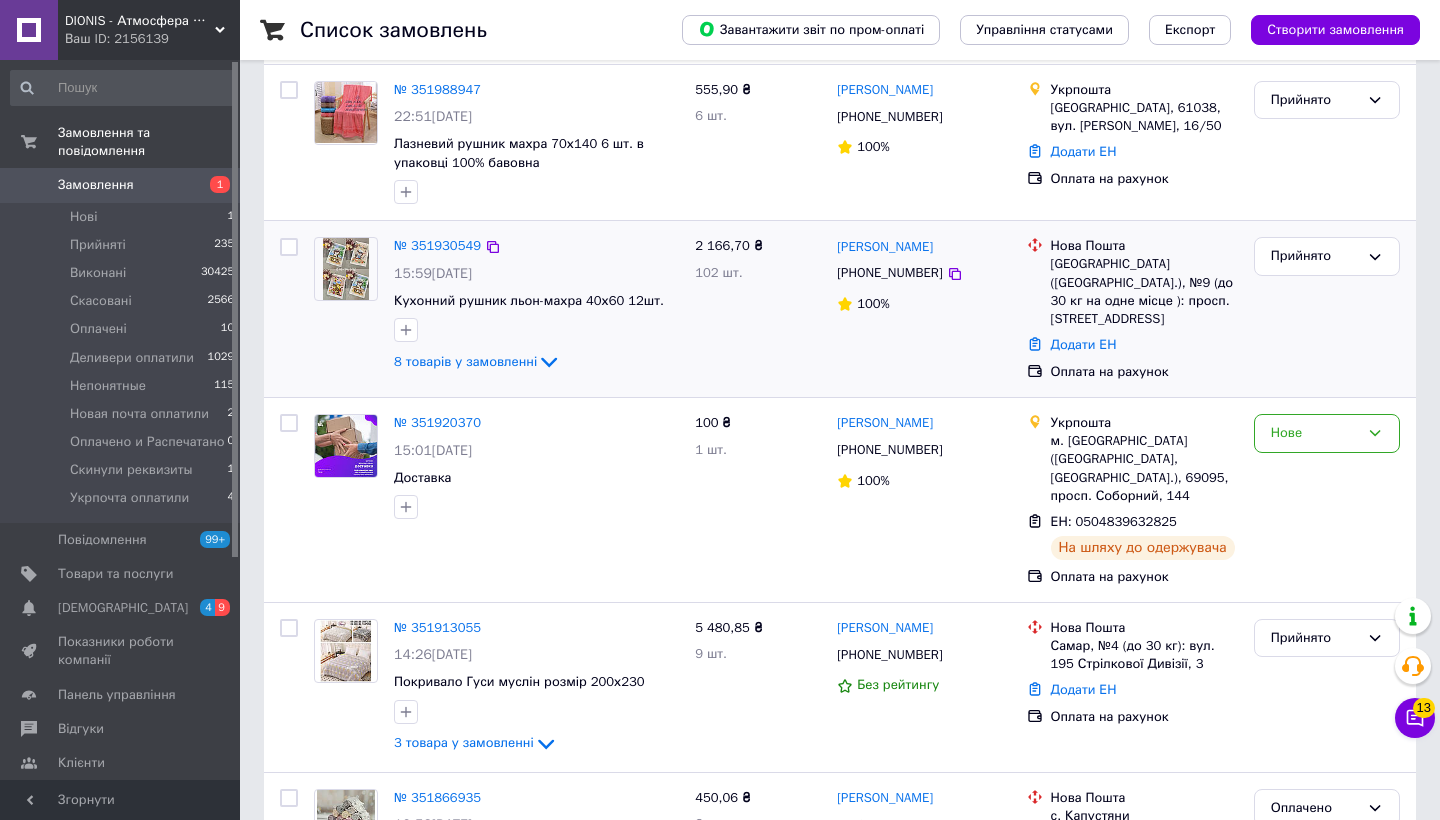 scroll, scrollTop: 202, scrollLeft: 0, axis: vertical 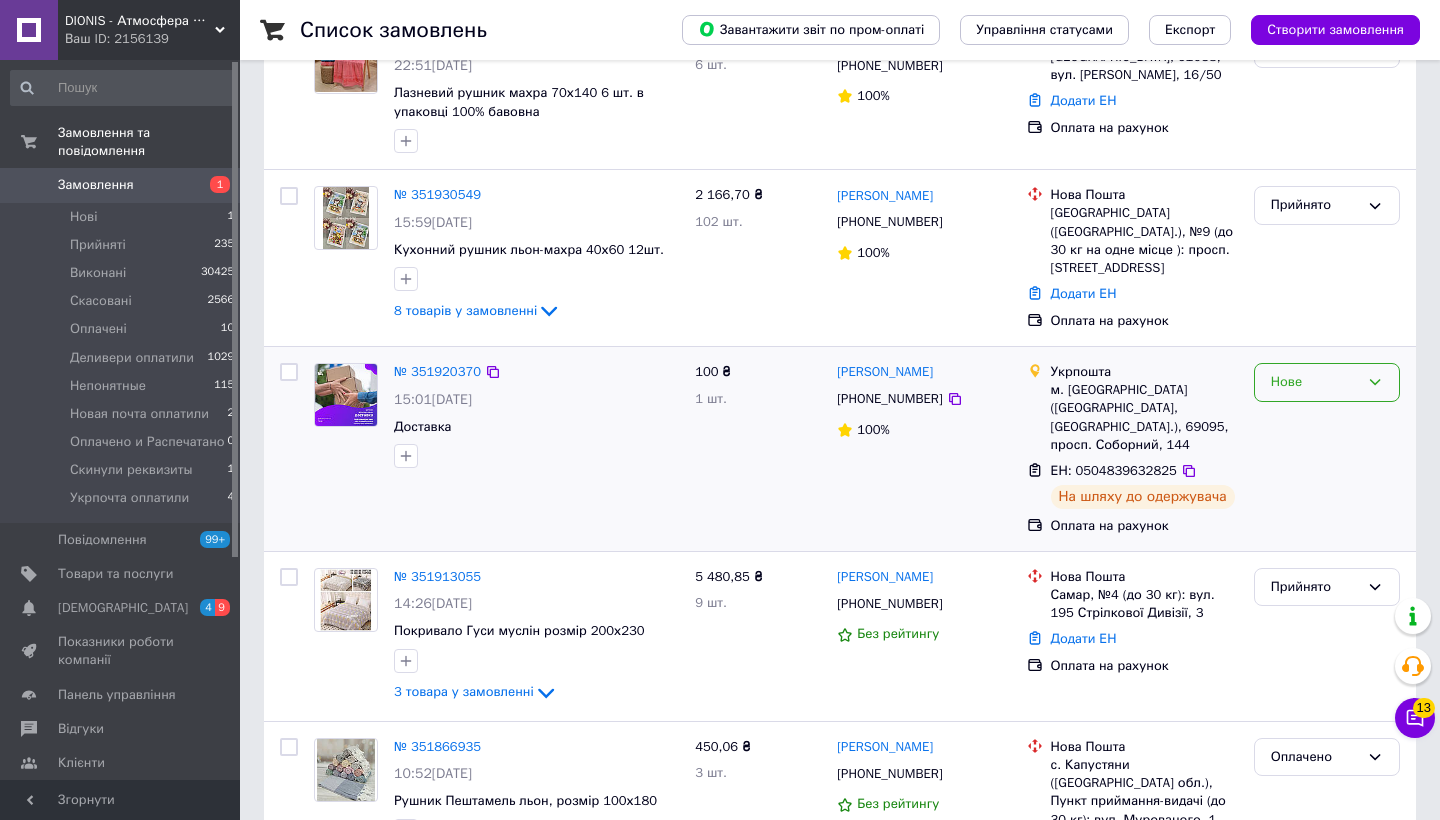 click on "Нове" at bounding box center (1315, 382) 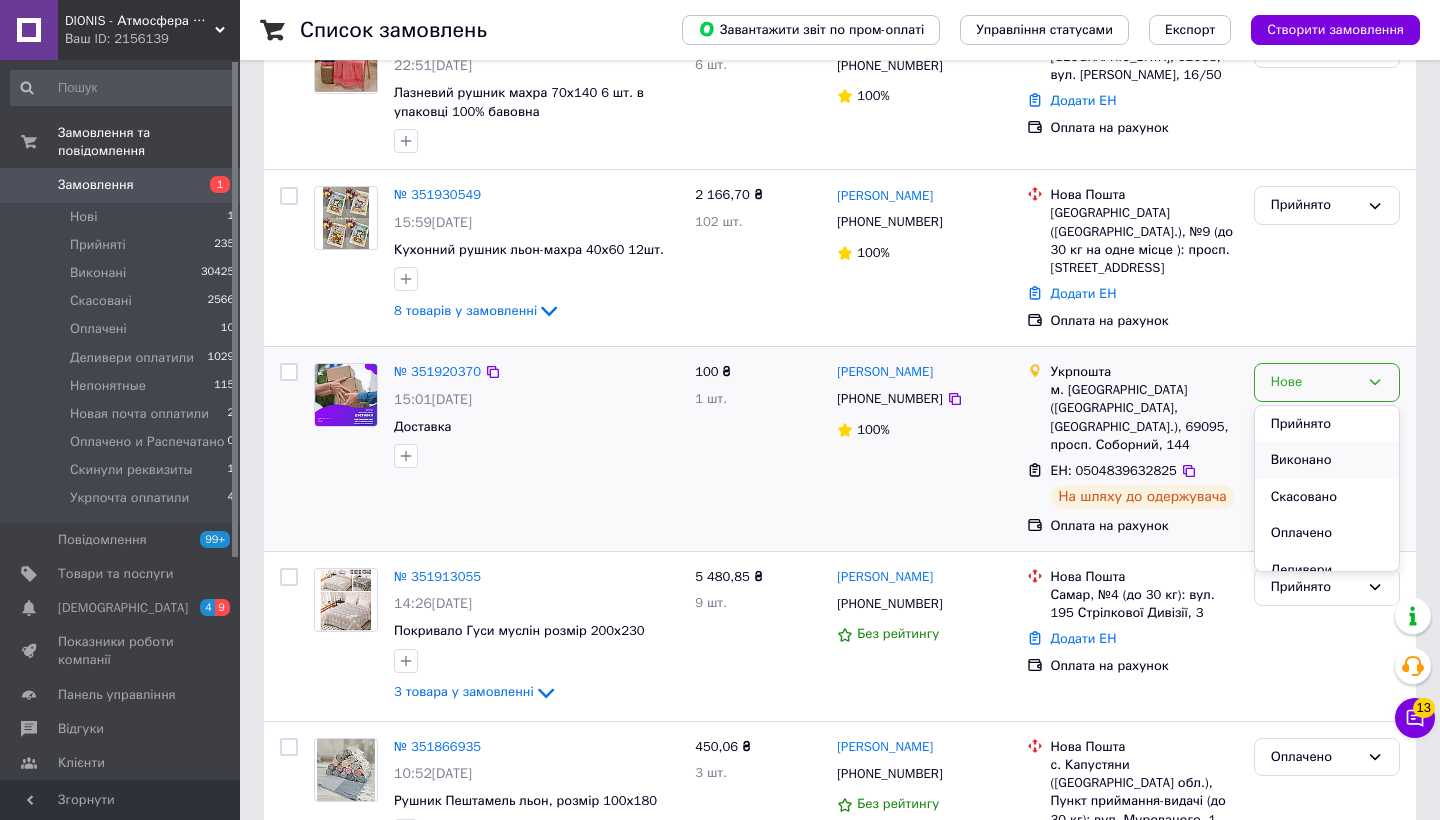 click on "Виконано" at bounding box center (1327, 460) 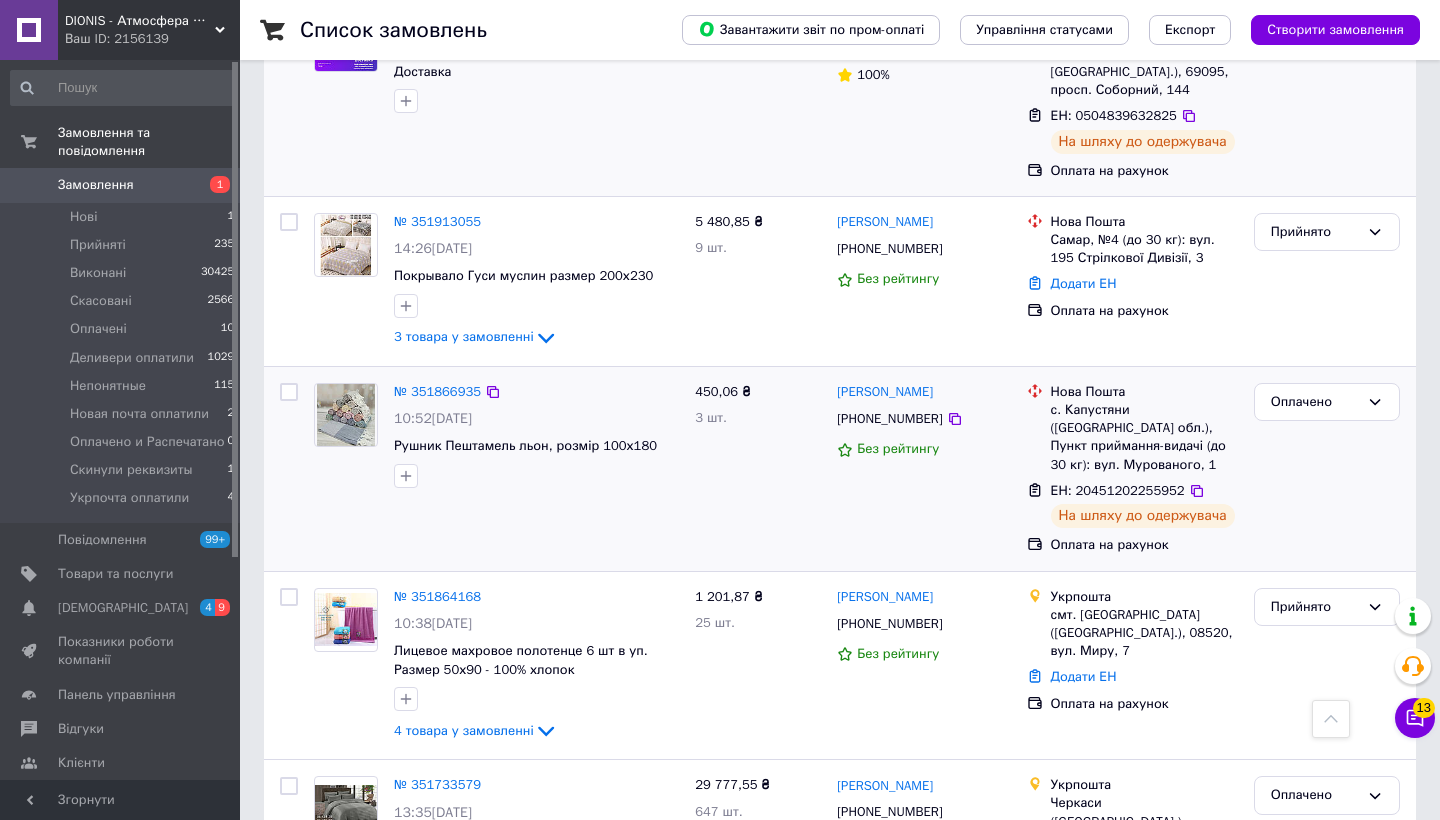 scroll, scrollTop: 573, scrollLeft: 0, axis: vertical 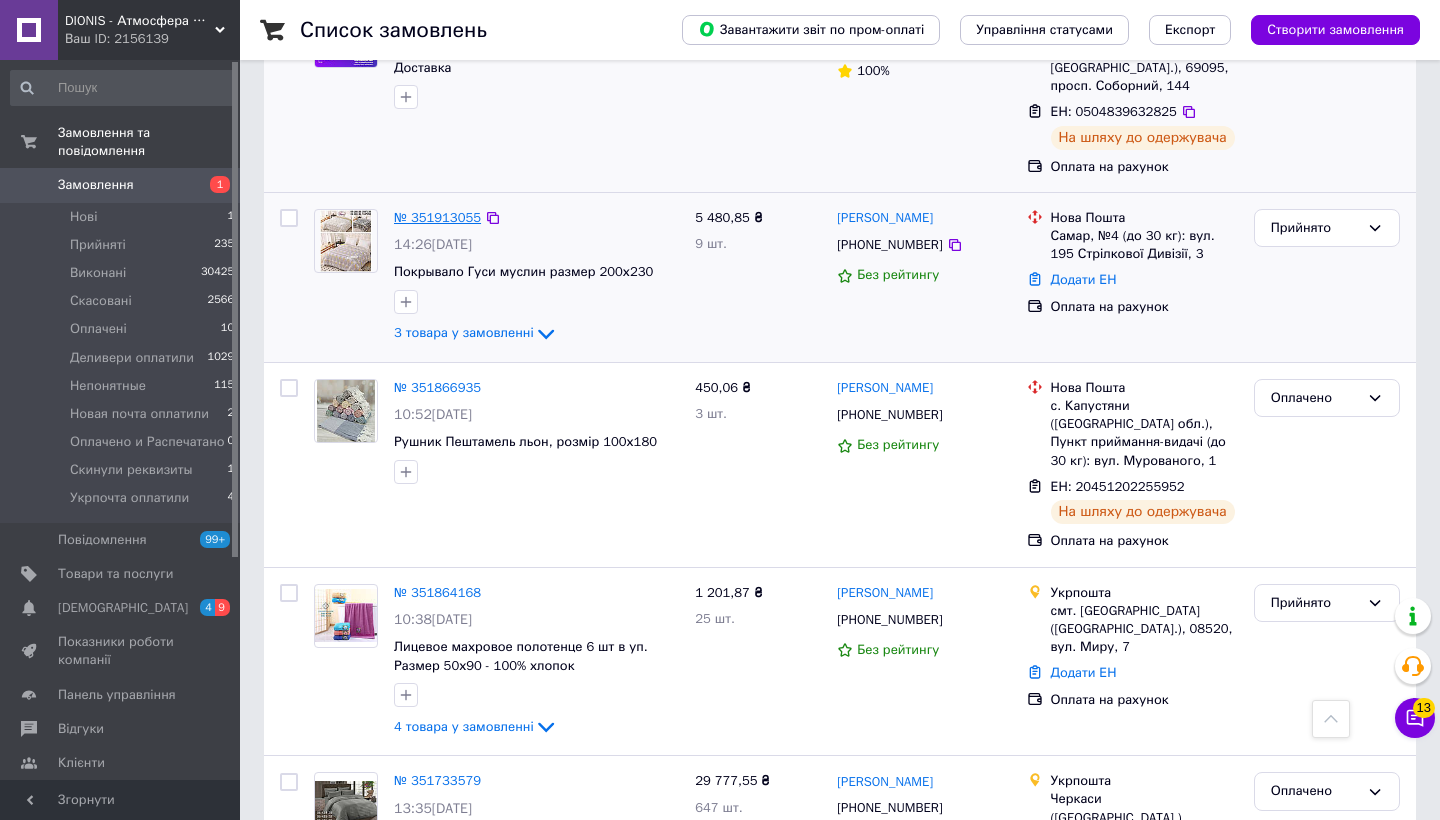 click on "№ 351913055" at bounding box center (437, 217) 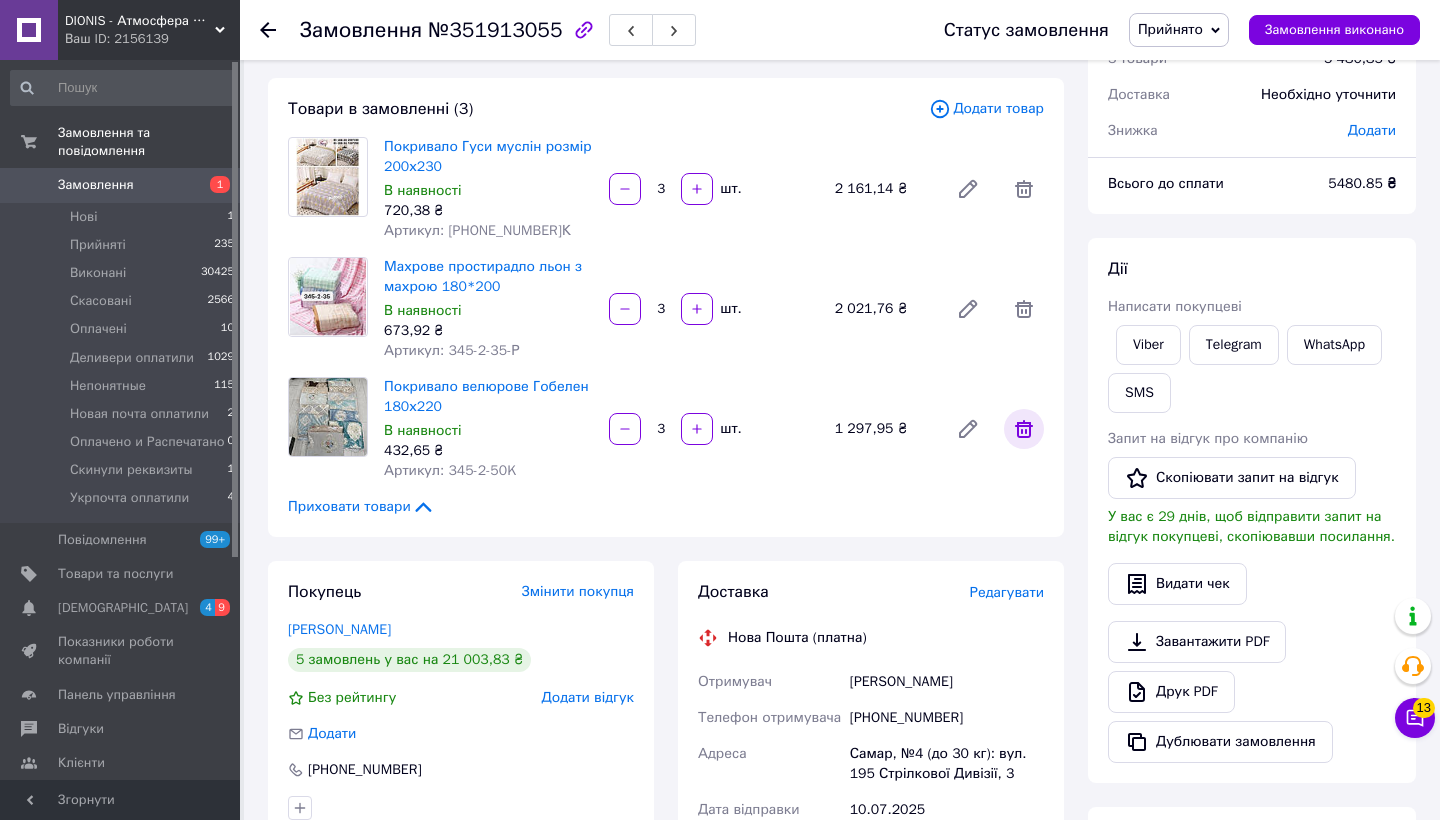 click 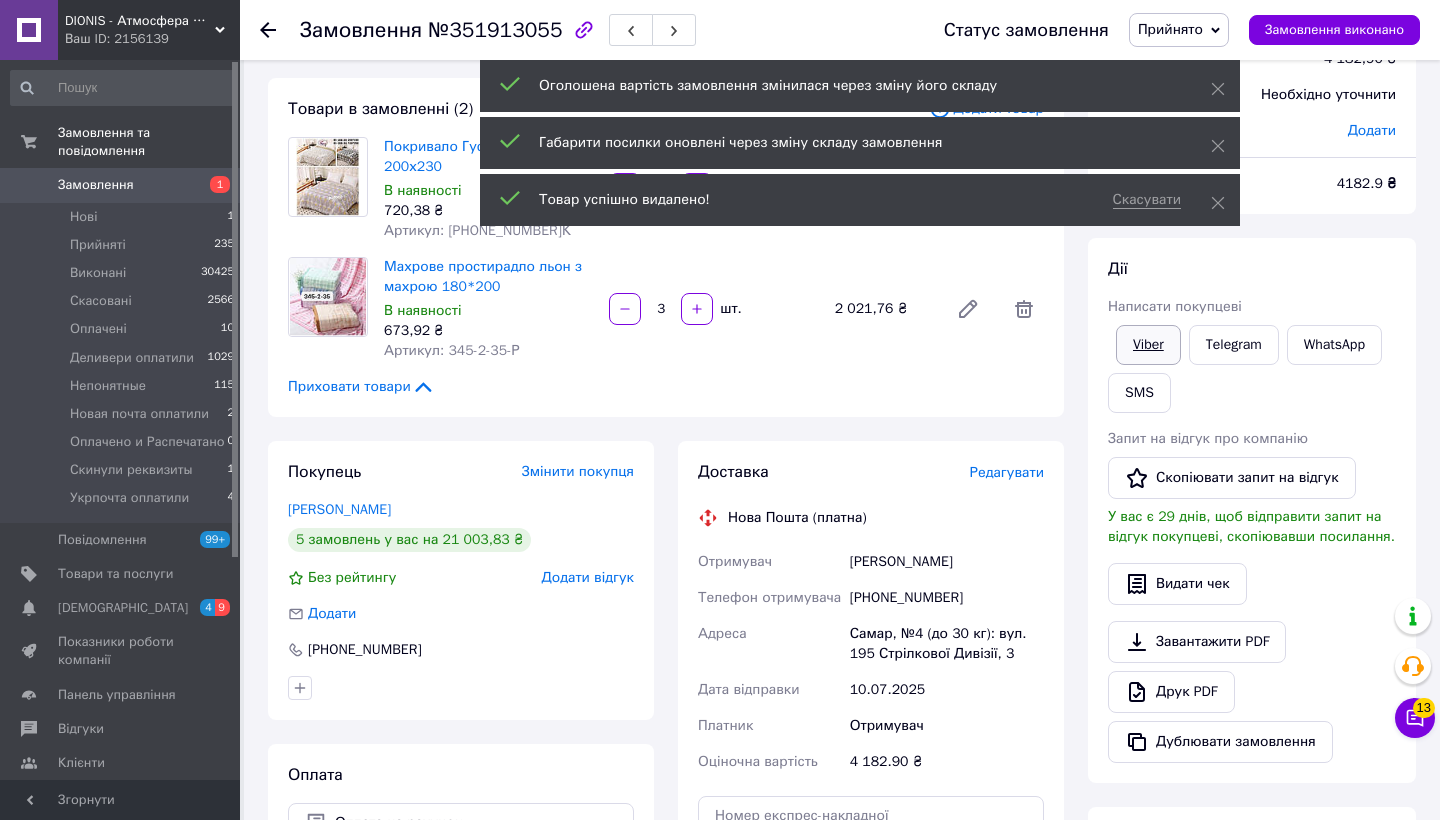 click on "Viber" at bounding box center [1148, 345] 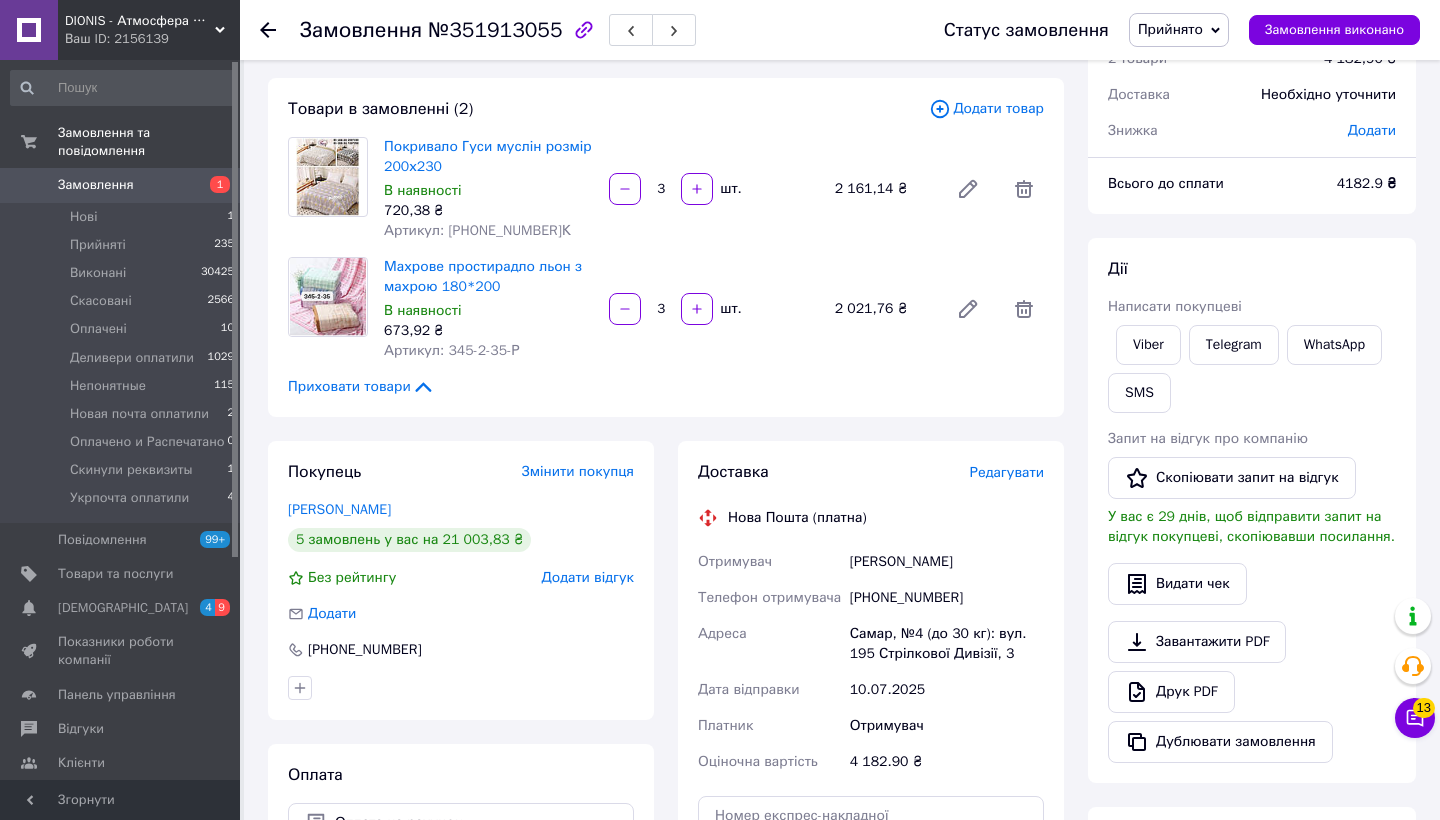 click on "Прийнято" at bounding box center [1170, 29] 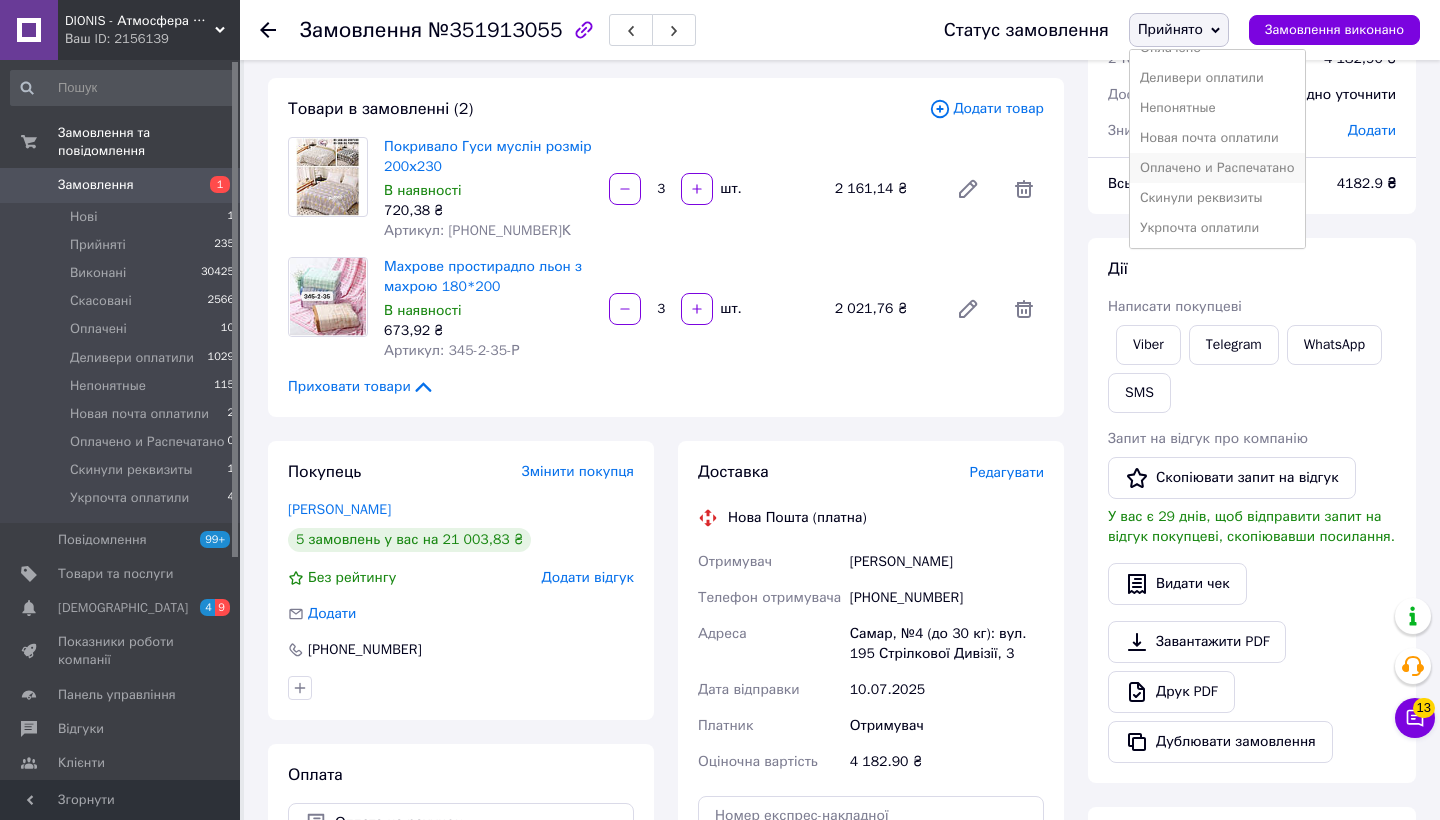 scroll, scrollTop: 82, scrollLeft: 0, axis: vertical 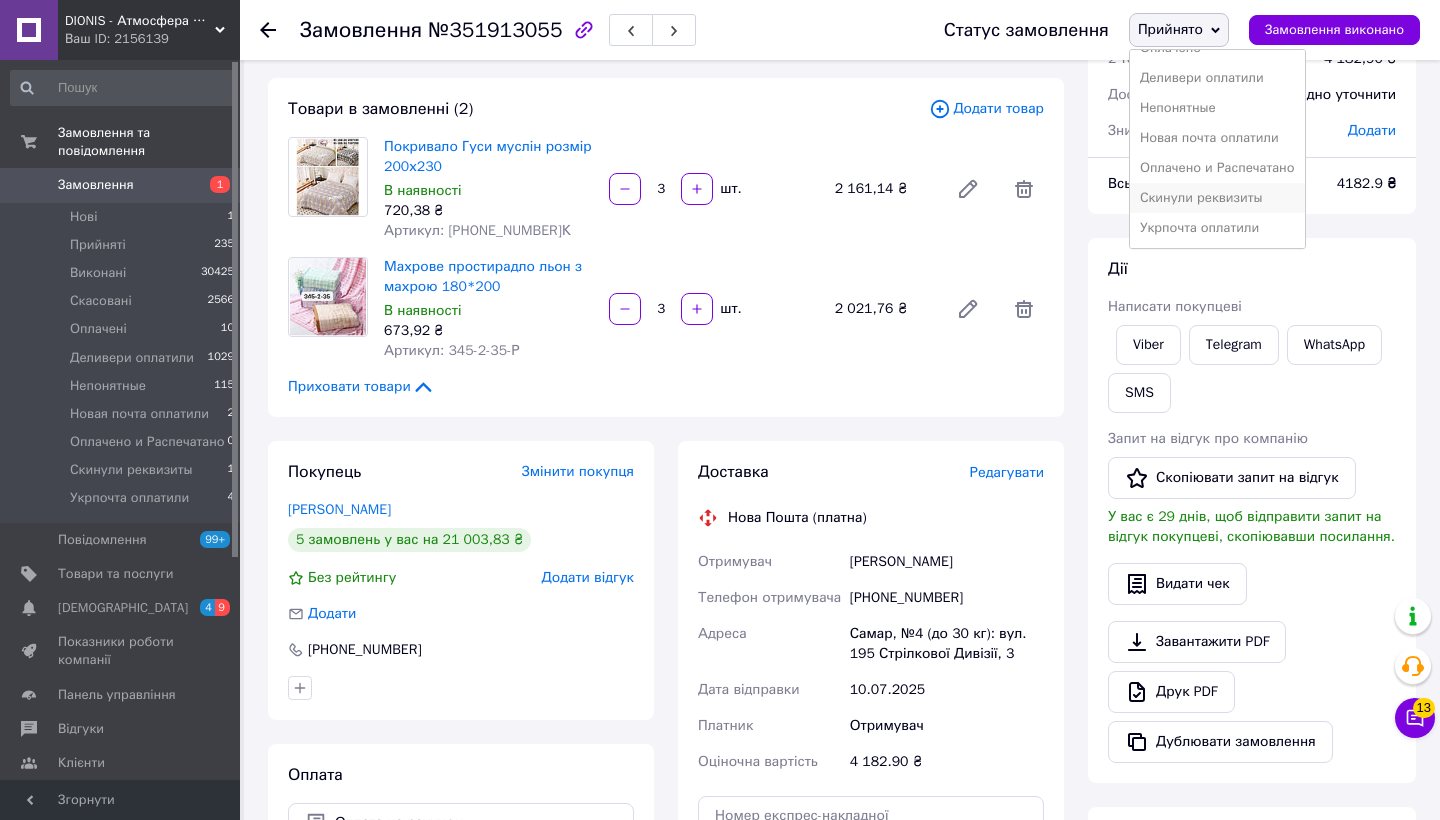 click on "Скинули реквизиты" at bounding box center (1217, 198) 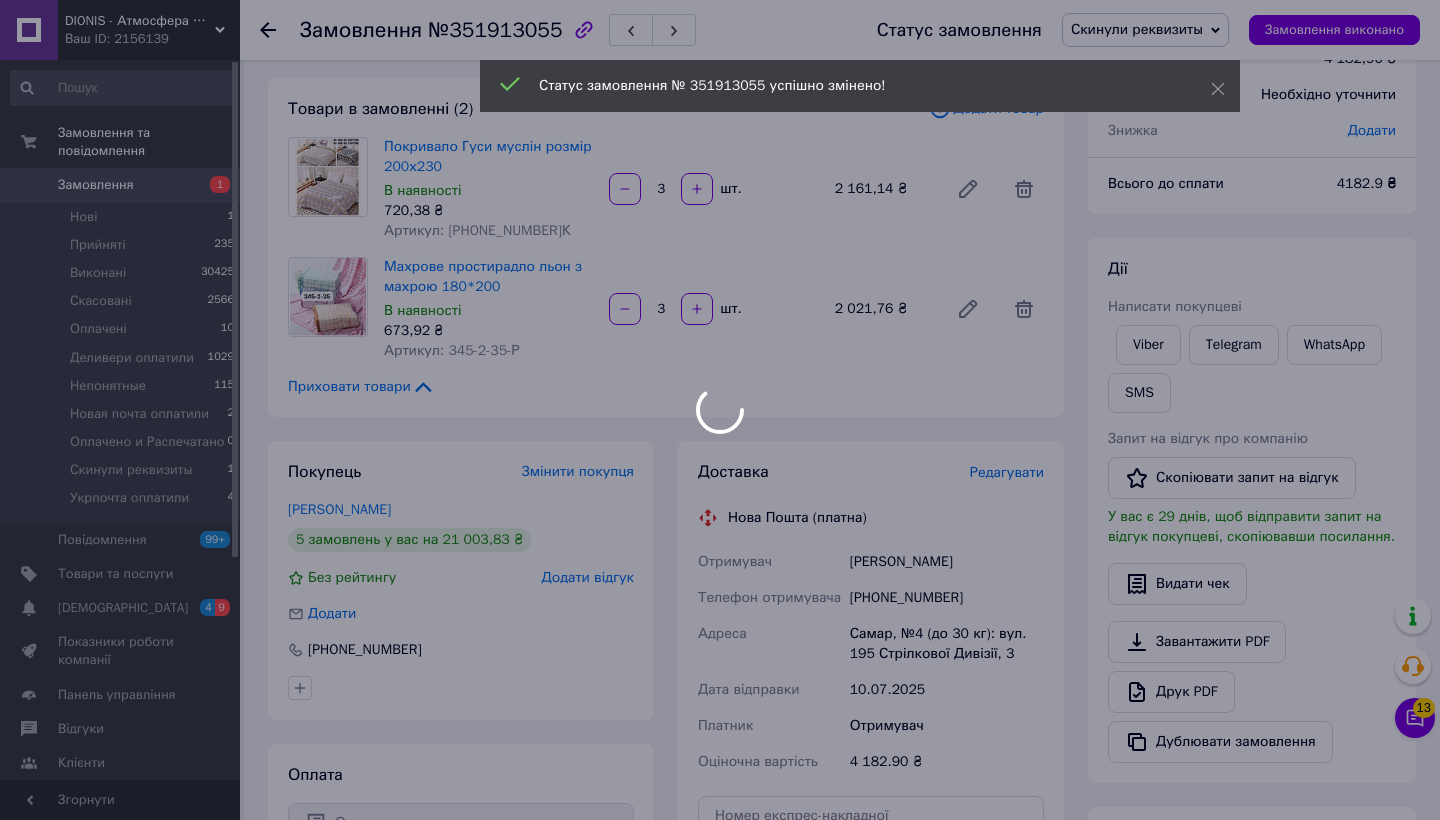 click at bounding box center (720, 410) 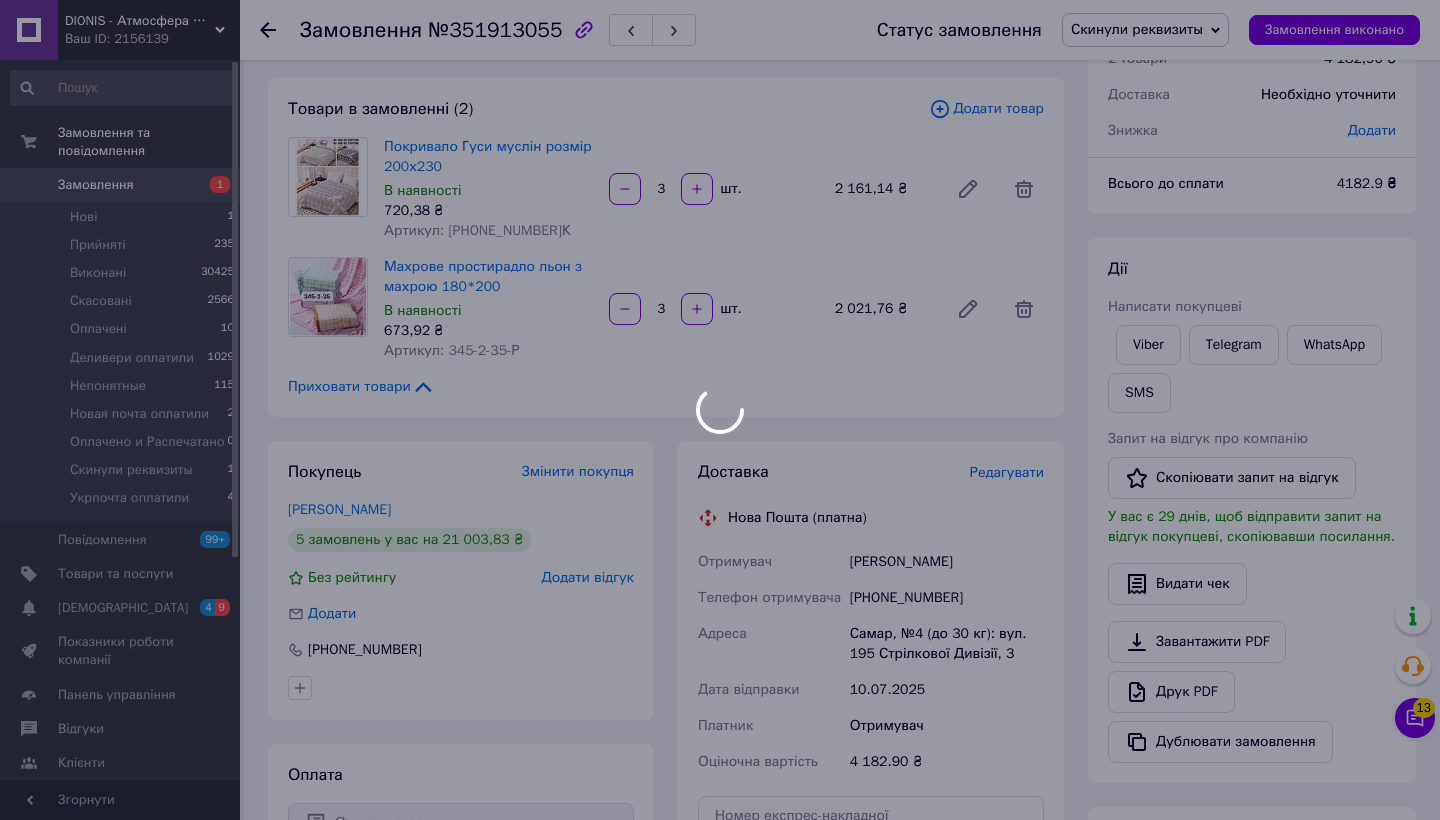 click at bounding box center (720, 410) 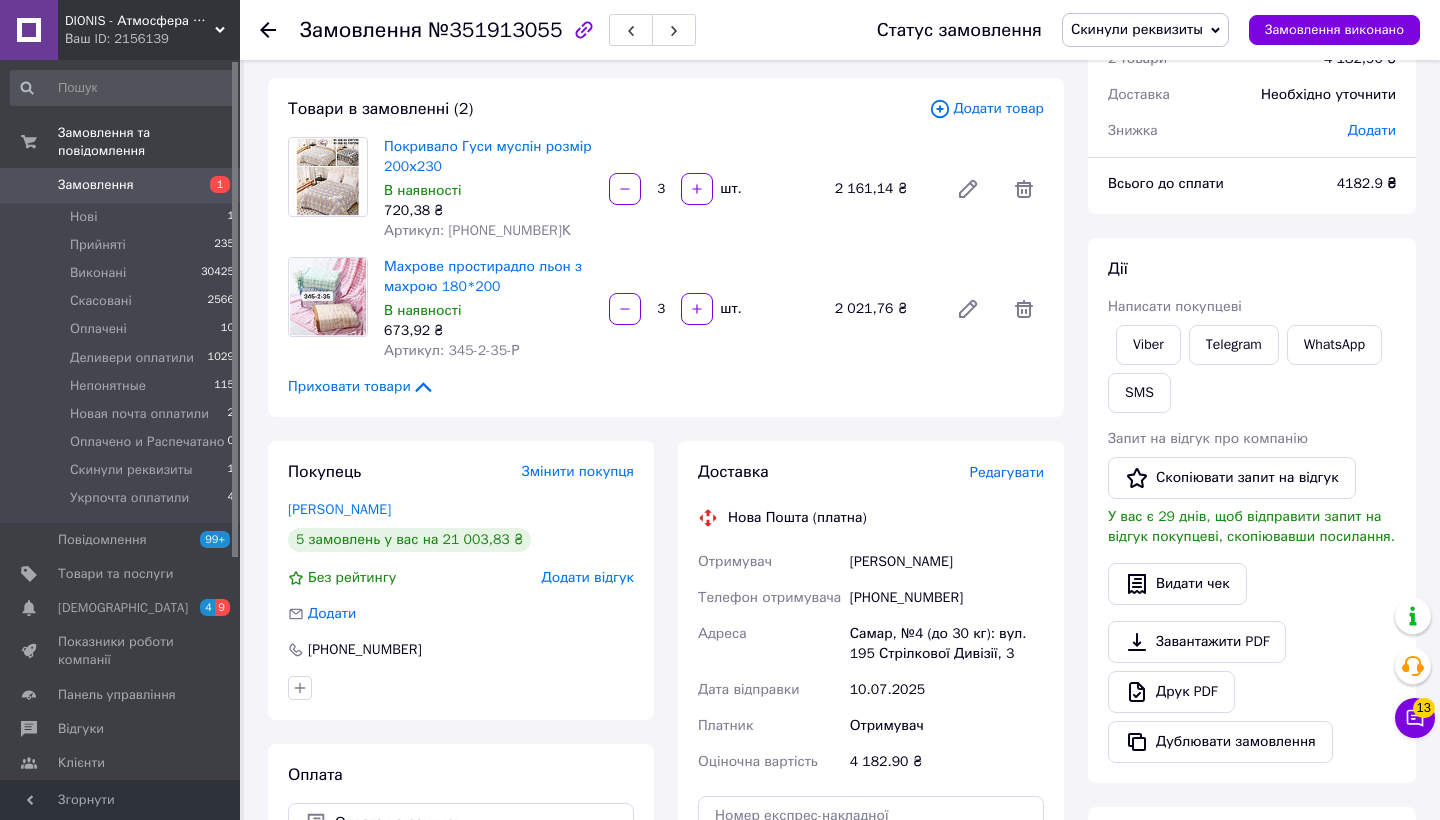 click on "Замовлення 1" at bounding box center [123, 185] 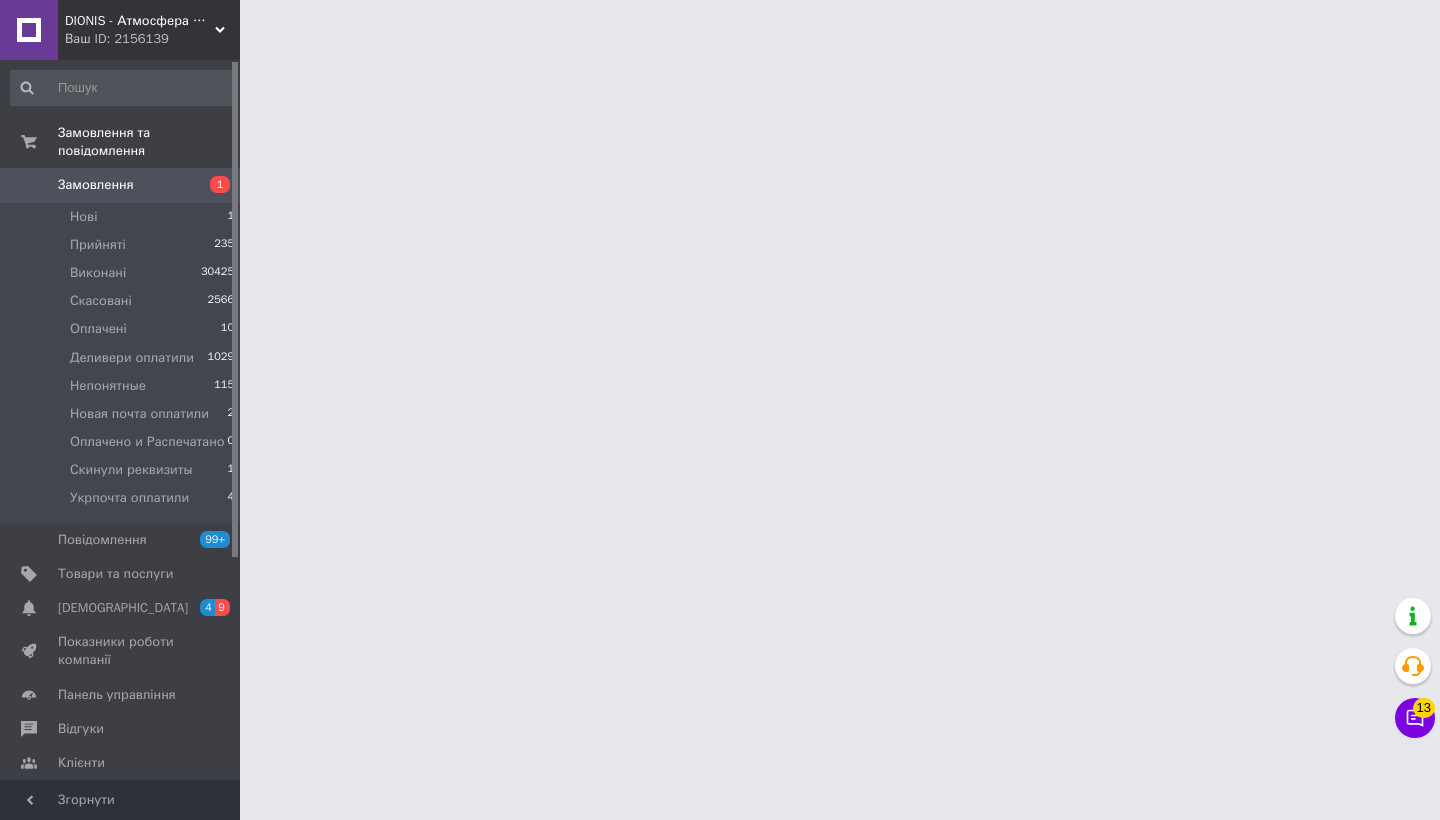 scroll, scrollTop: 0, scrollLeft: 0, axis: both 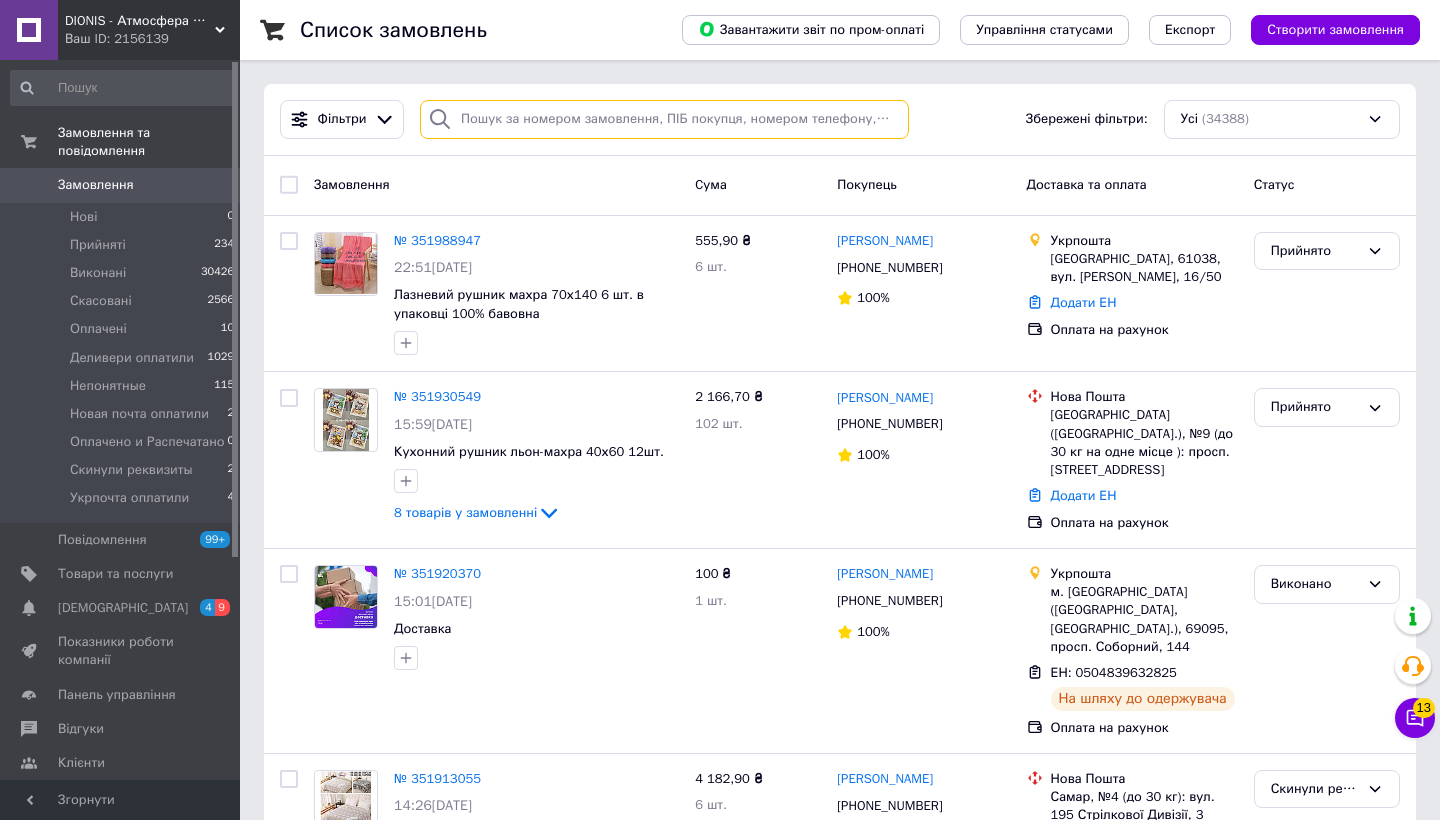 click at bounding box center [664, 119] 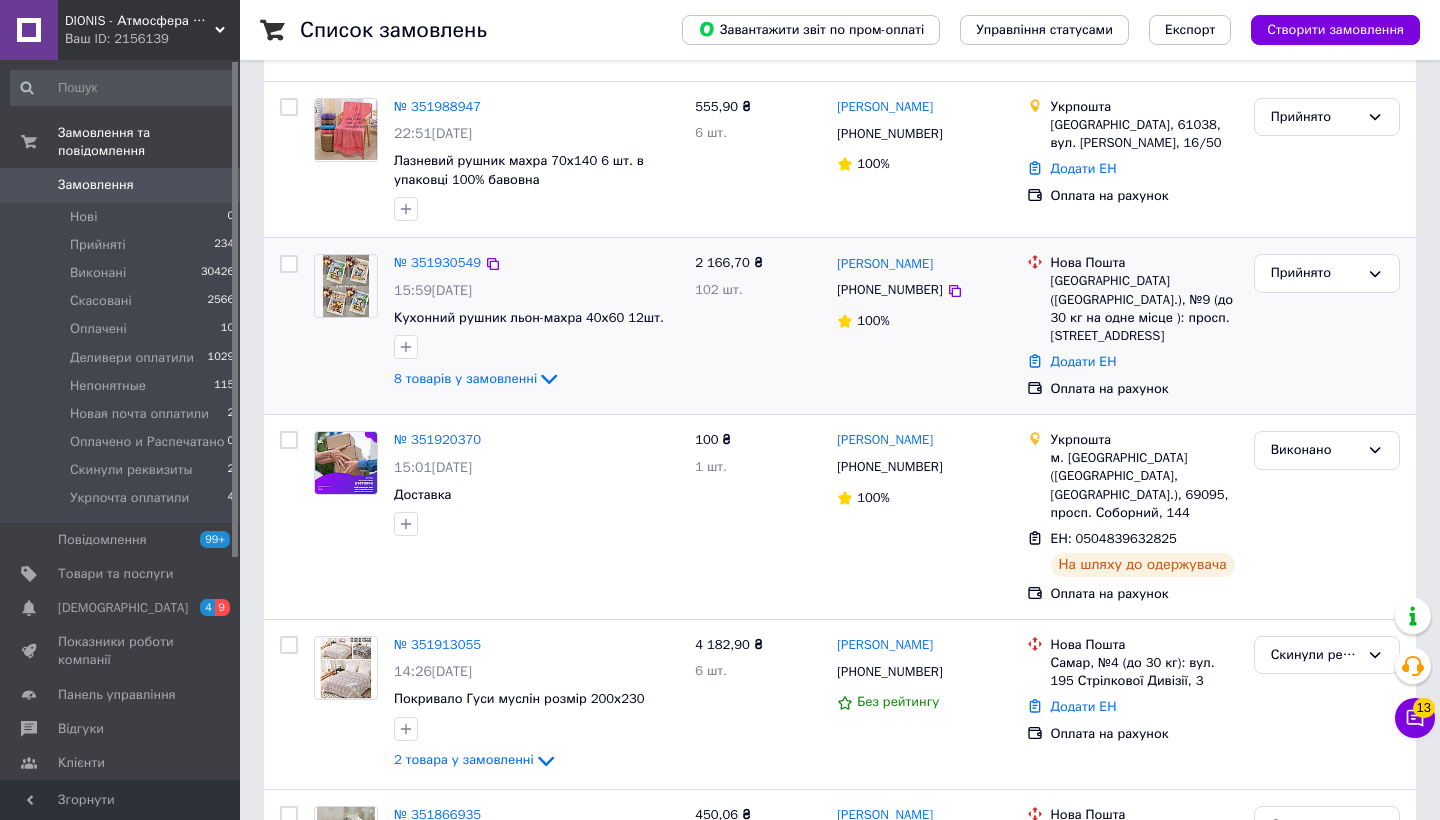 scroll, scrollTop: 151, scrollLeft: 0, axis: vertical 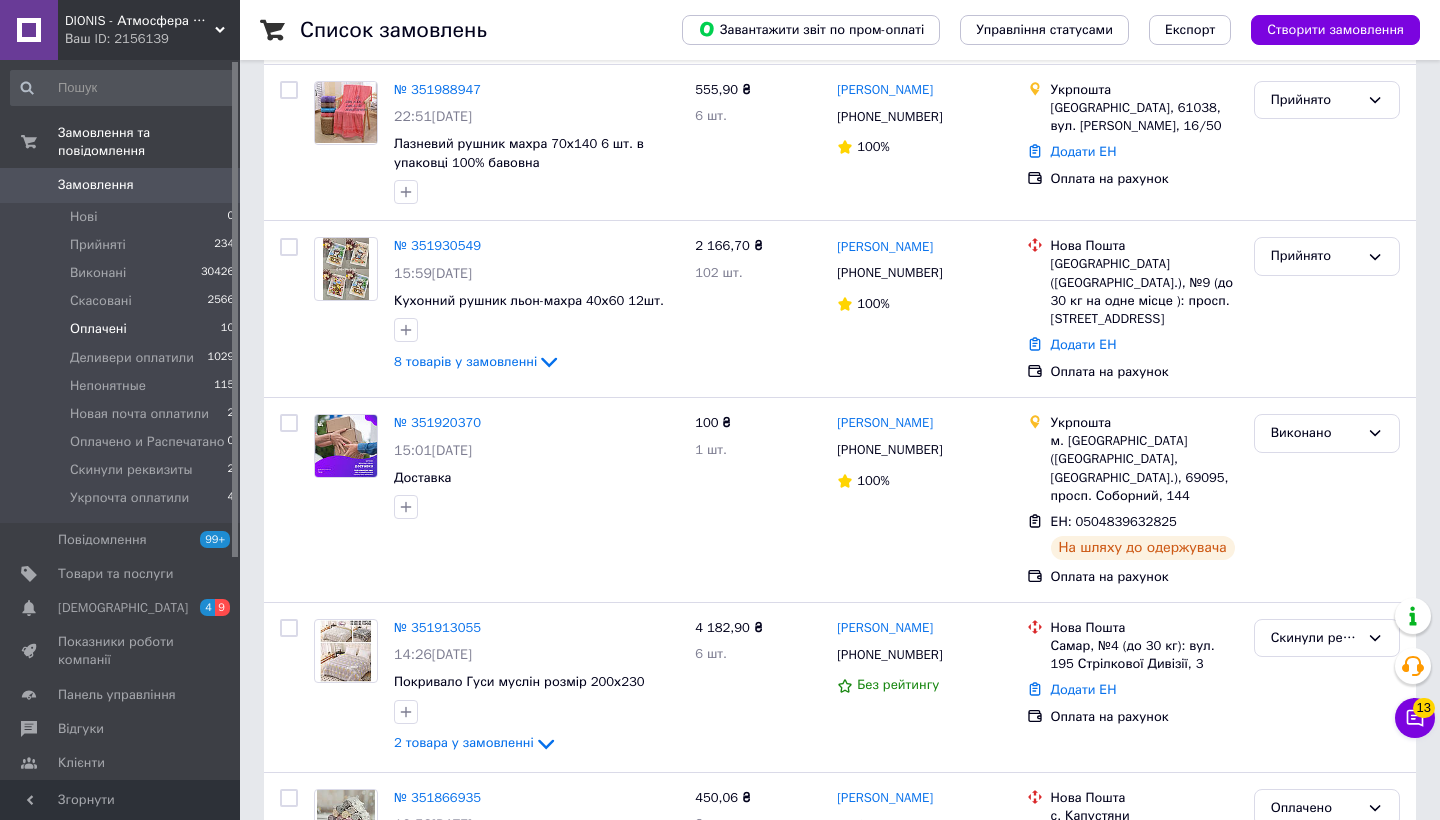 click on "Оплачені" at bounding box center [98, 329] 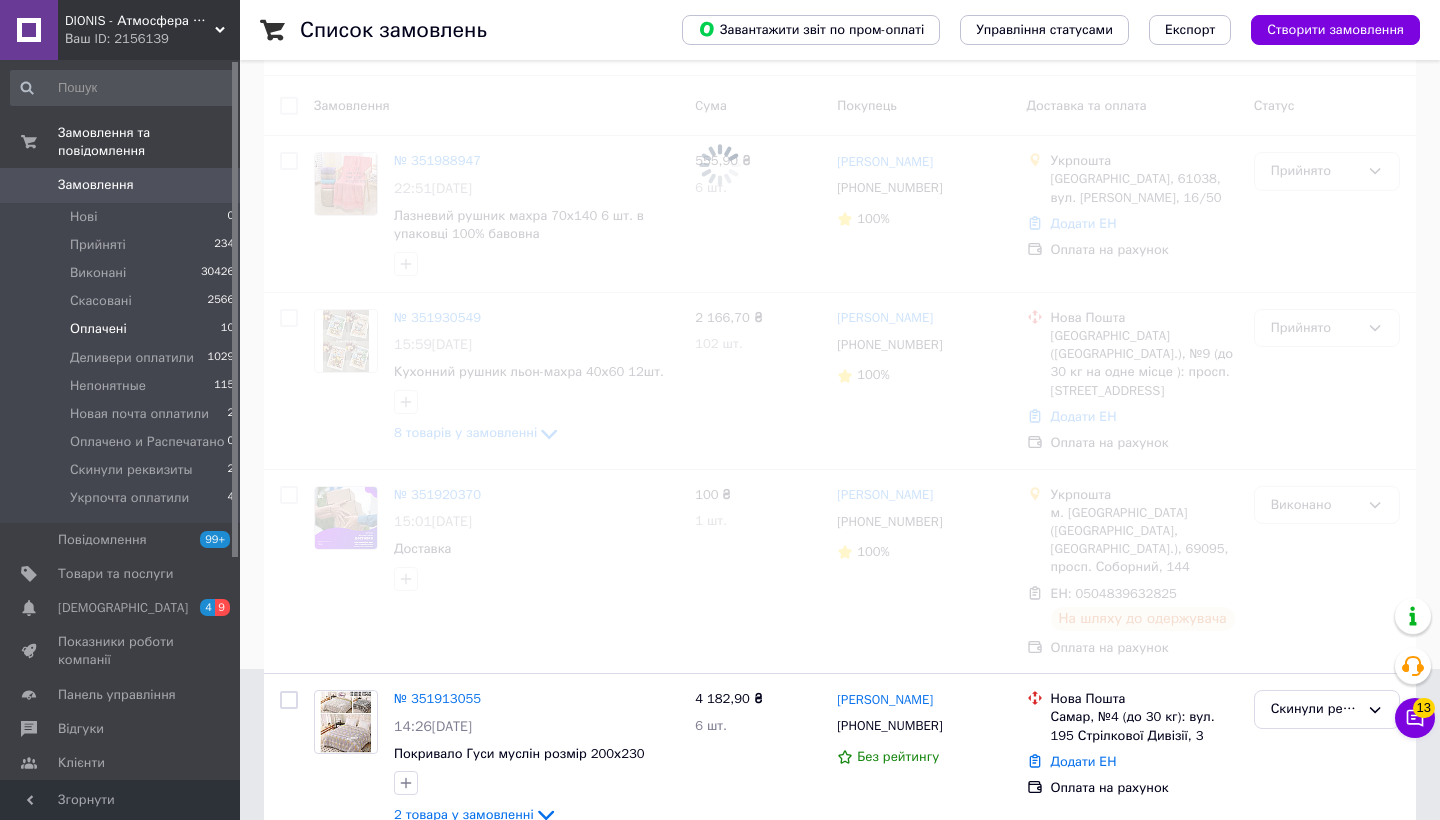scroll, scrollTop: 0, scrollLeft: 0, axis: both 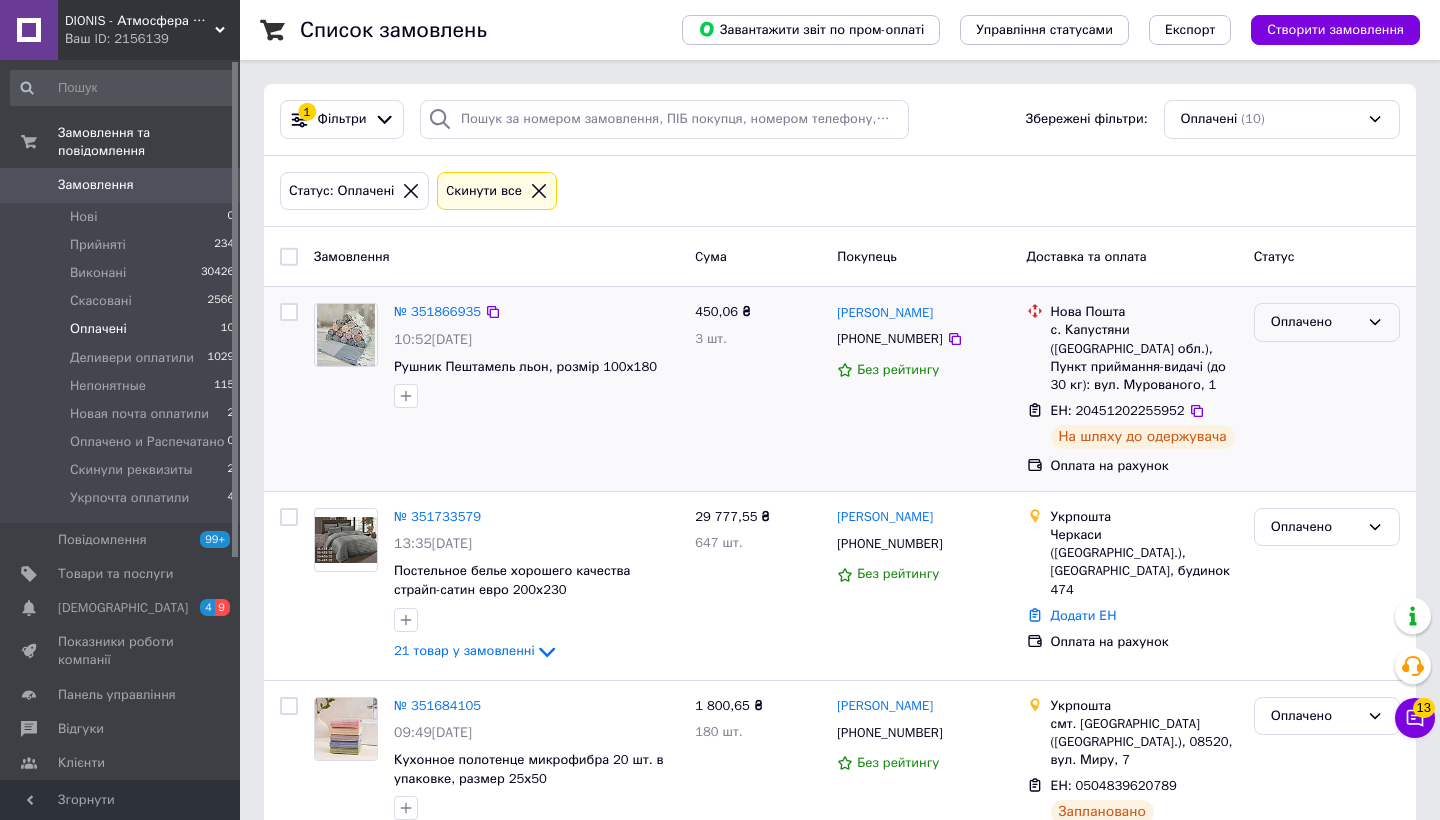 click on "Оплачено" at bounding box center (1315, 322) 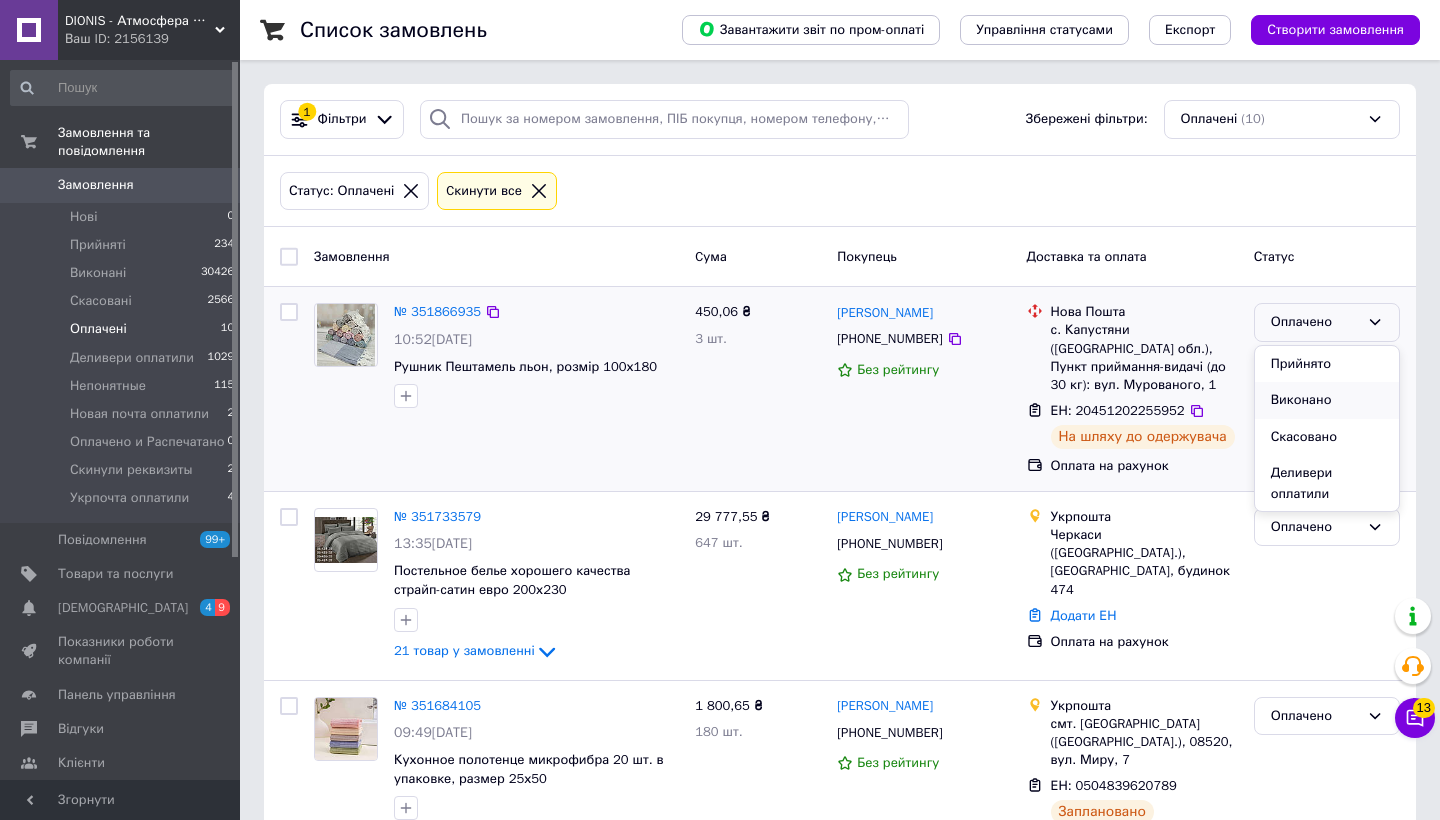 click on "Виконано" at bounding box center (1327, 400) 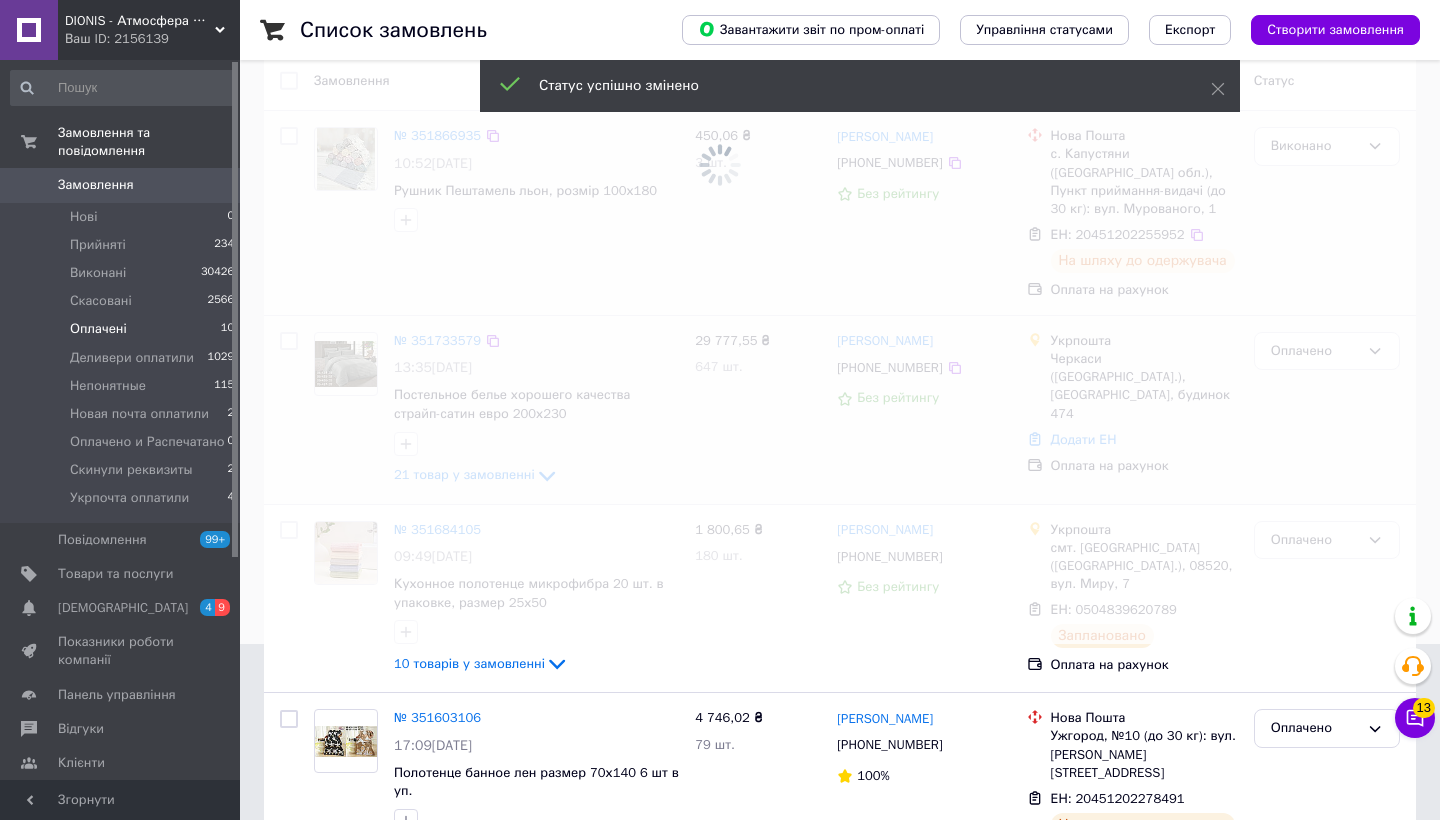 scroll, scrollTop: 284, scrollLeft: 0, axis: vertical 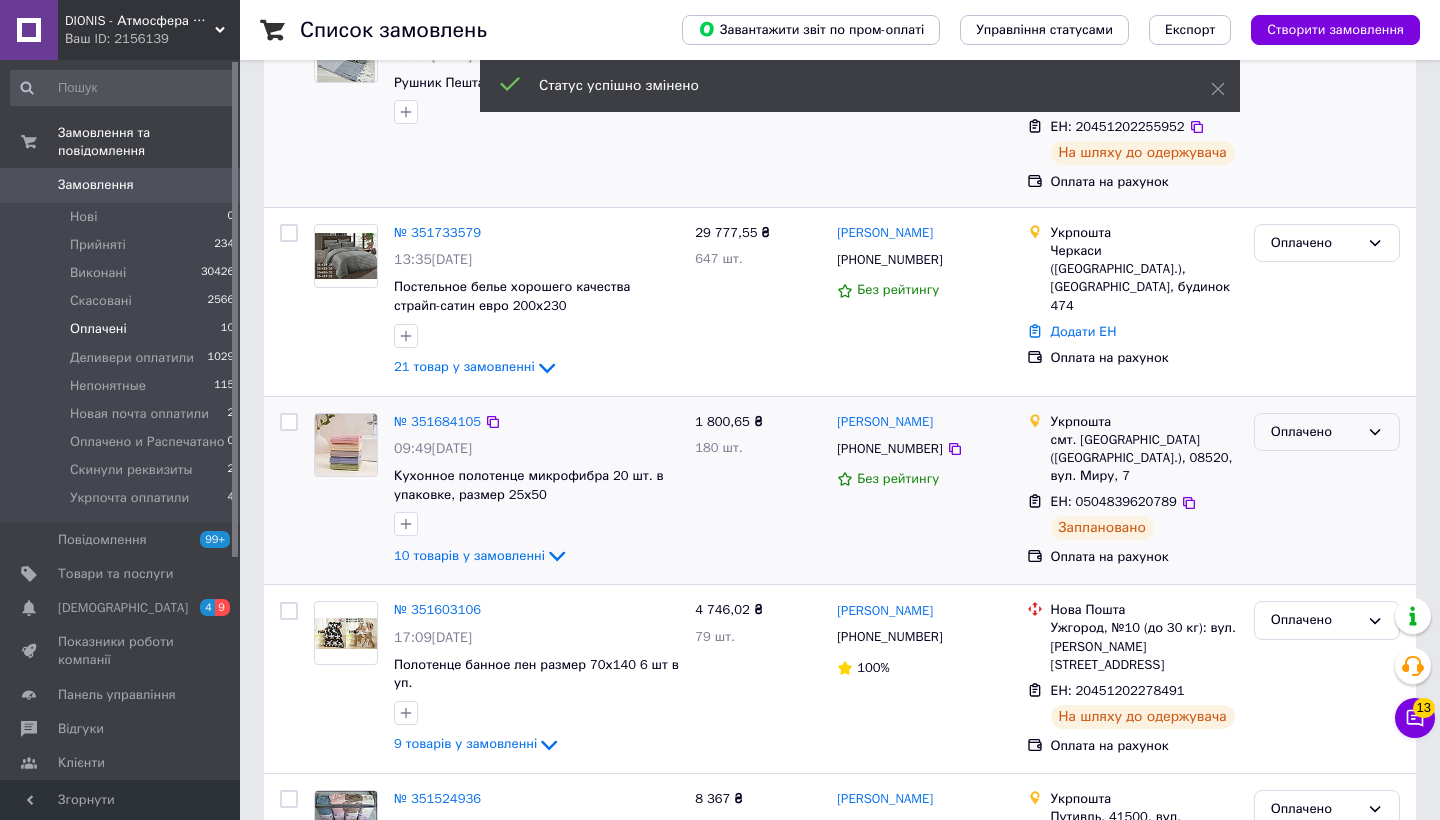 click on "Оплачено" at bounding box center [1315, 432] 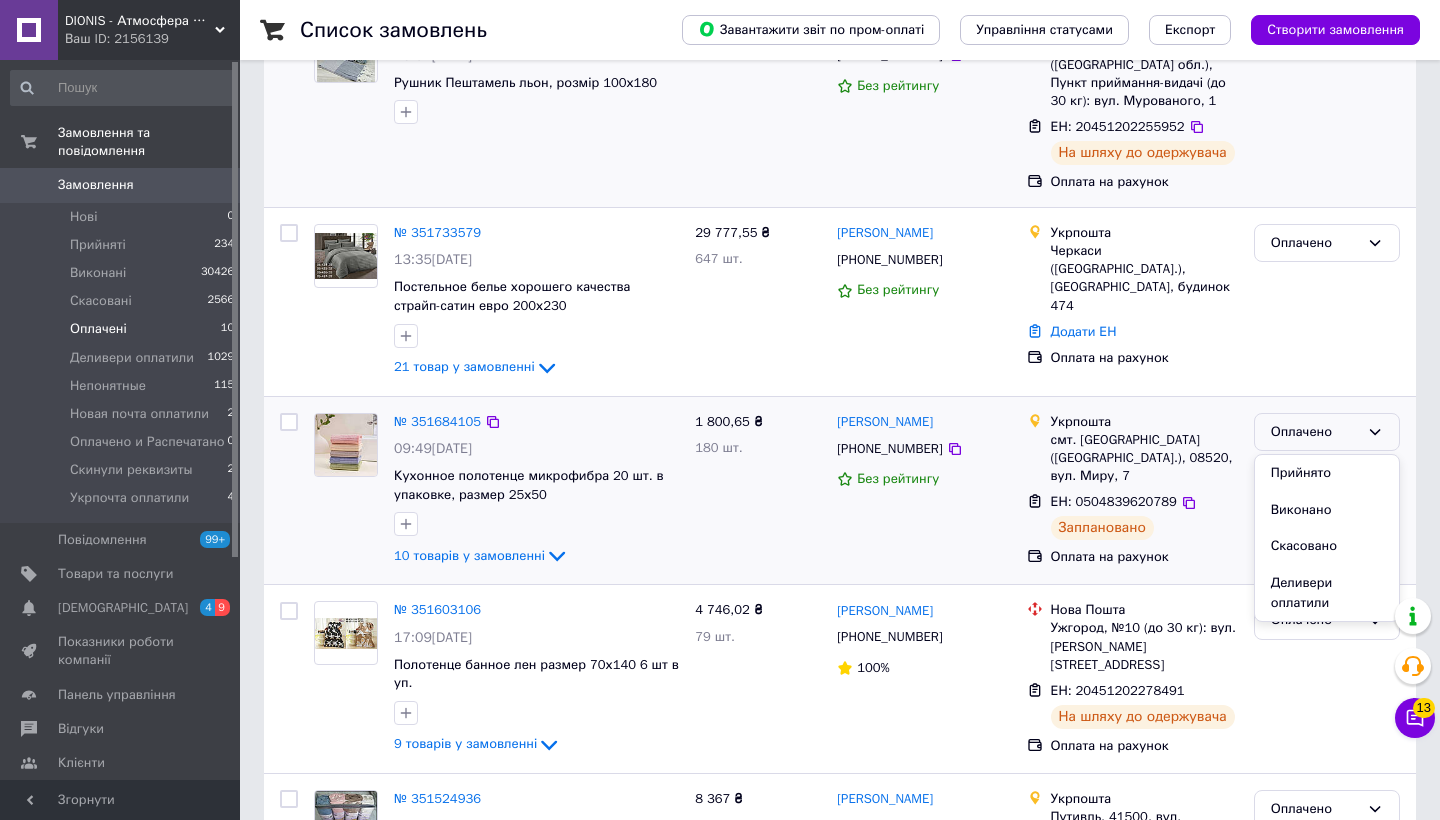 click on "ЕН: 0504839620789 Заплановано" at bounding box center (1144, 516) 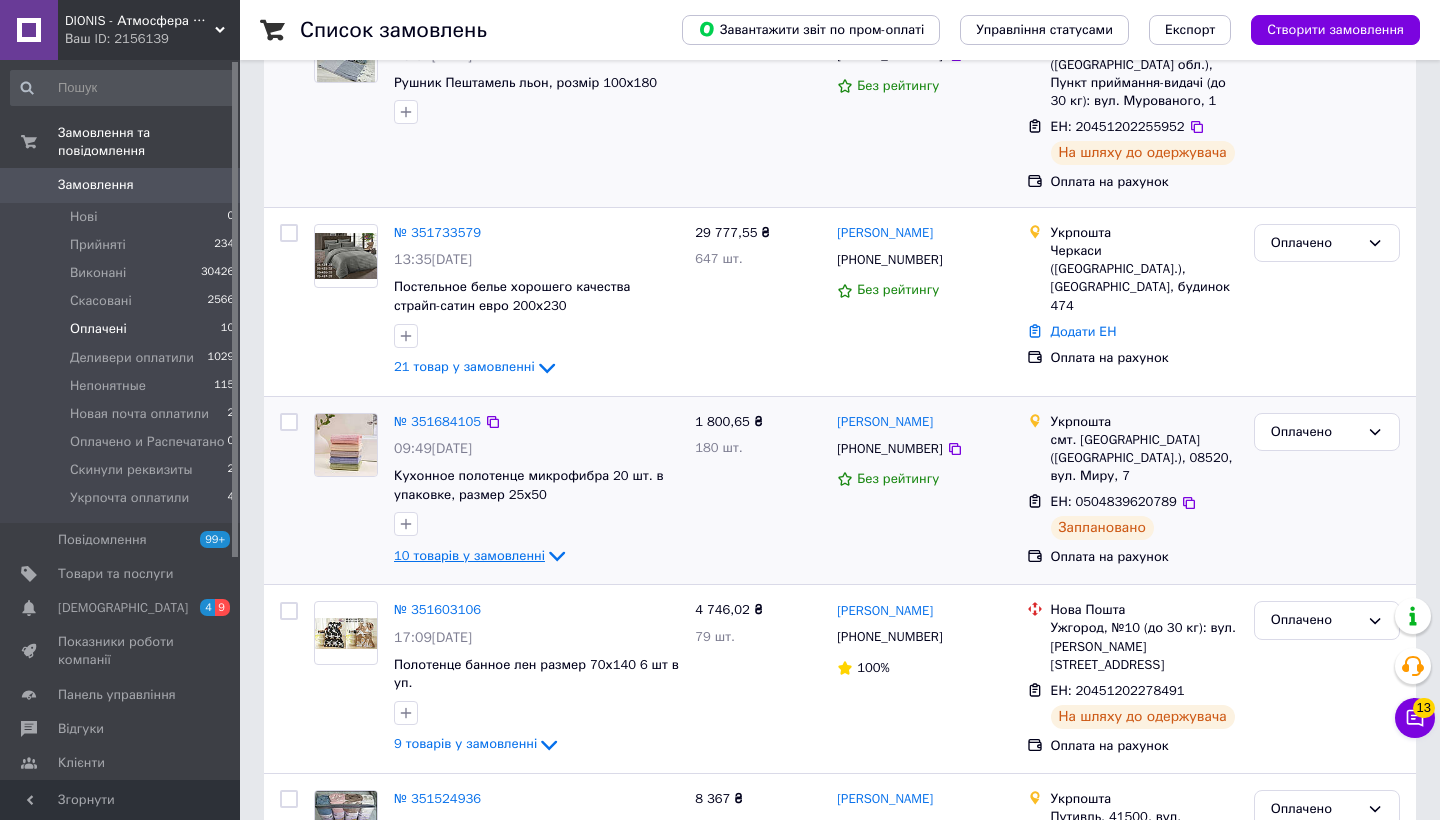 click 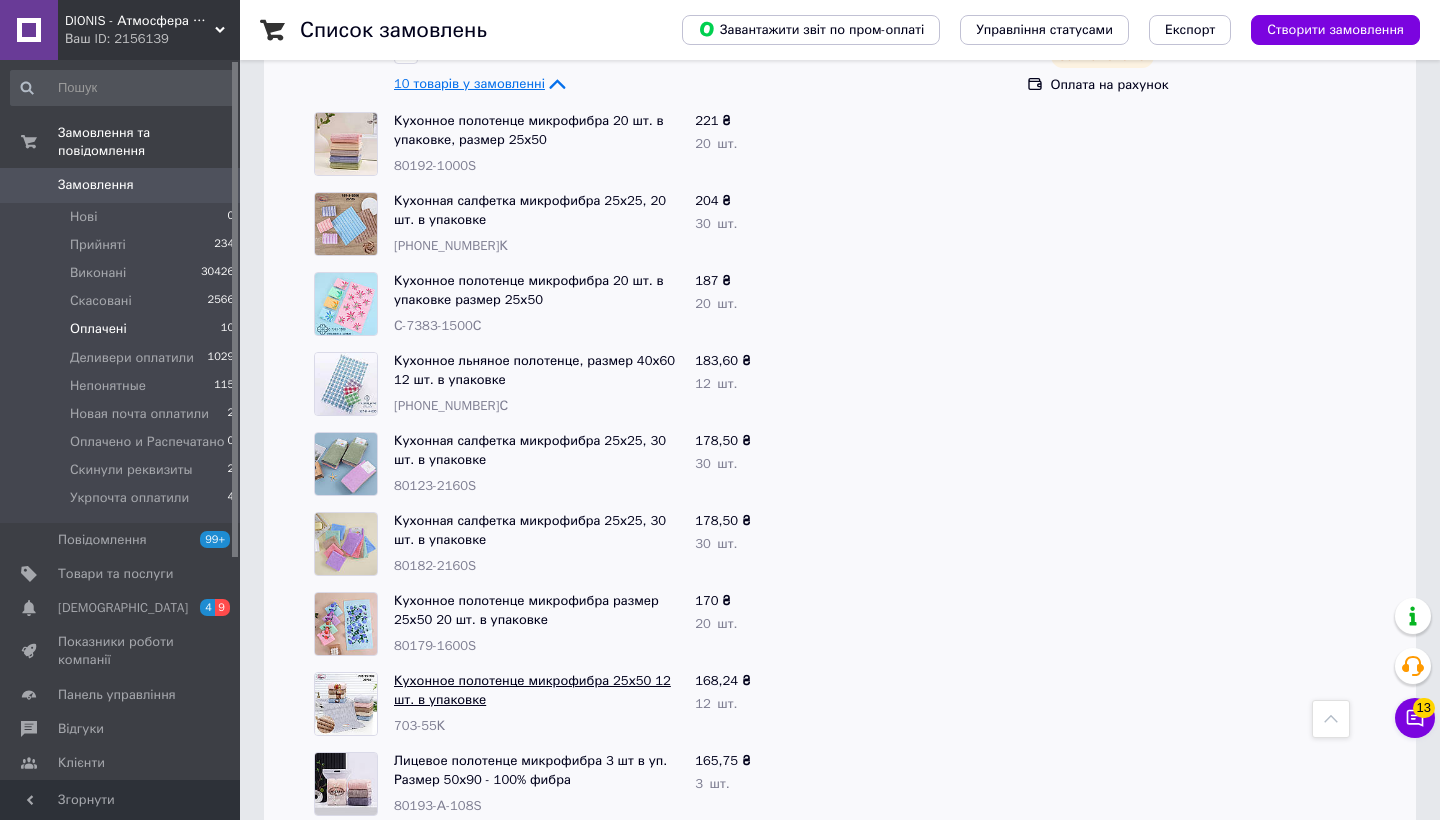 scroll, scrollTop: 600, scrollLeft: 0, axis: vertical 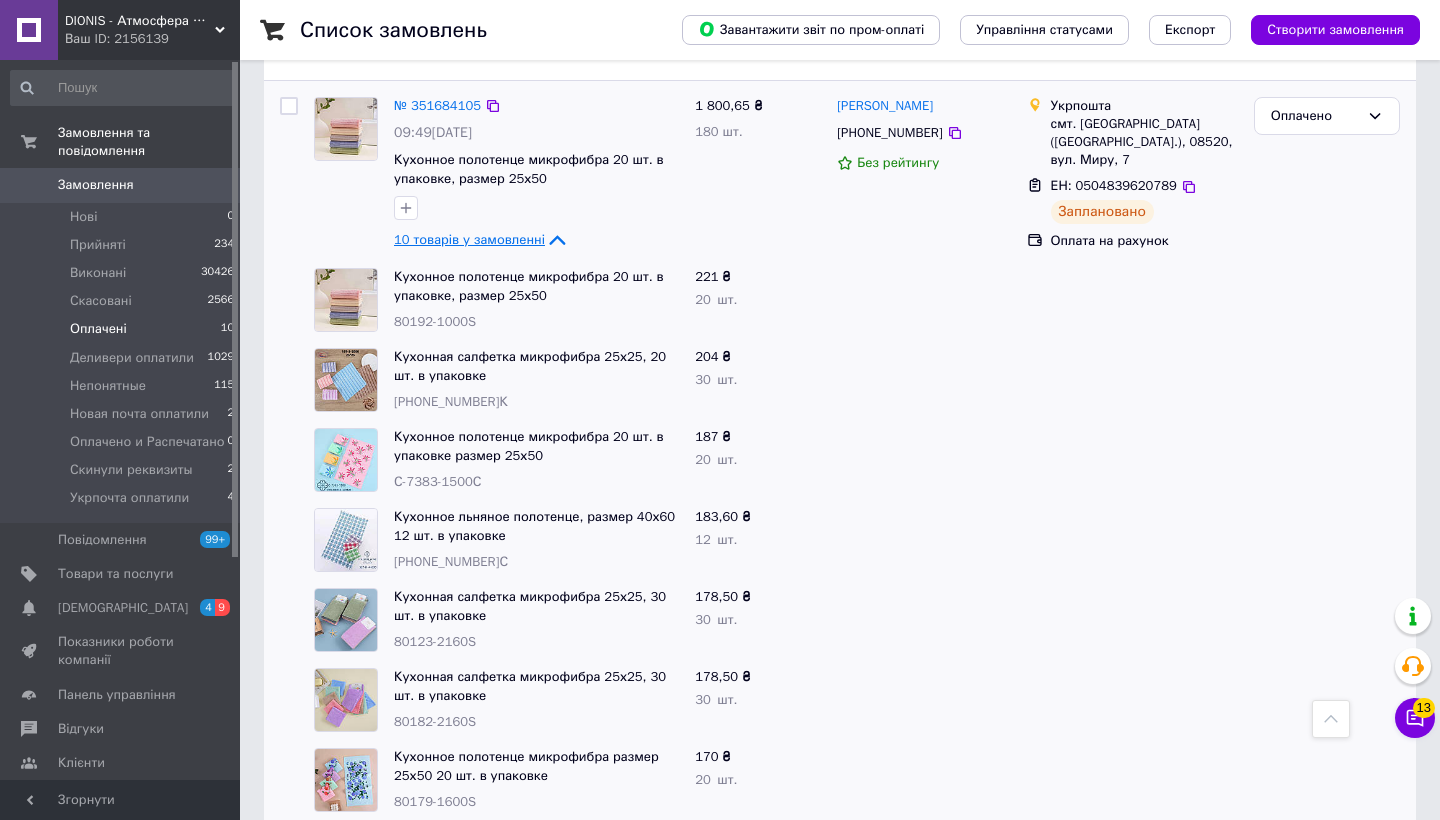 click 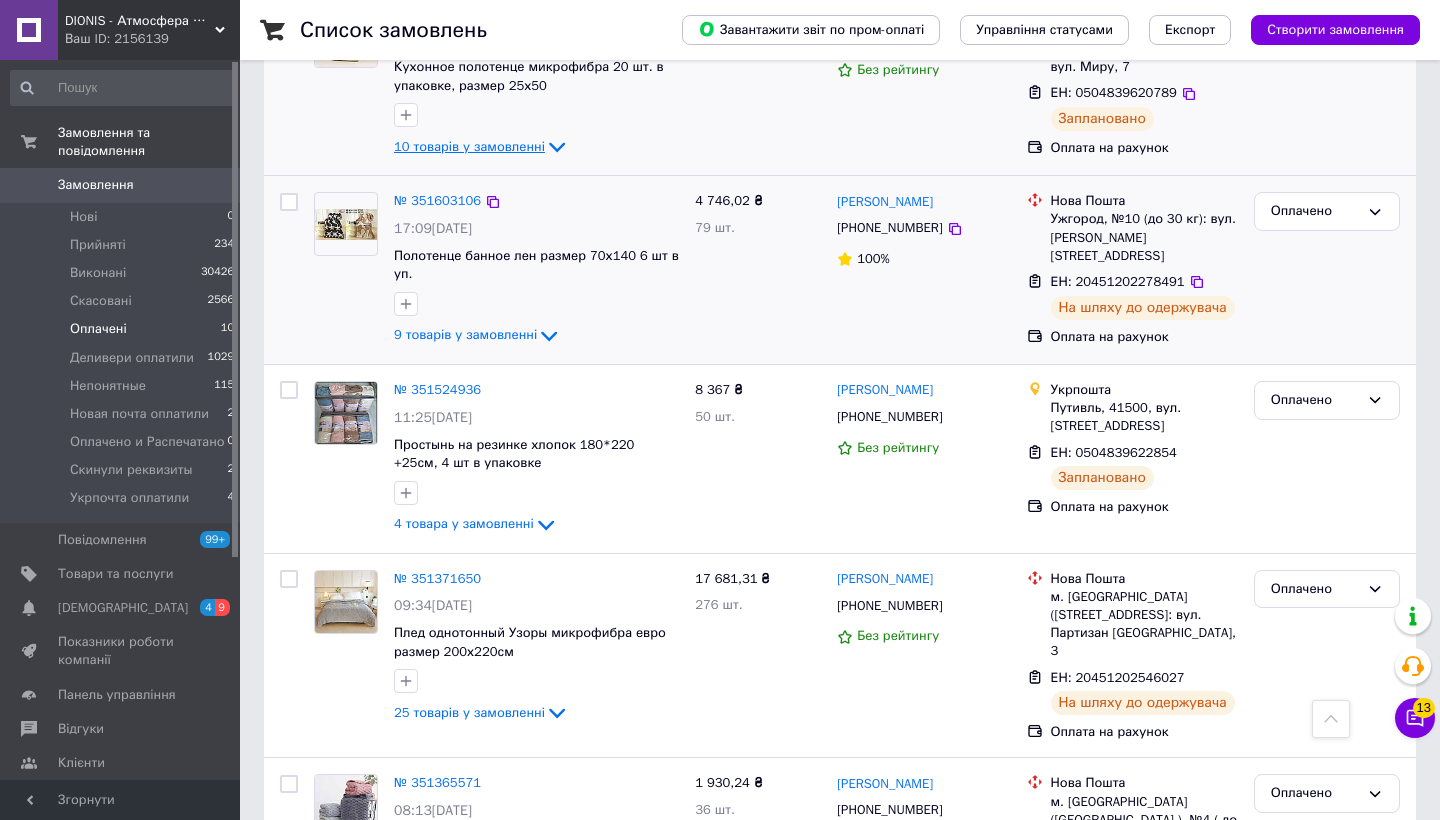 scroll, scrollTop: 727, scrollLeft: 0, axis: vertical 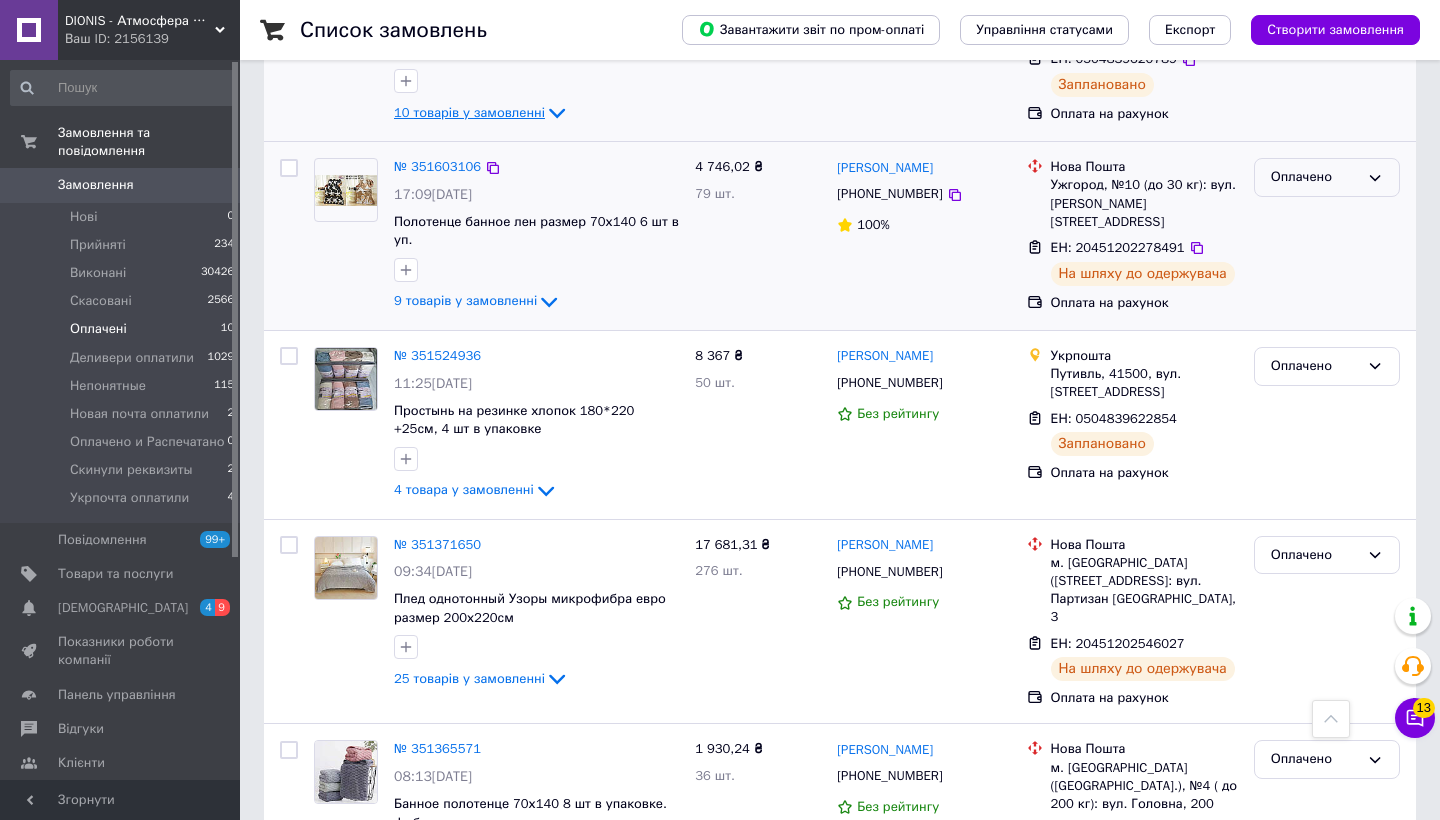 click on "Оплачено" at bounding box center (1315, 177) 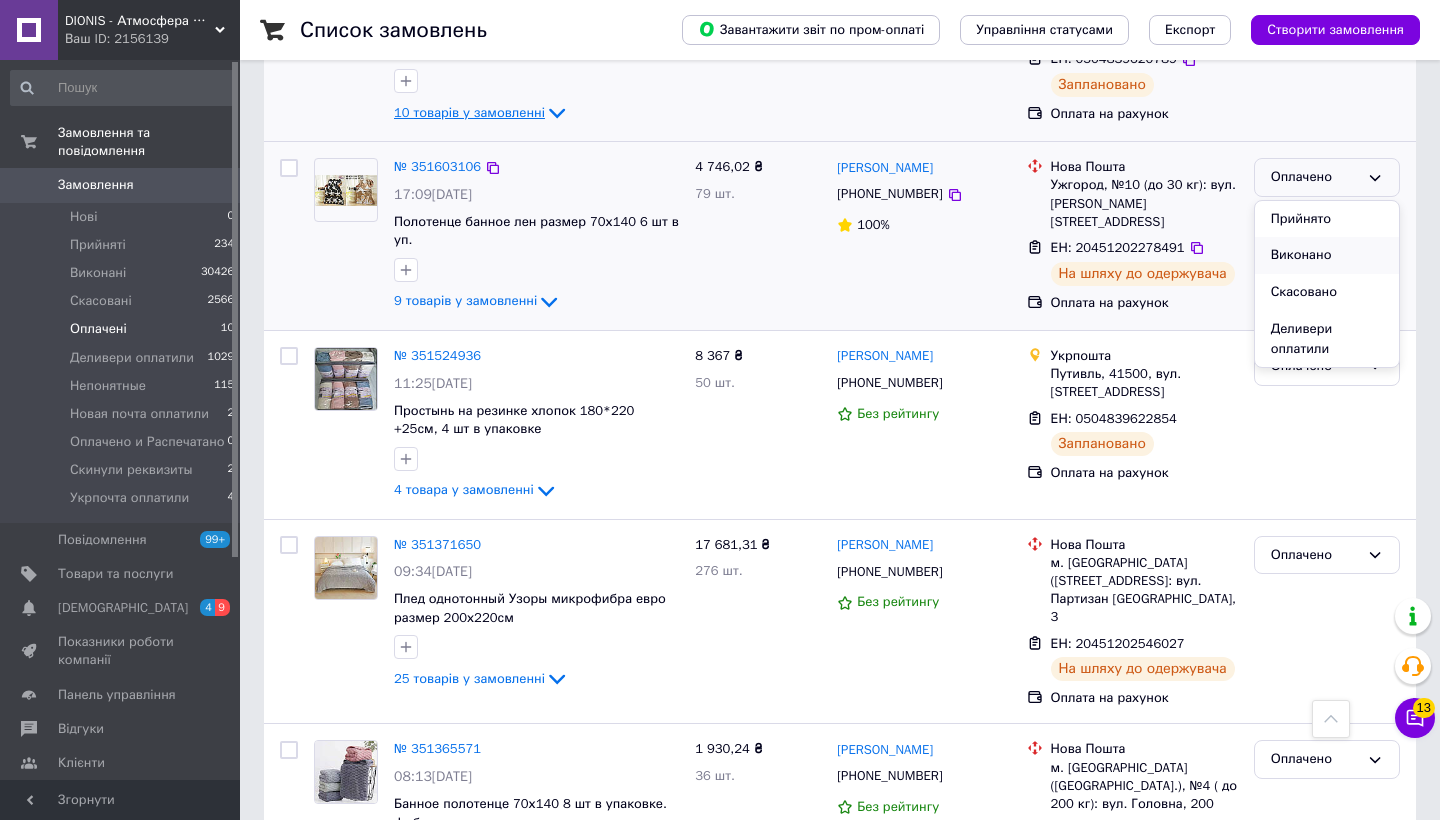 click on "Виконано" at bounding box center [1327, 255] 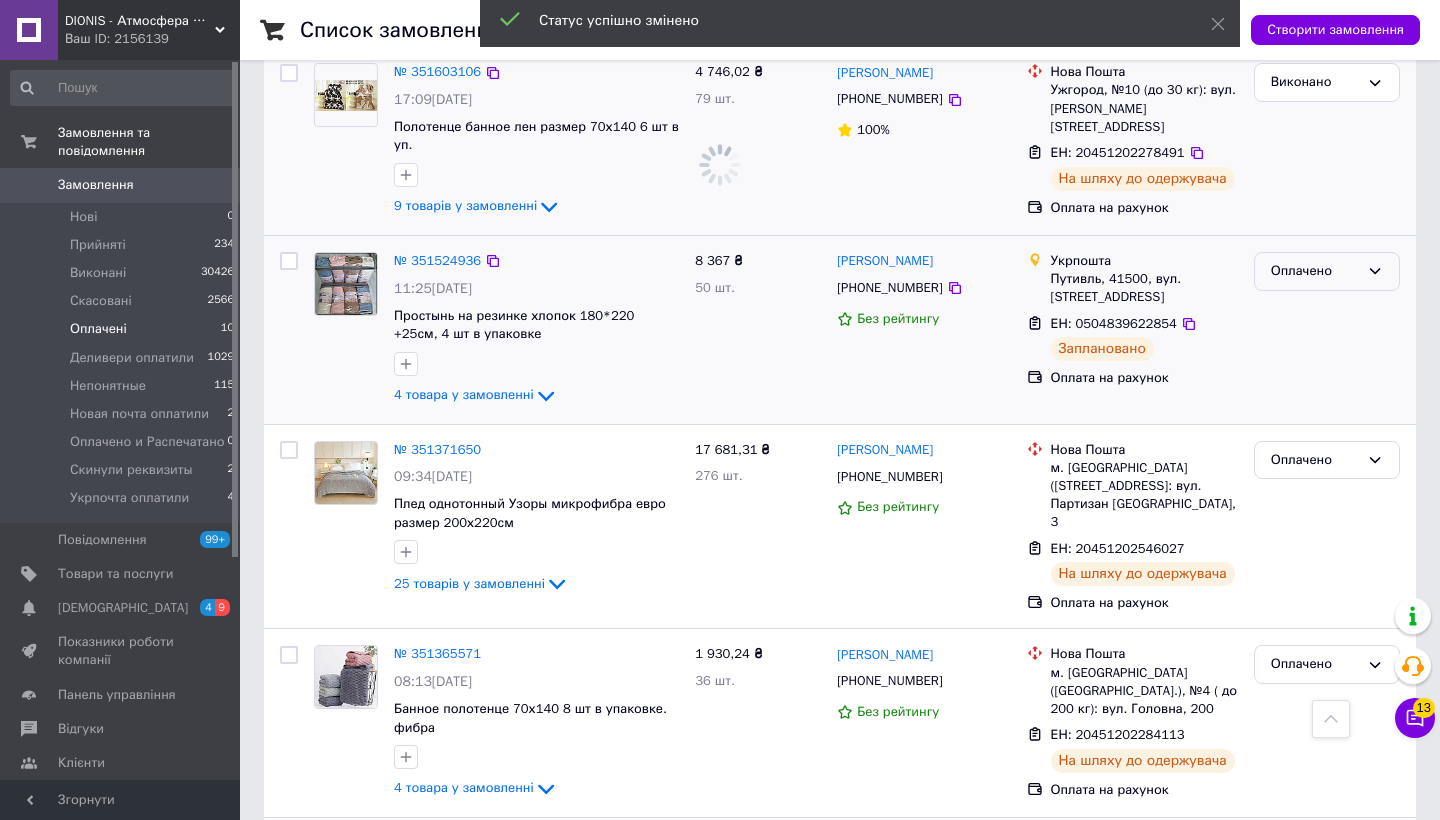 scroll, scrollTop: 847, scrollLeft: 0, axis: vertical 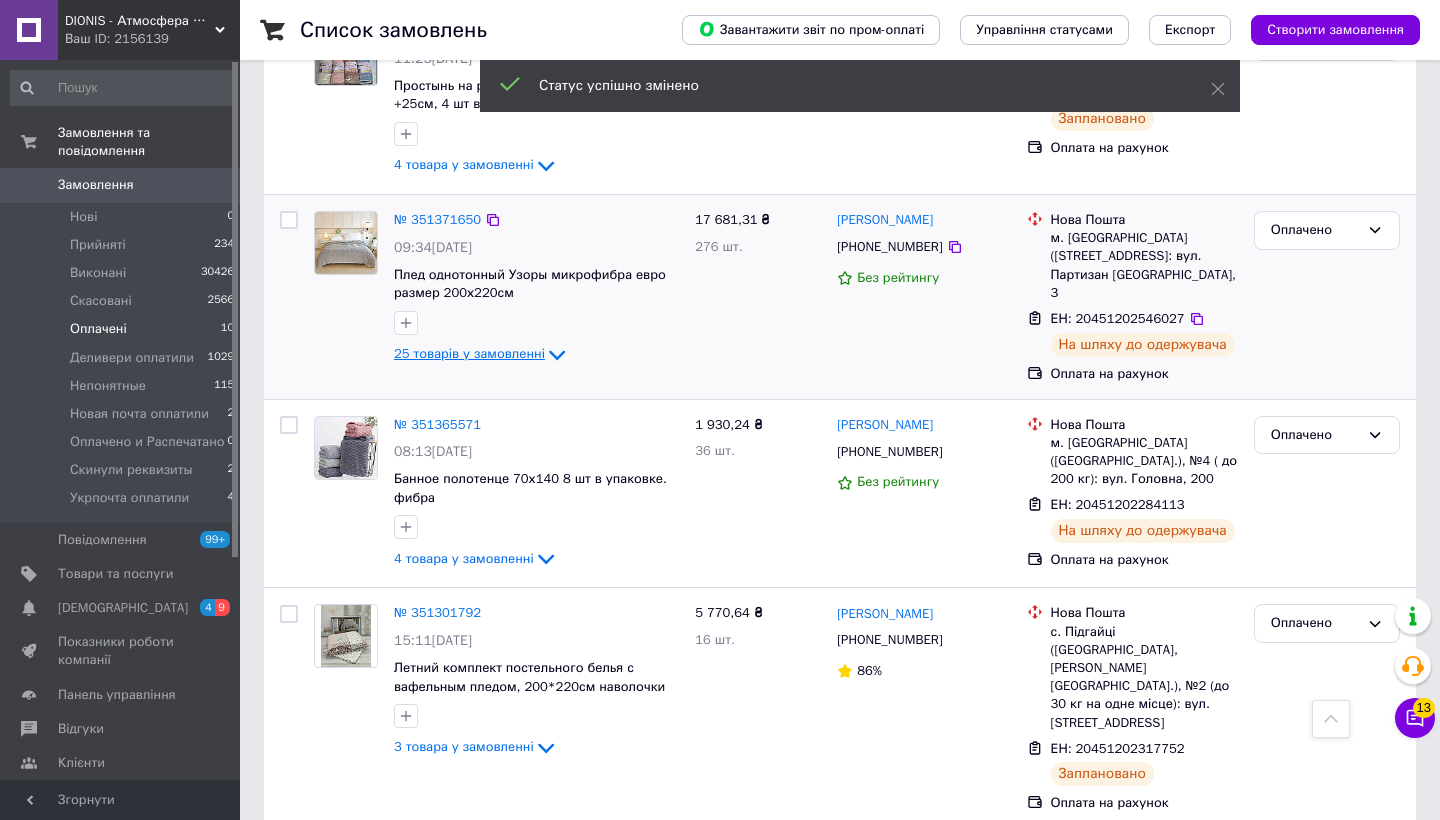 click 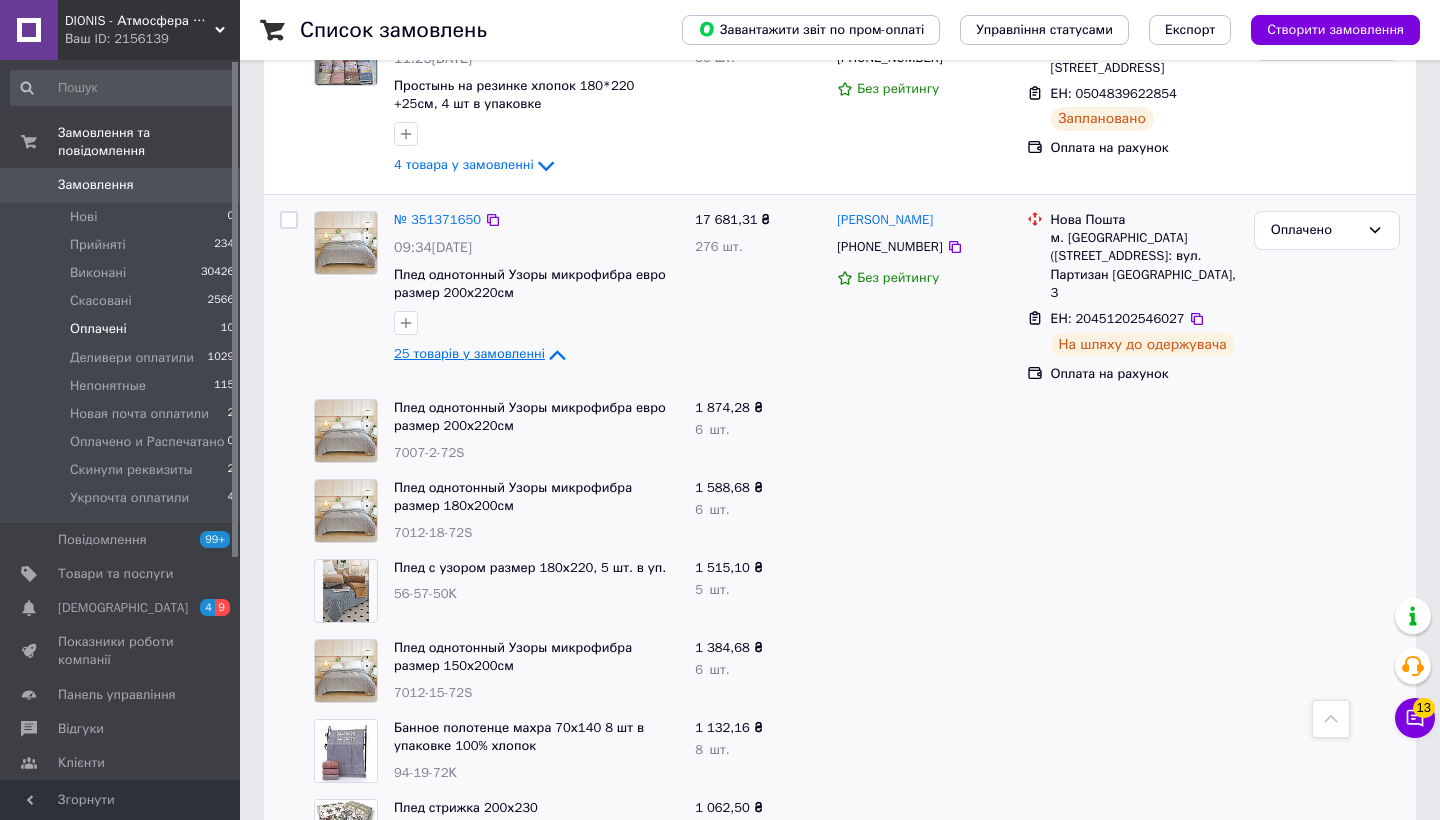 click 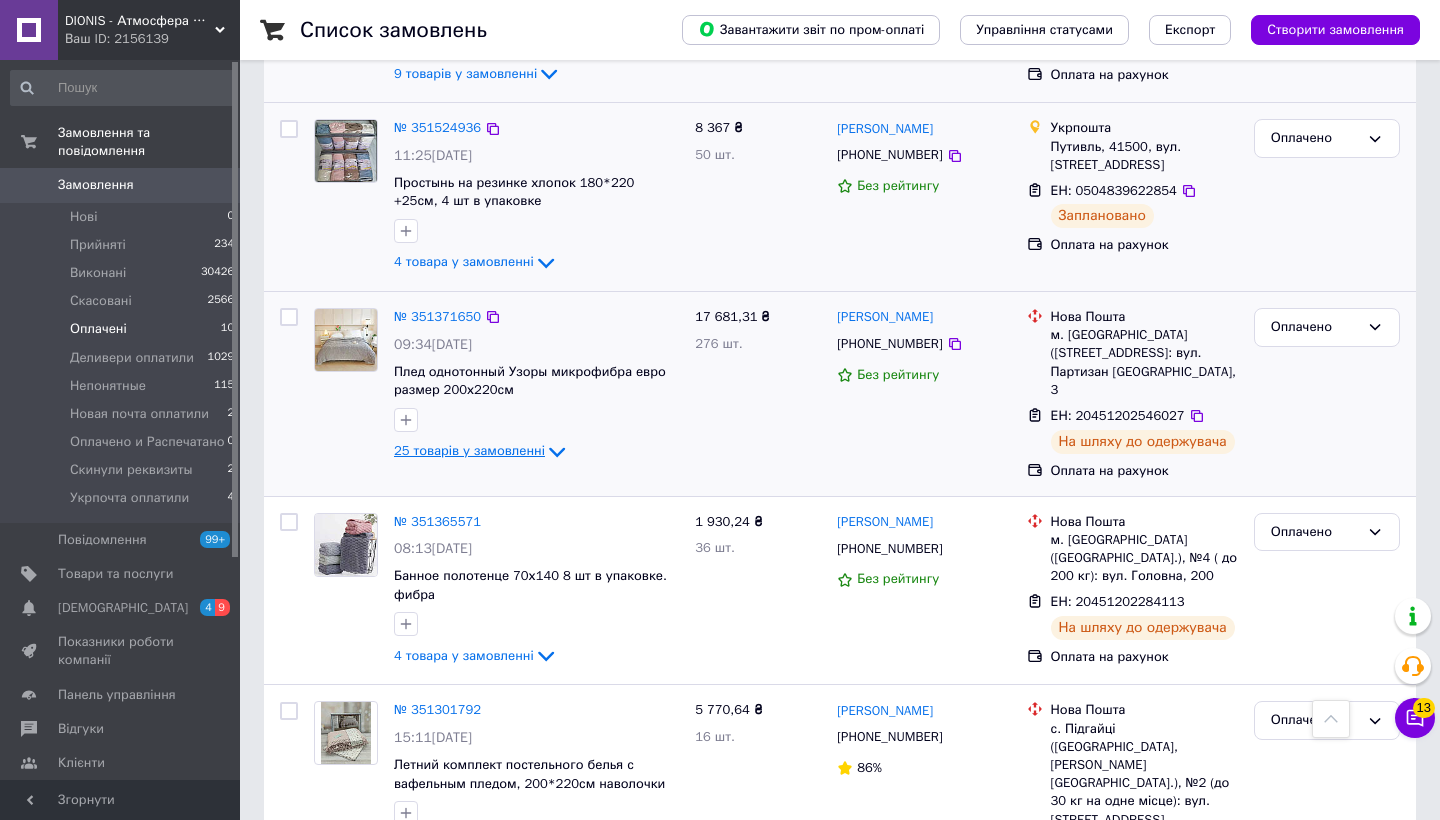 scroll, scrollTop: 737, scrollLeft: 0, axis: vertical 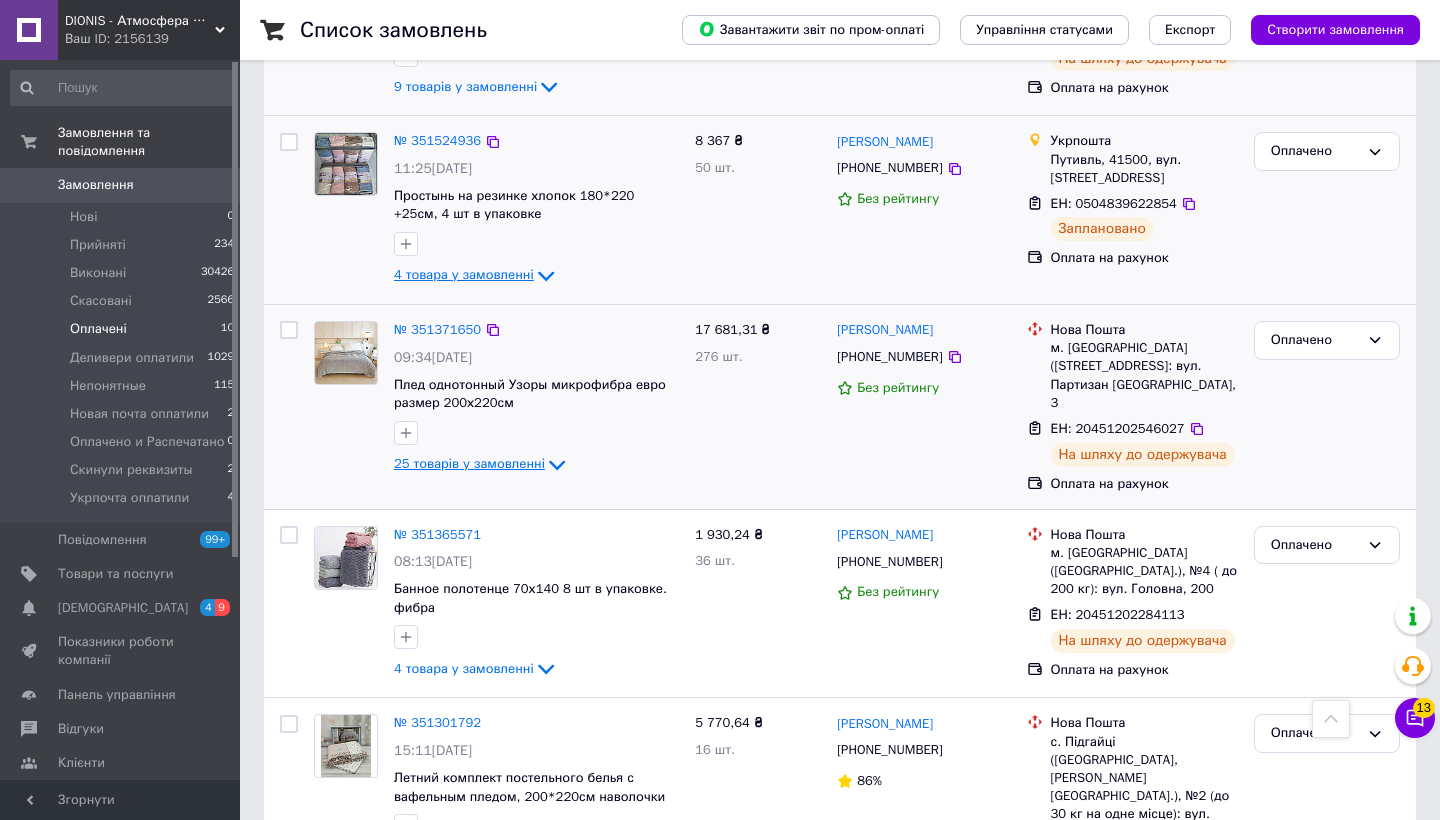 click 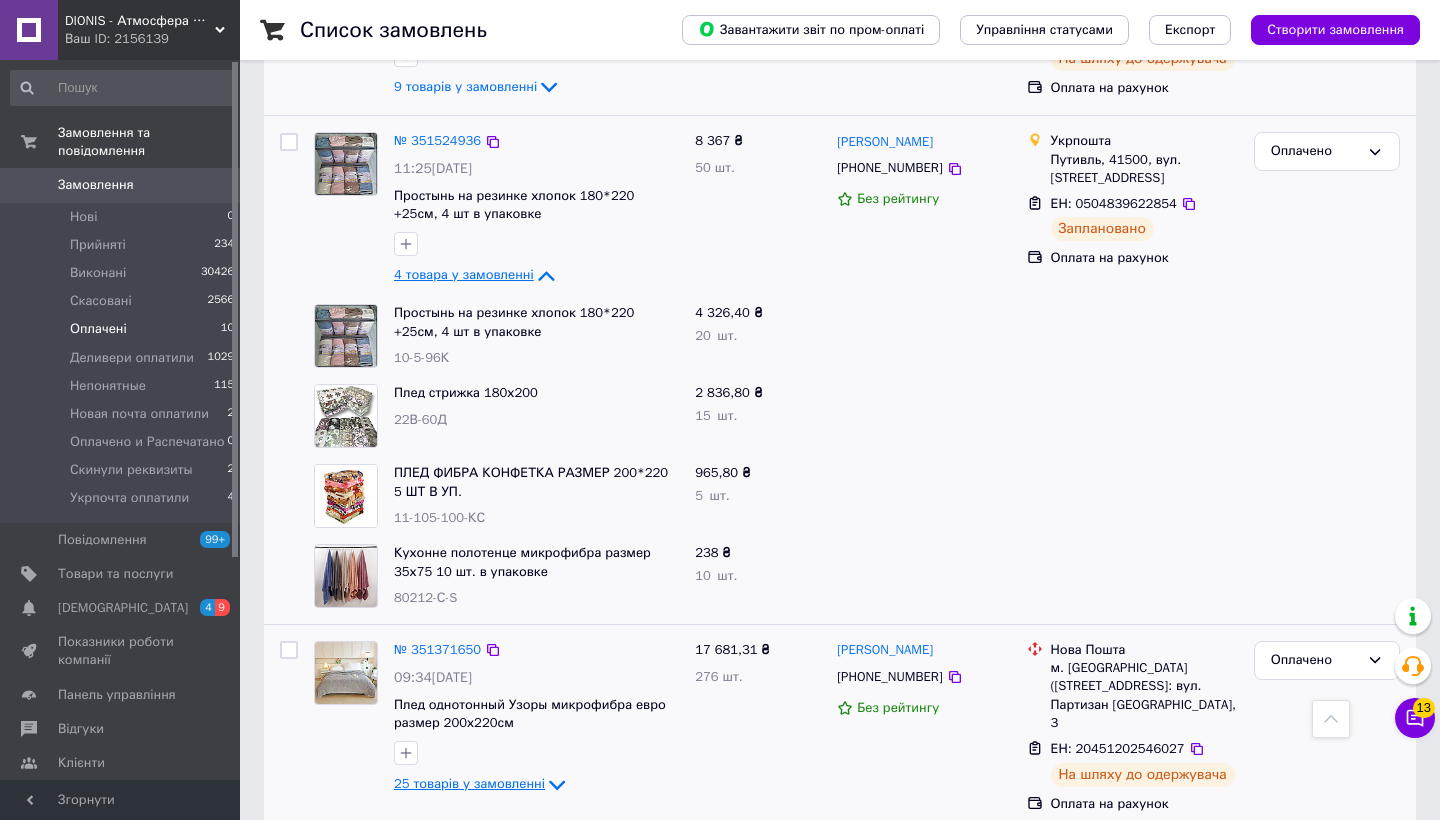 click 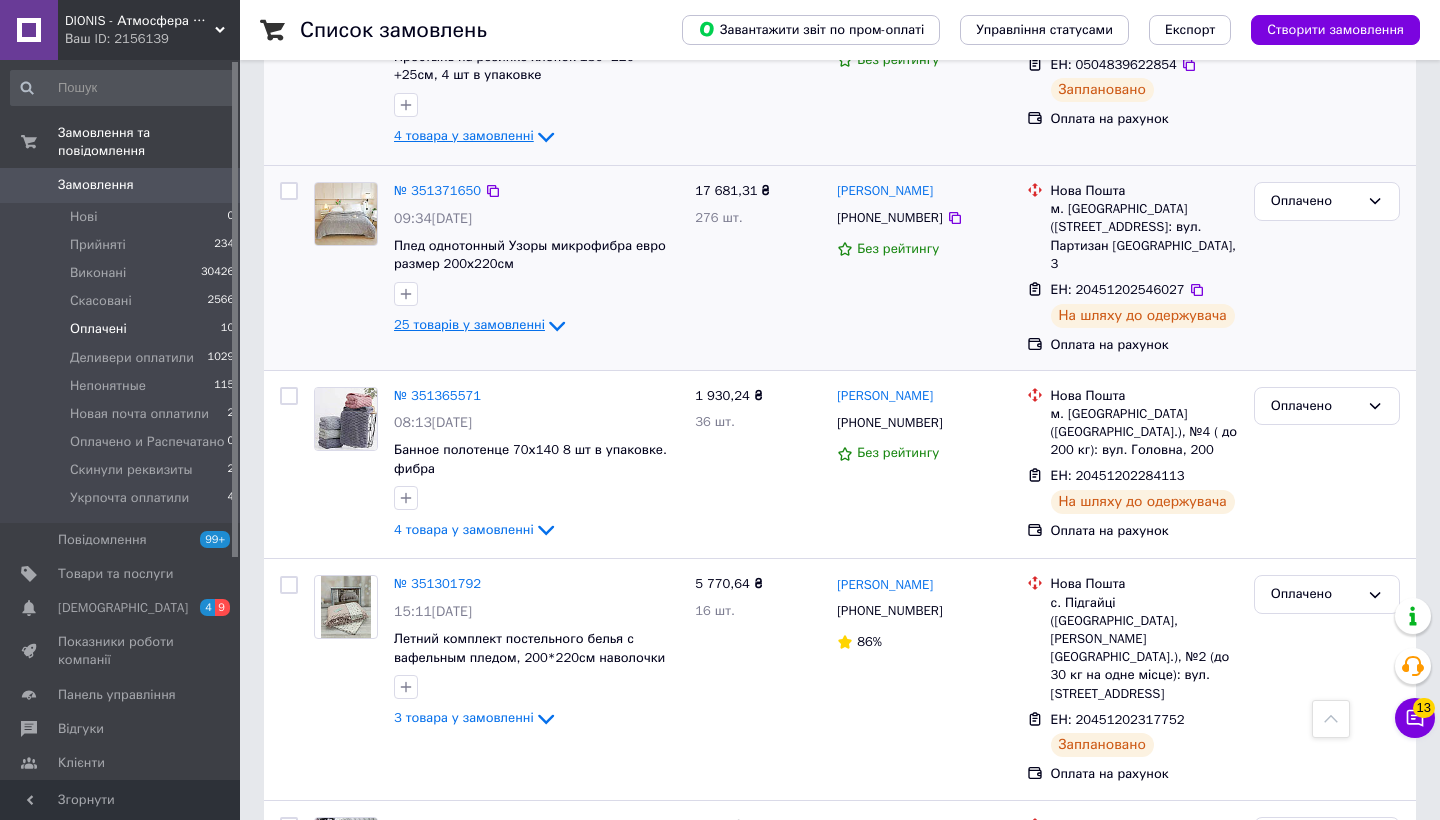 scroll, scrollTop: 881, scrollLeft: 0, axis: vertical 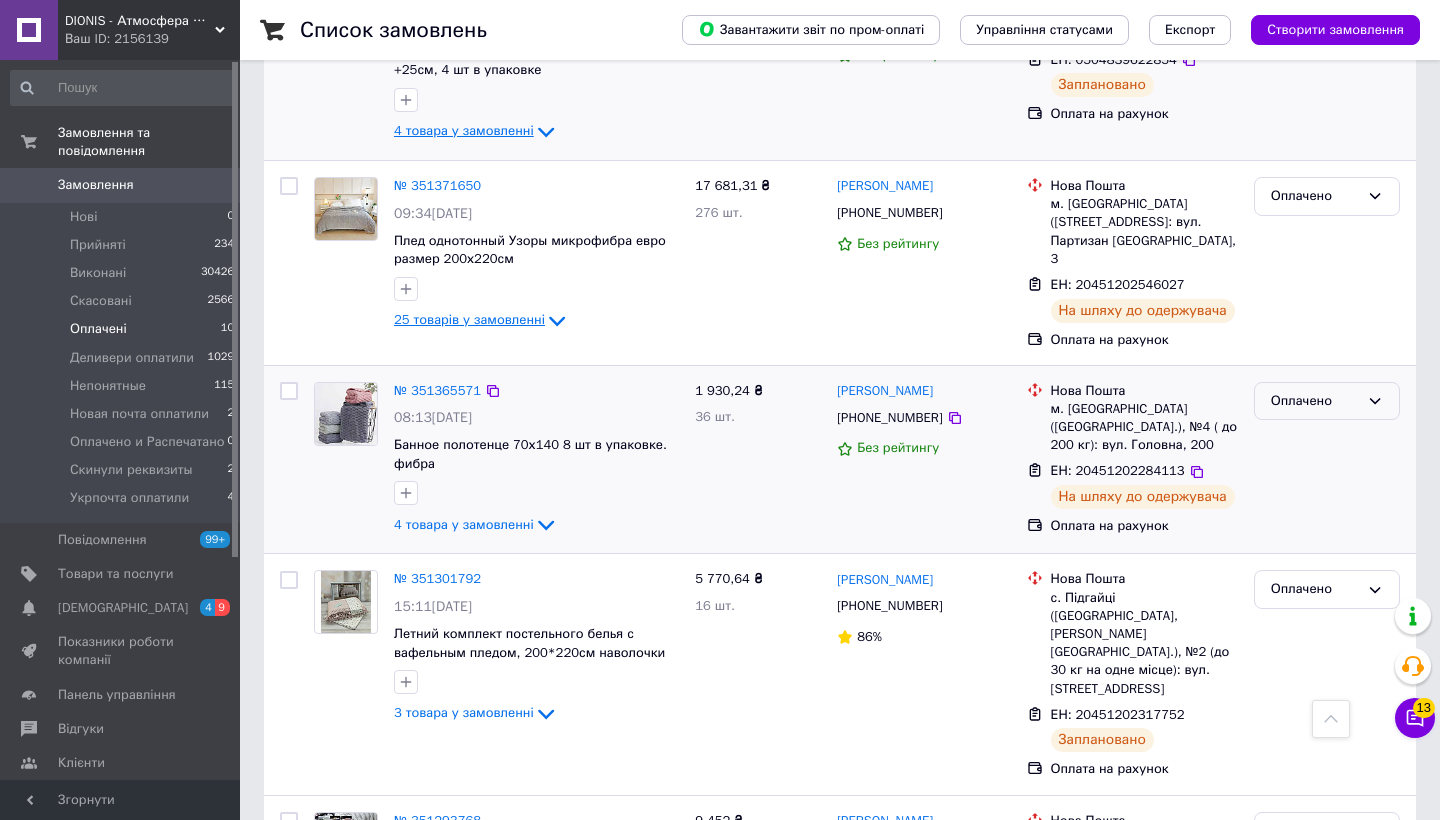 click on "Оплачено" at bounding box center [1315, 401] 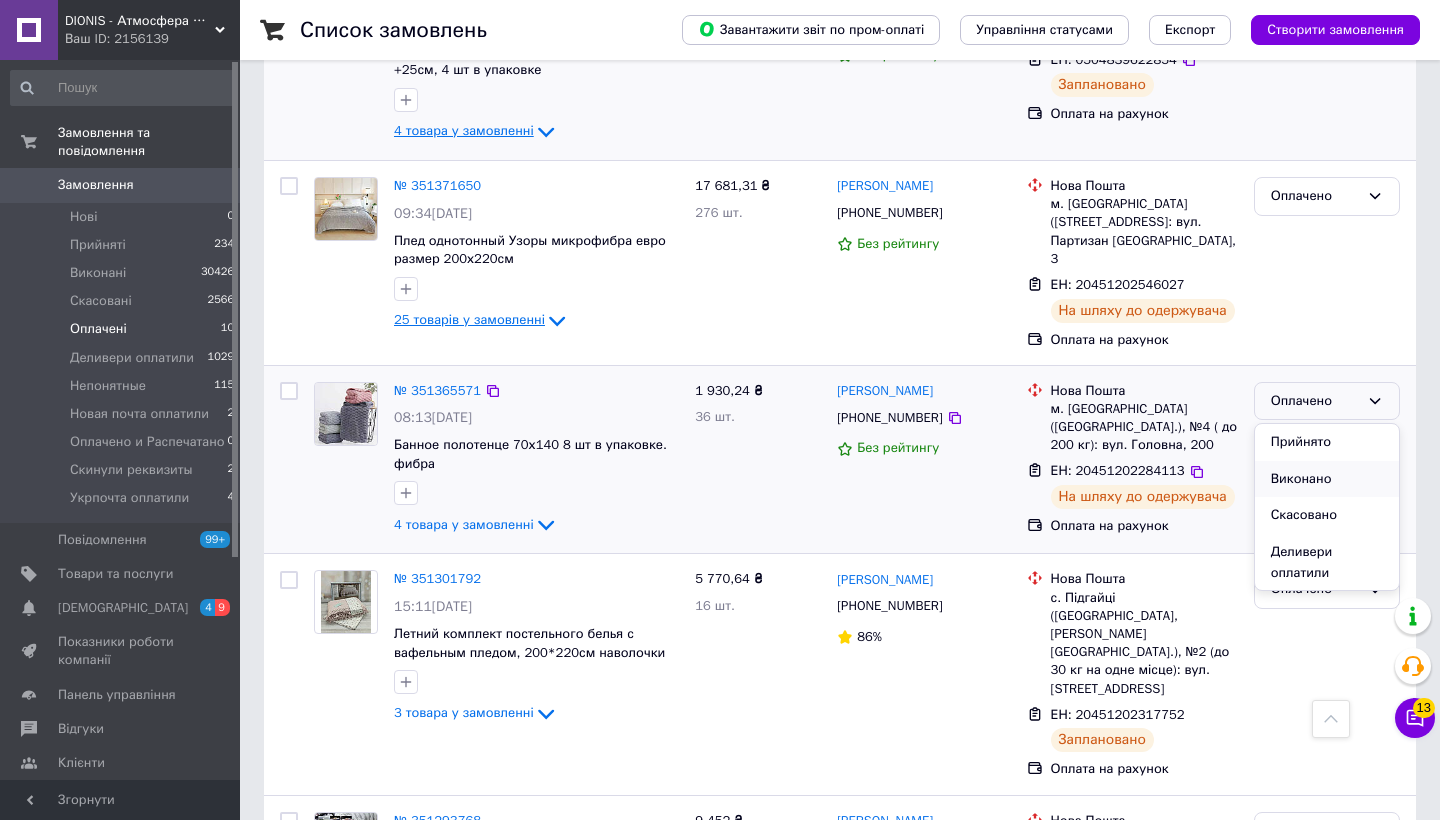 click on "Виконано" at bounding box center [1327, 479] 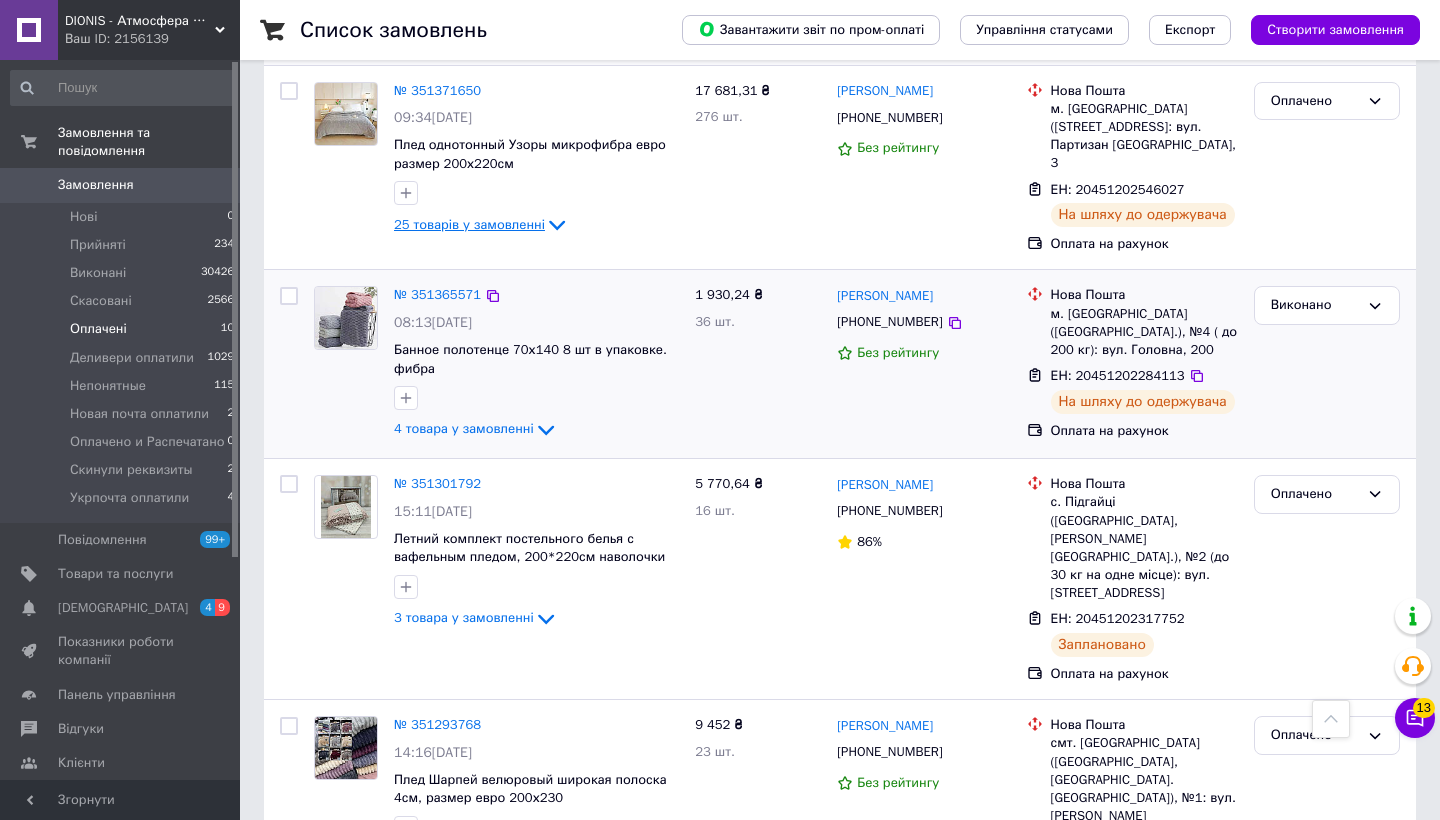 scroll, scrollTop: 1237, scrollLeft: 0, axis: vertical 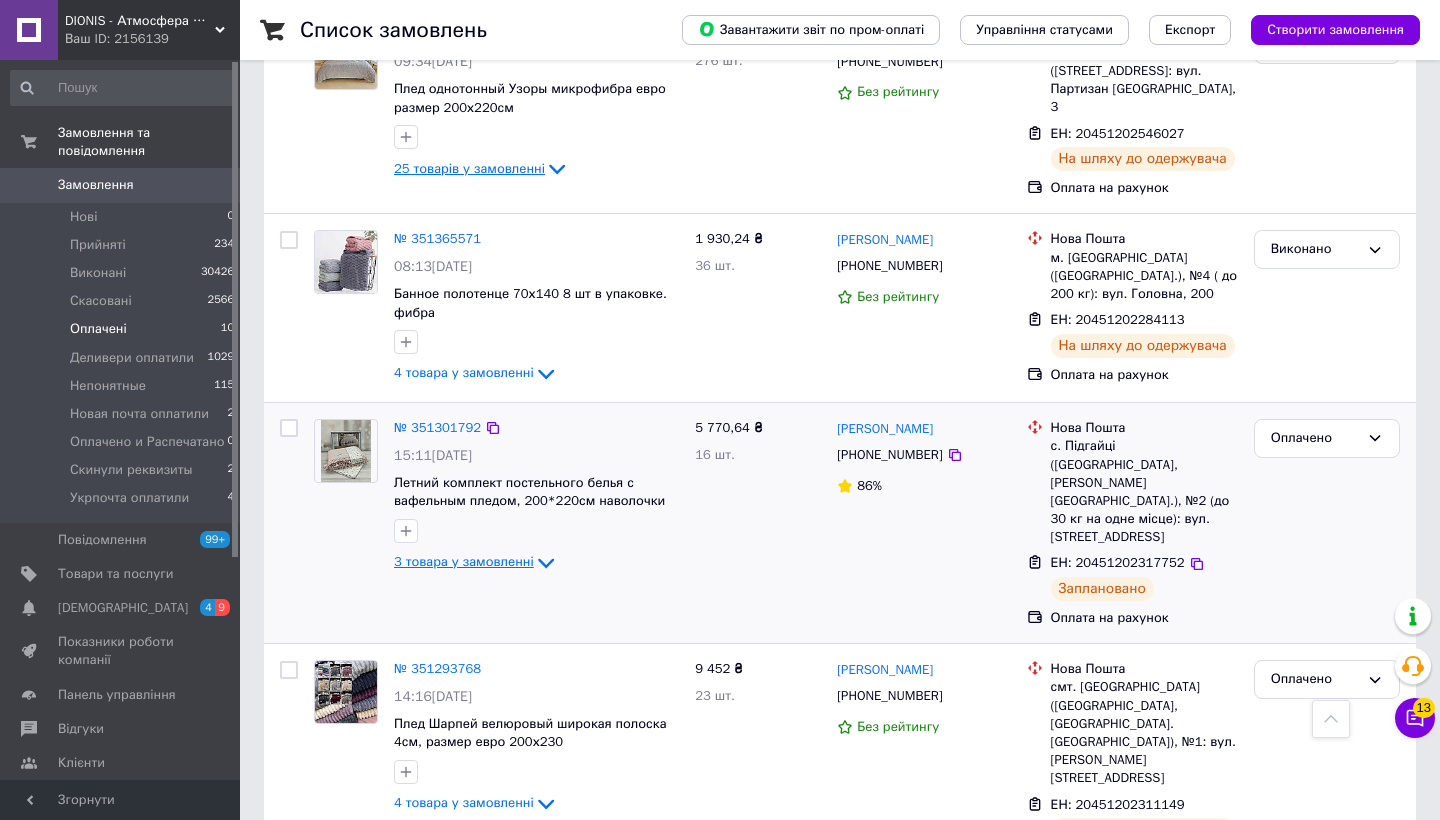 click 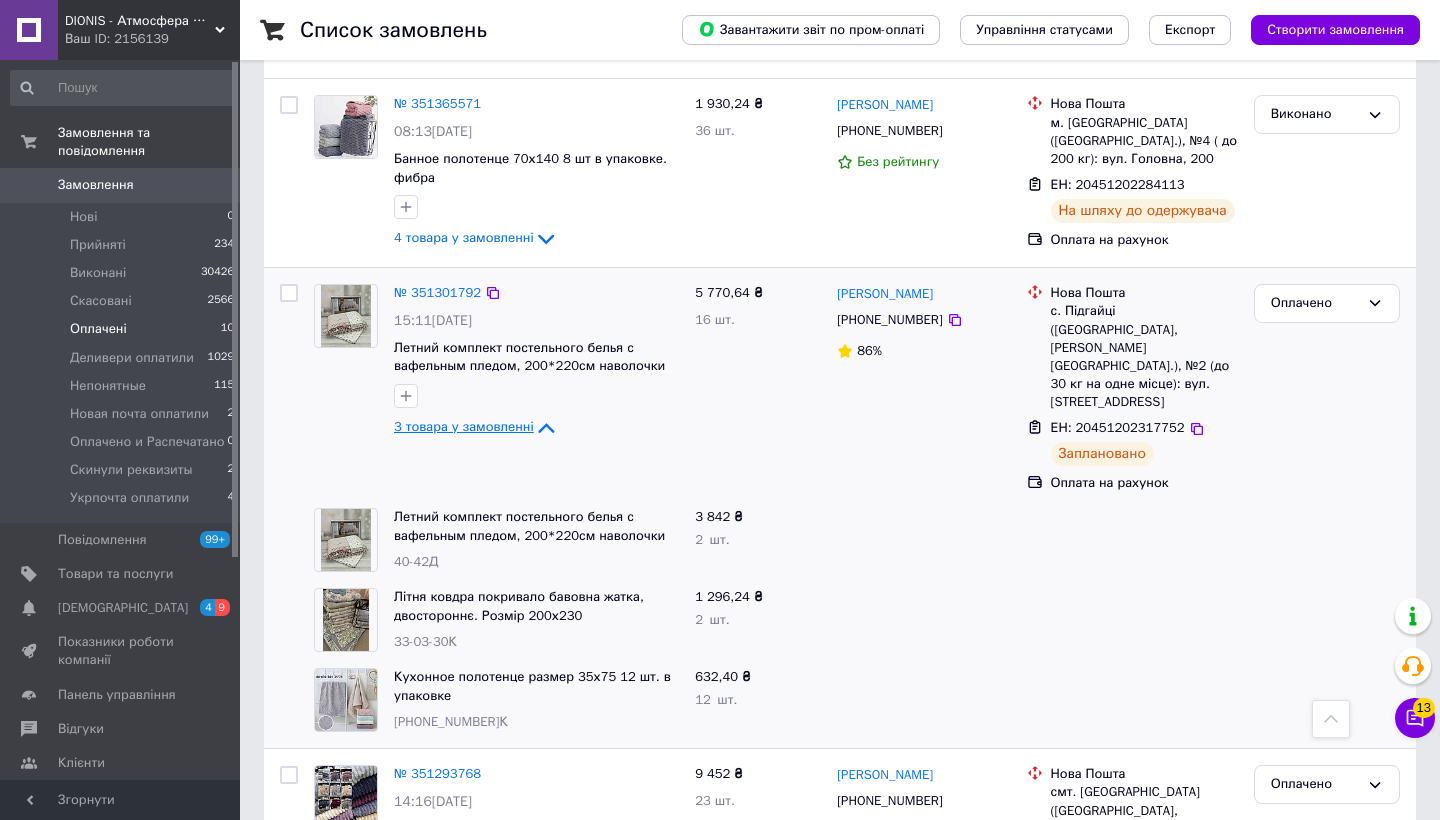 scroll, scrollTop: 1382, scrollLeft: 0, axis: vertical 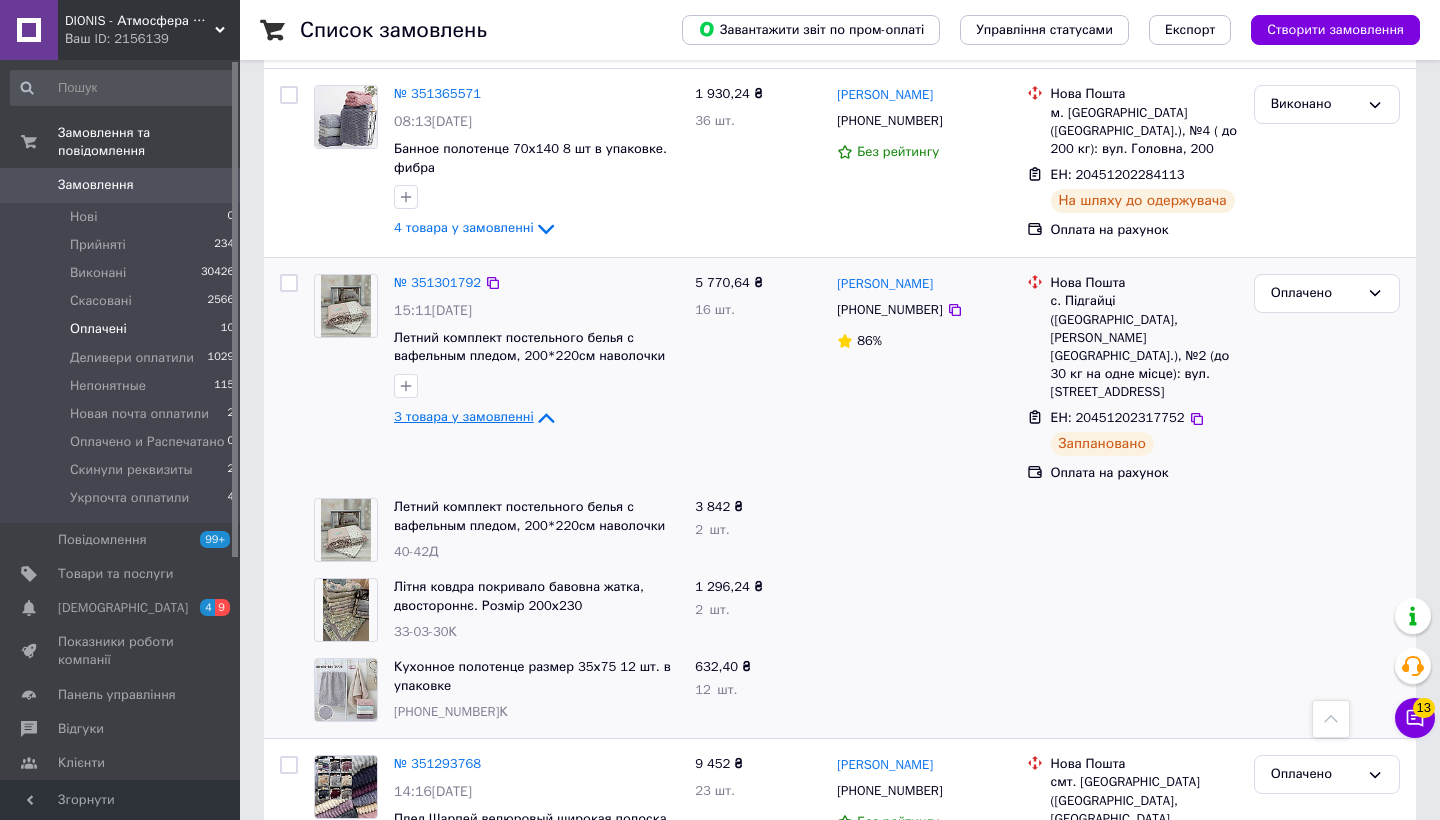 click 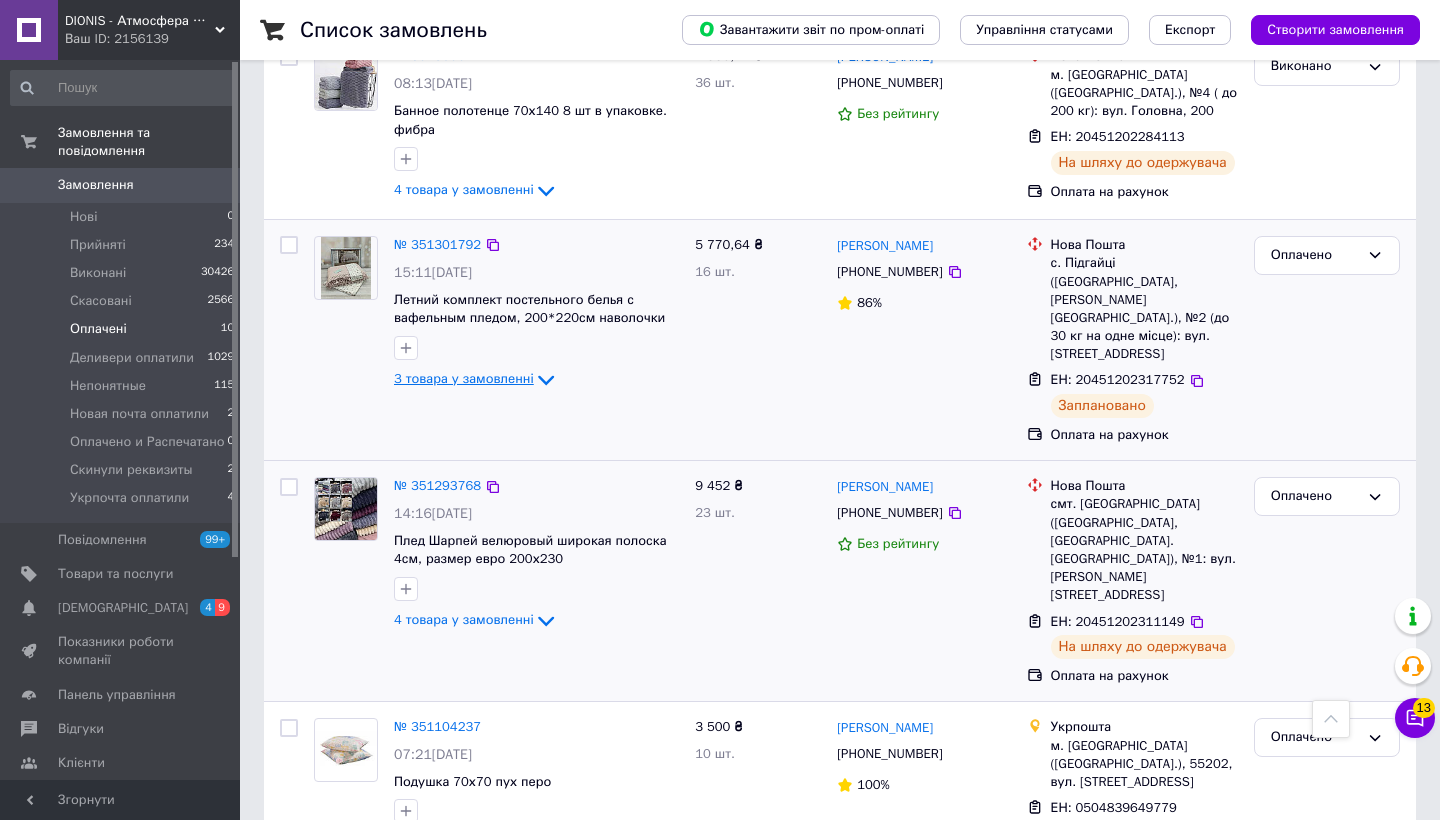 scroll, scrollTop: 1419, scrollLeft: 0, axis: vertical 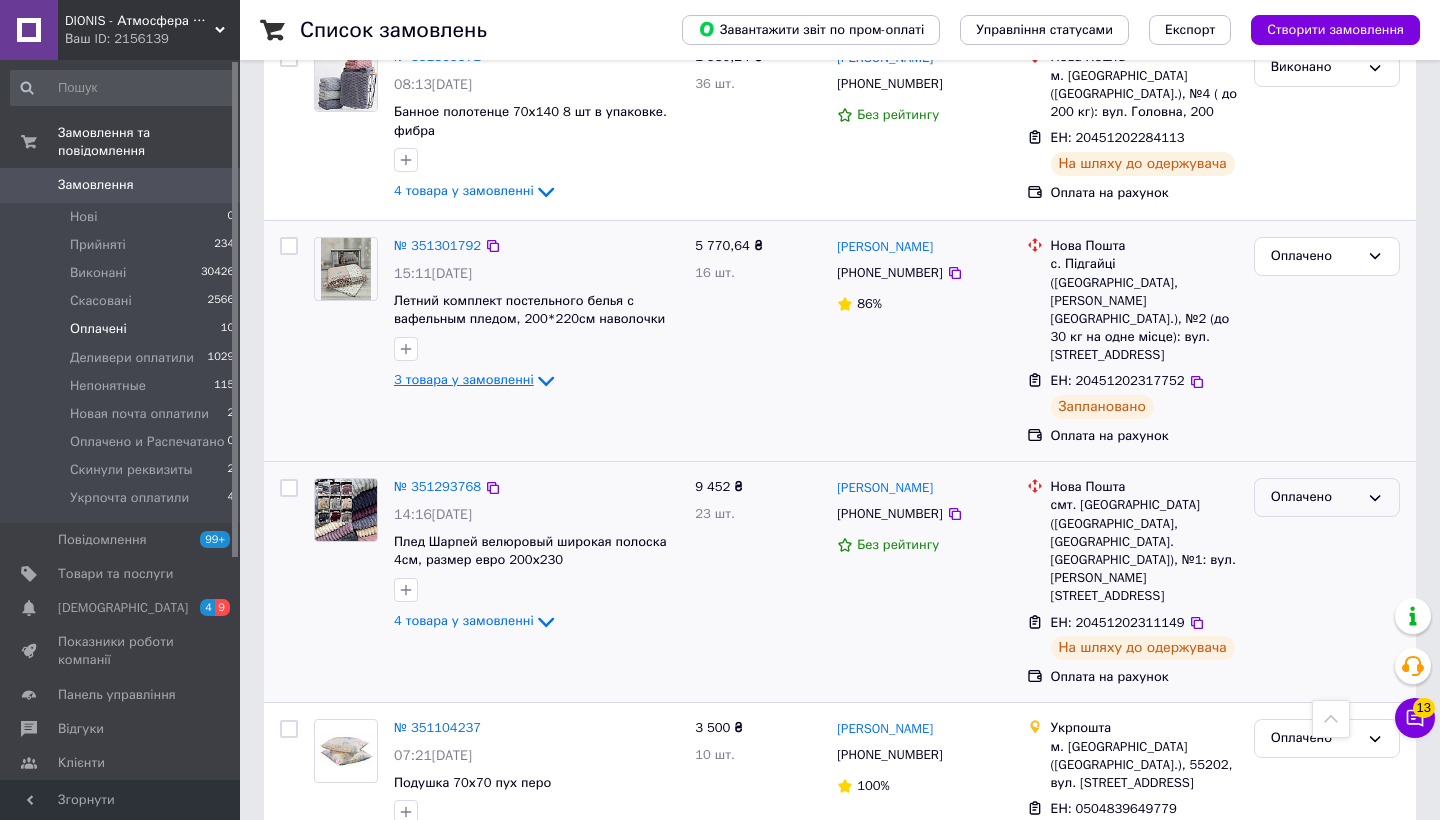 click on "Оплачено" at bounding box center (1315, 497) 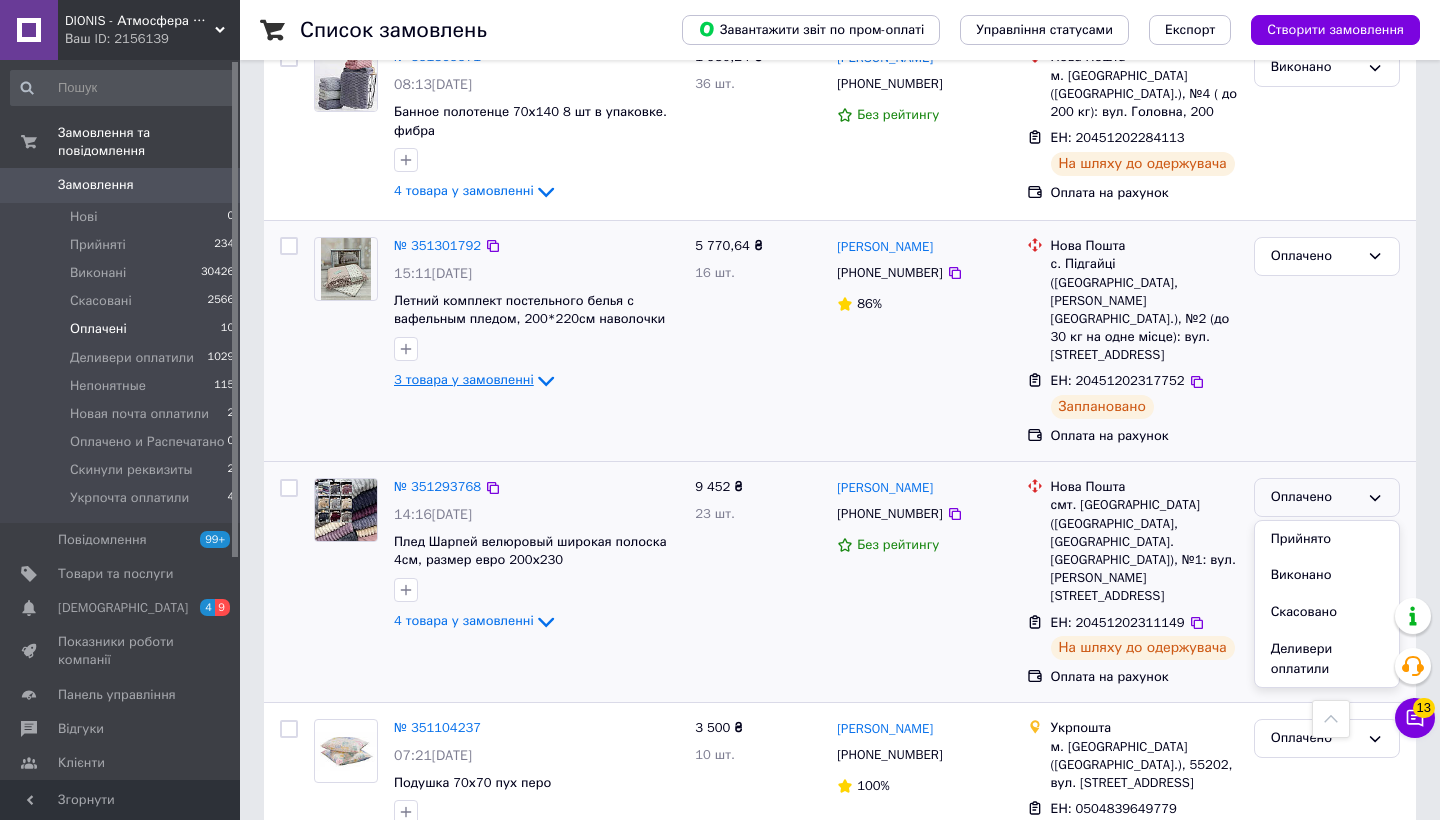 click on "Виконано" at bounding box center (1327, 575) 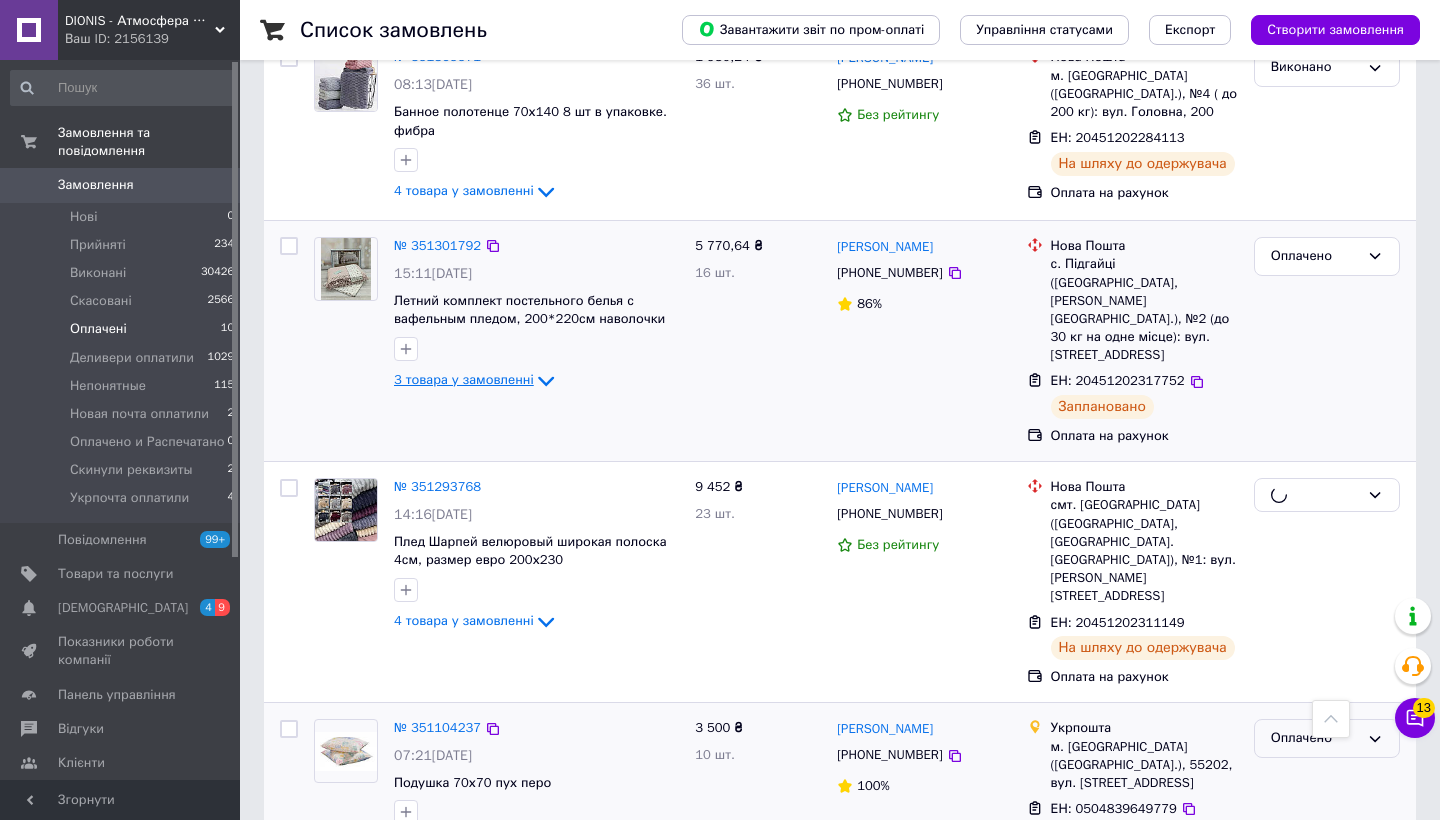 click on "Оплачено" at bounding box center (1315, 738) 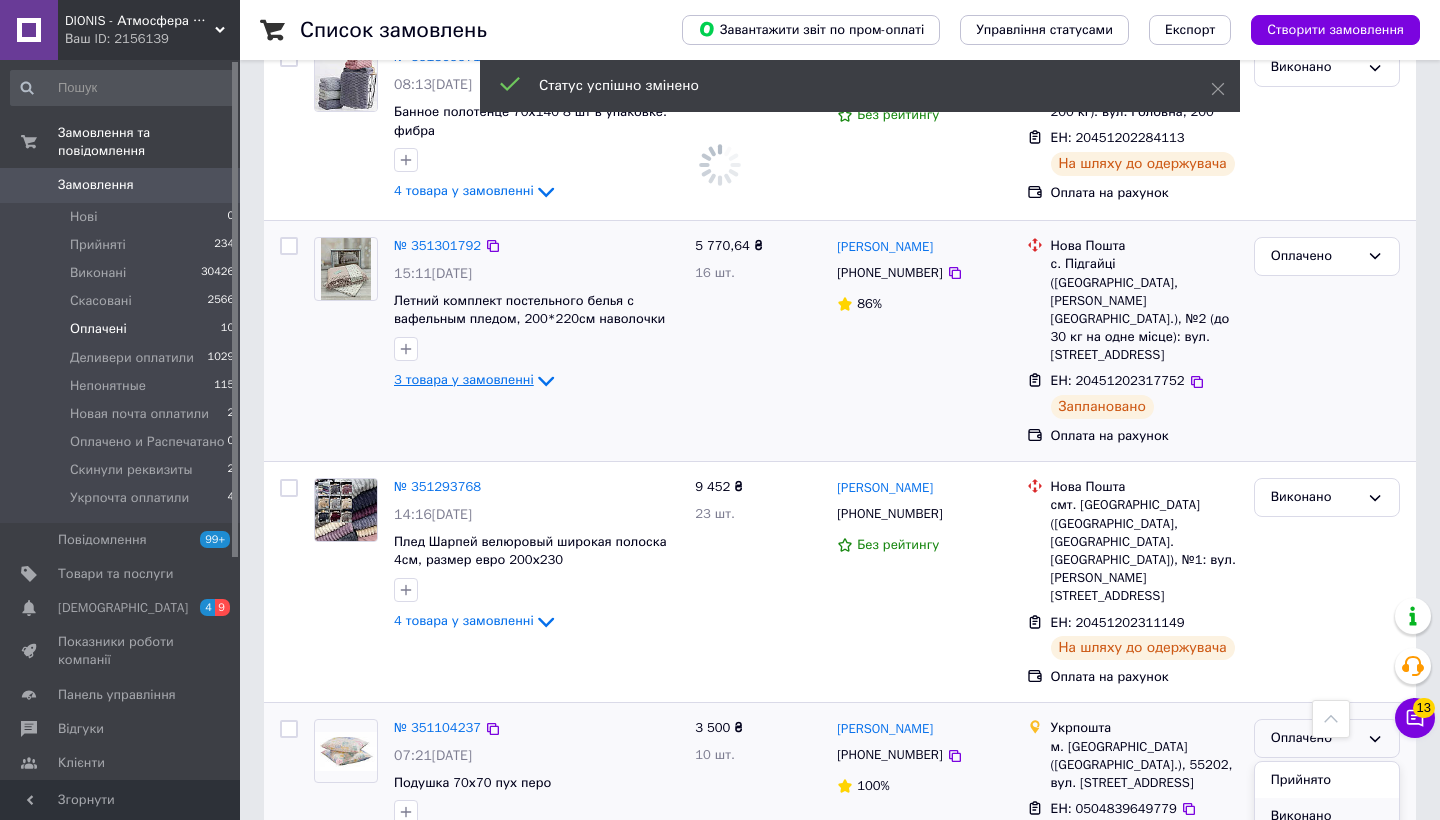 click on "Виконано" at bounding box center [1327, 816] 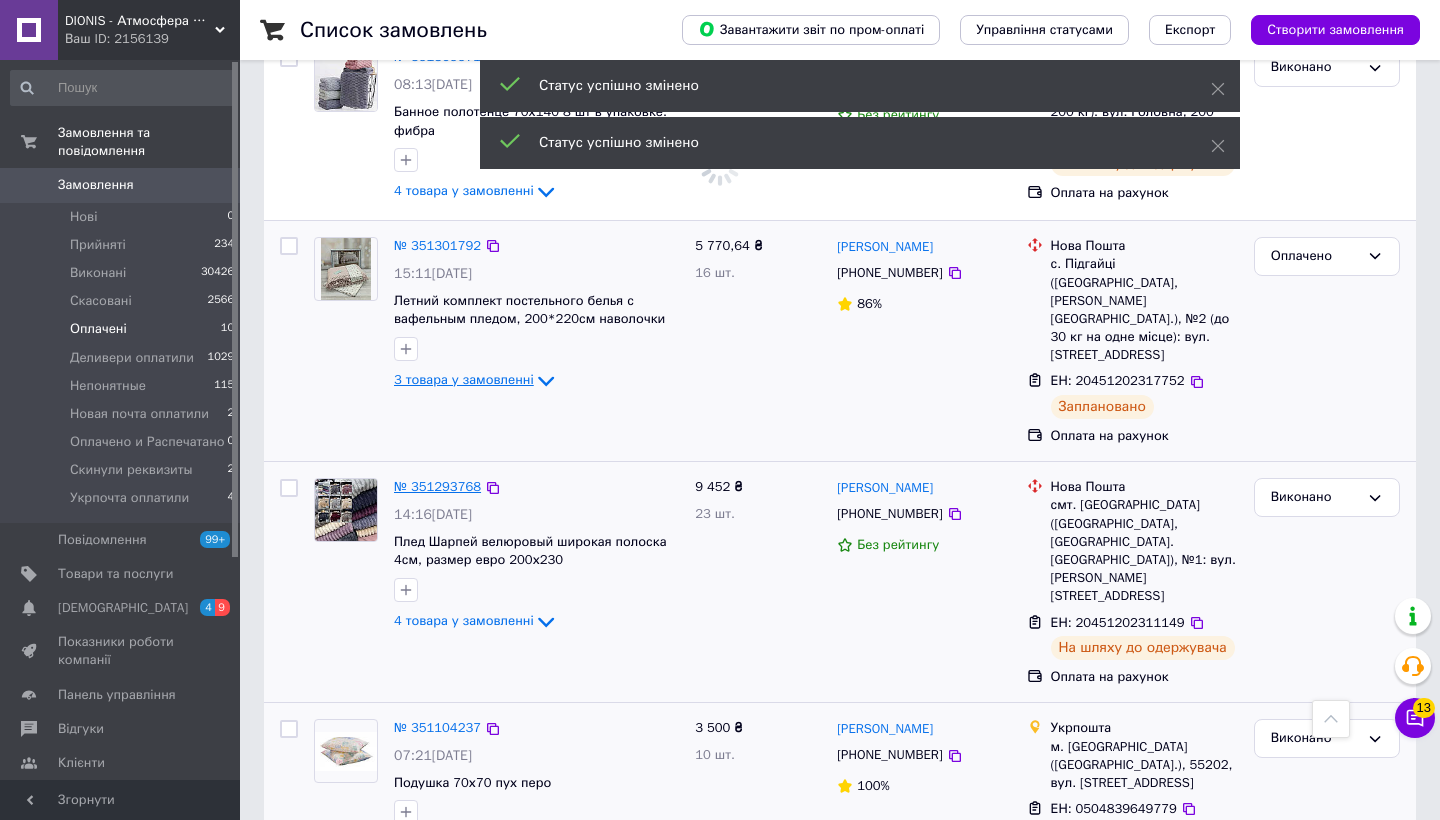 scroll, scrollTop: 1213, scrollLeft: 0, axis: vertical 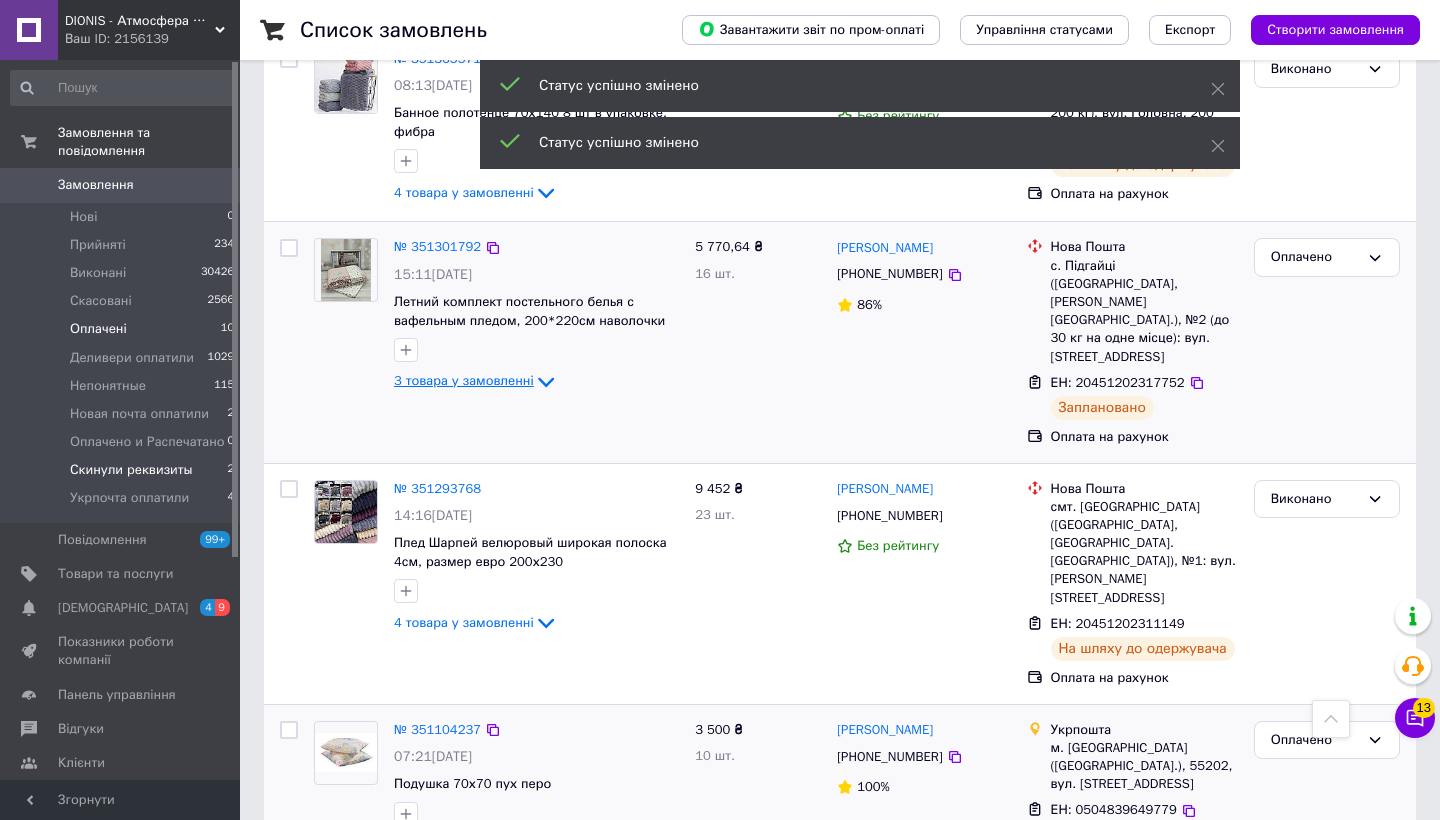click on "Скинули реквизиты" at bounding box center (131, 470) 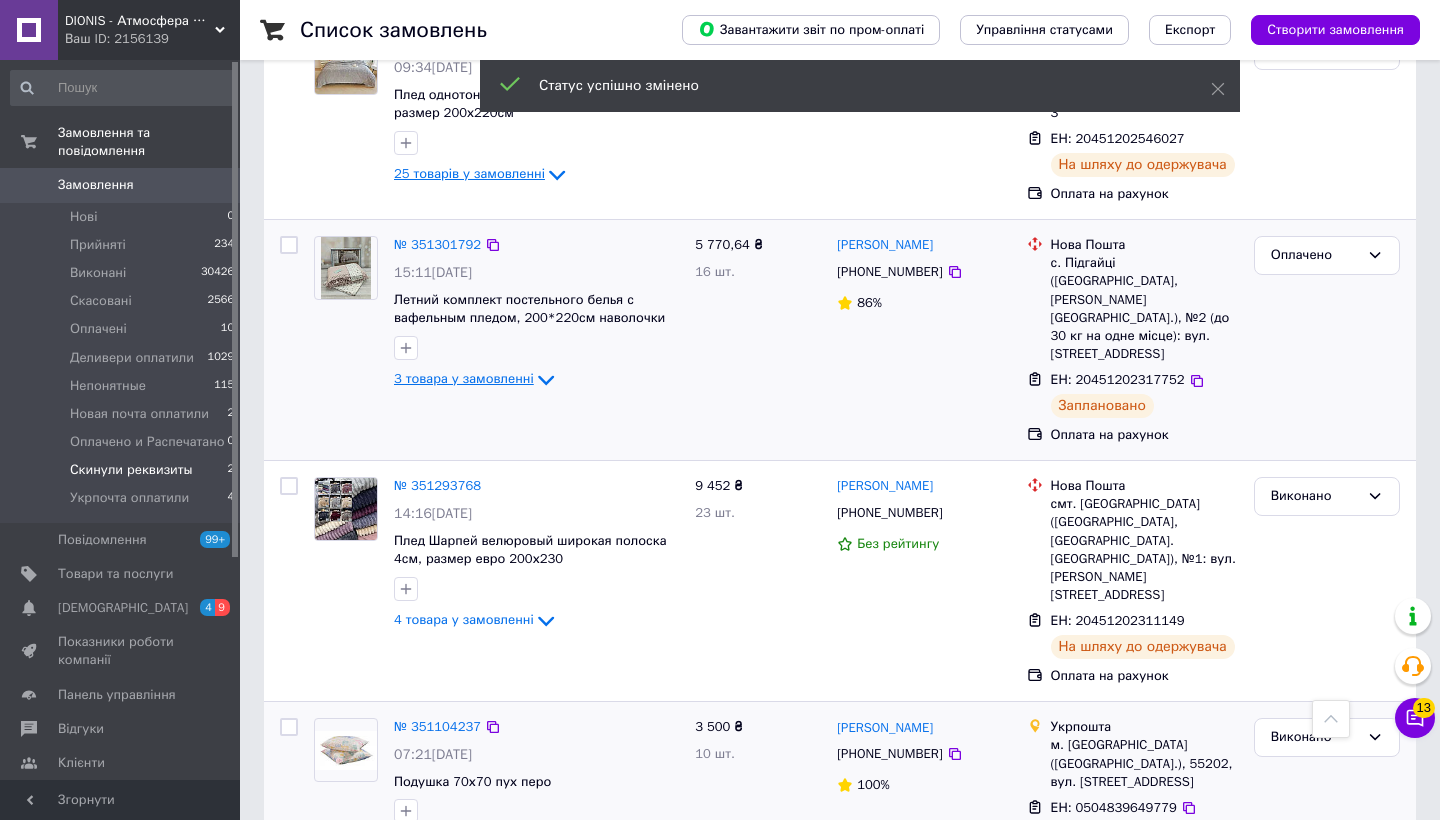 scroll, scrollTop: 0, scrollLeft: 0, axis: both 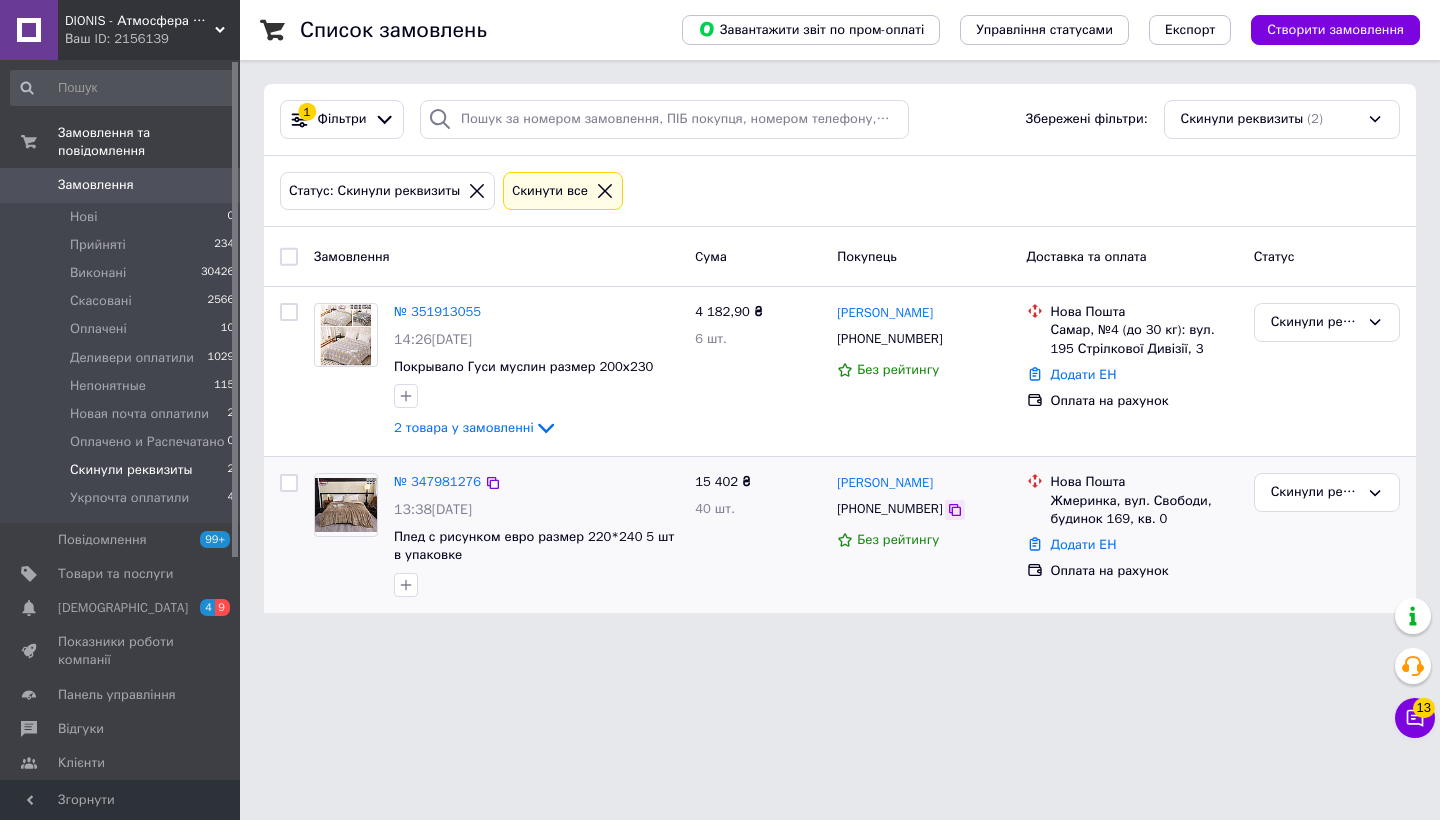 click 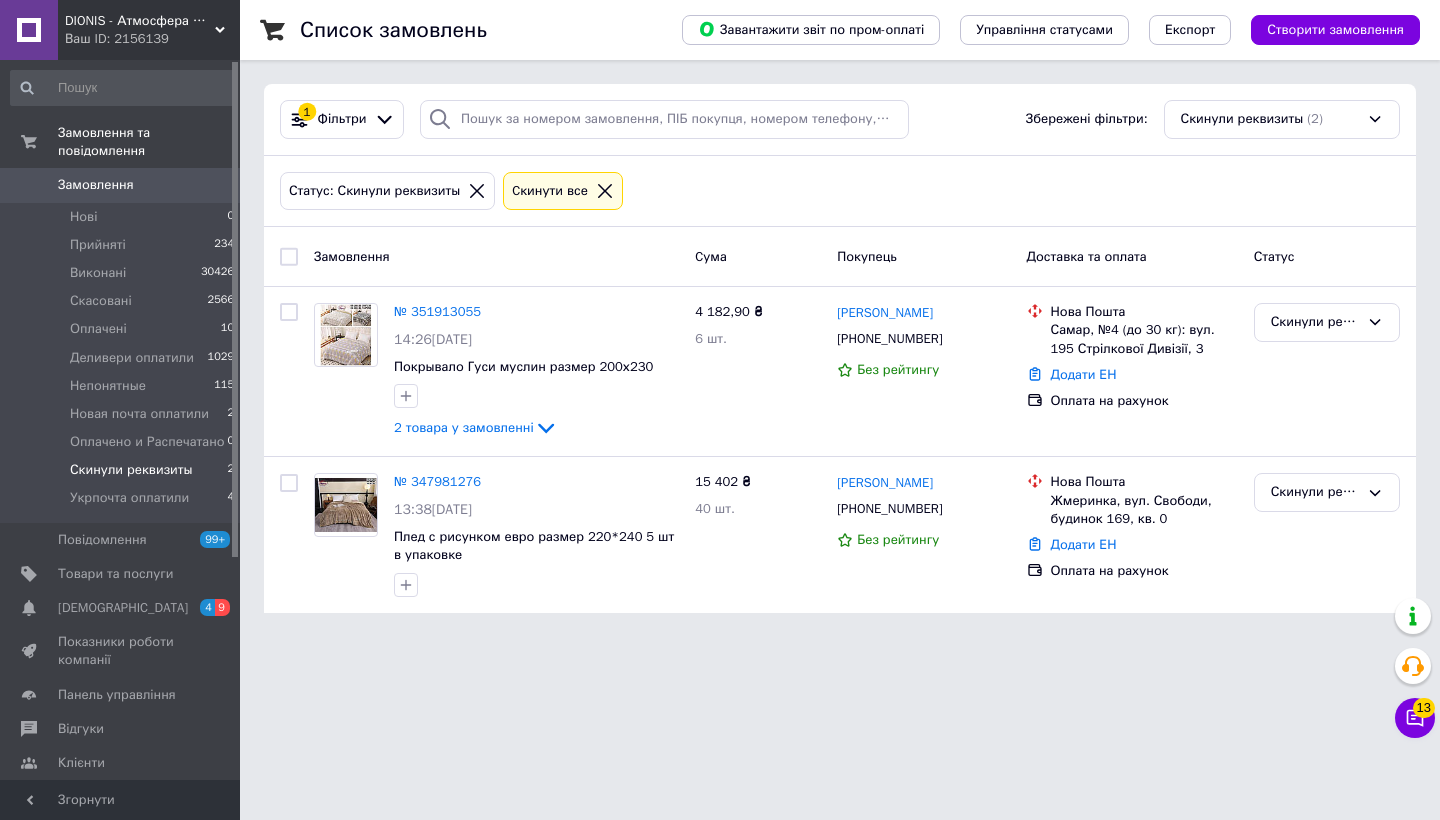 click on "Замовлення" at bounding box center [96, 185] 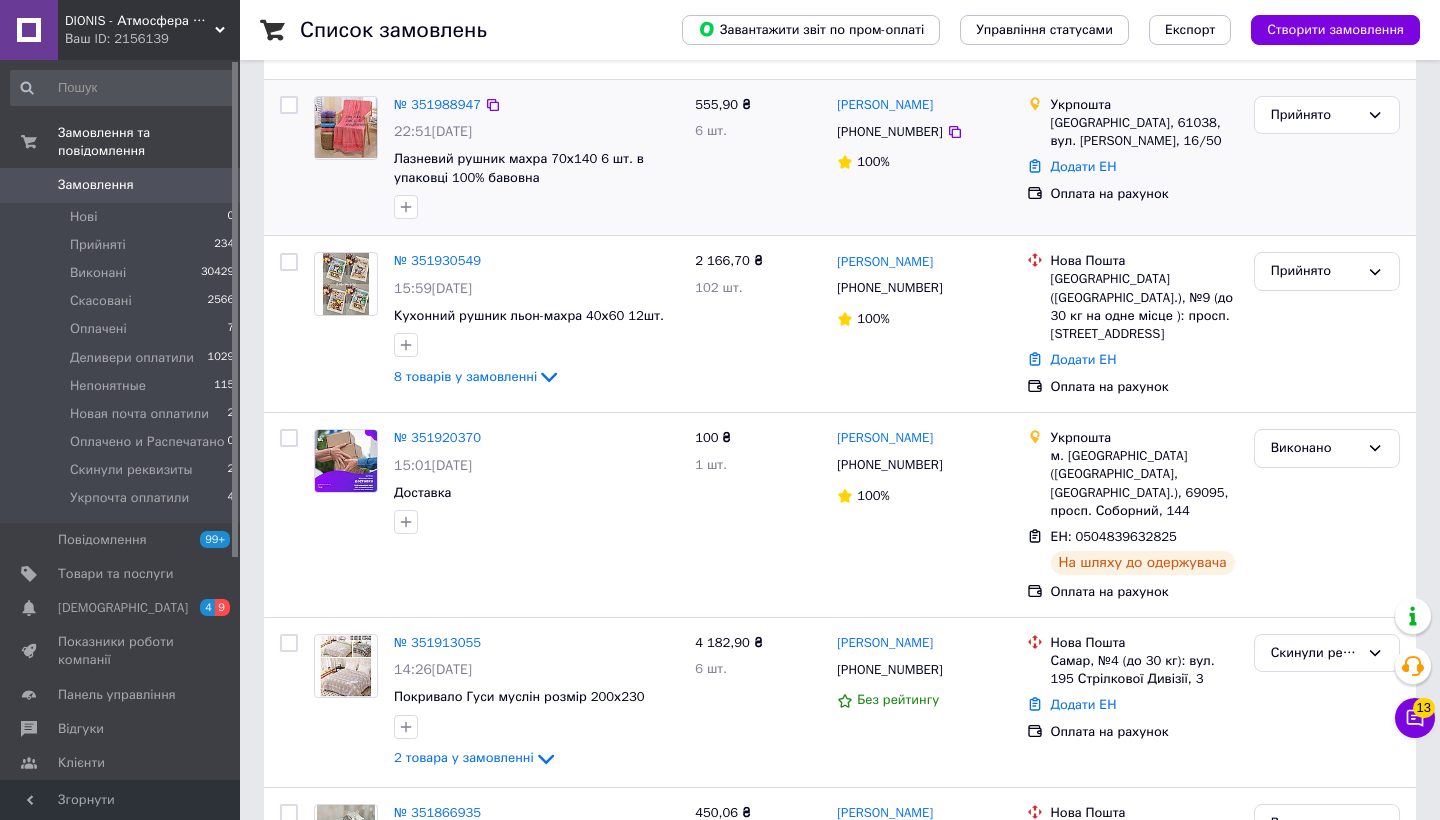 scroll, scrollTop: 151, scrollLeft: 0, axis: vertical 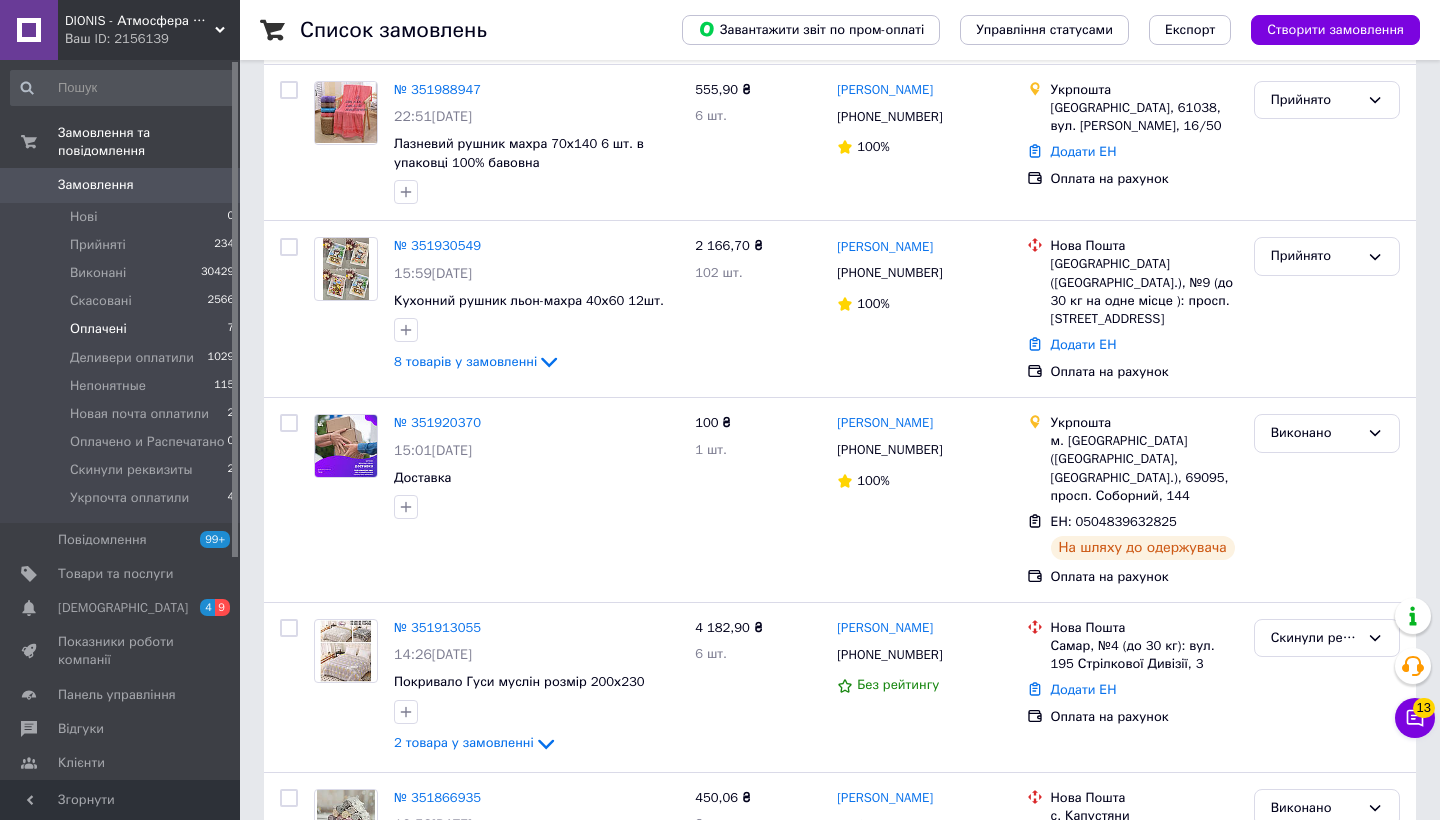 click on "Оплачені" at bounding box center (98, 329) 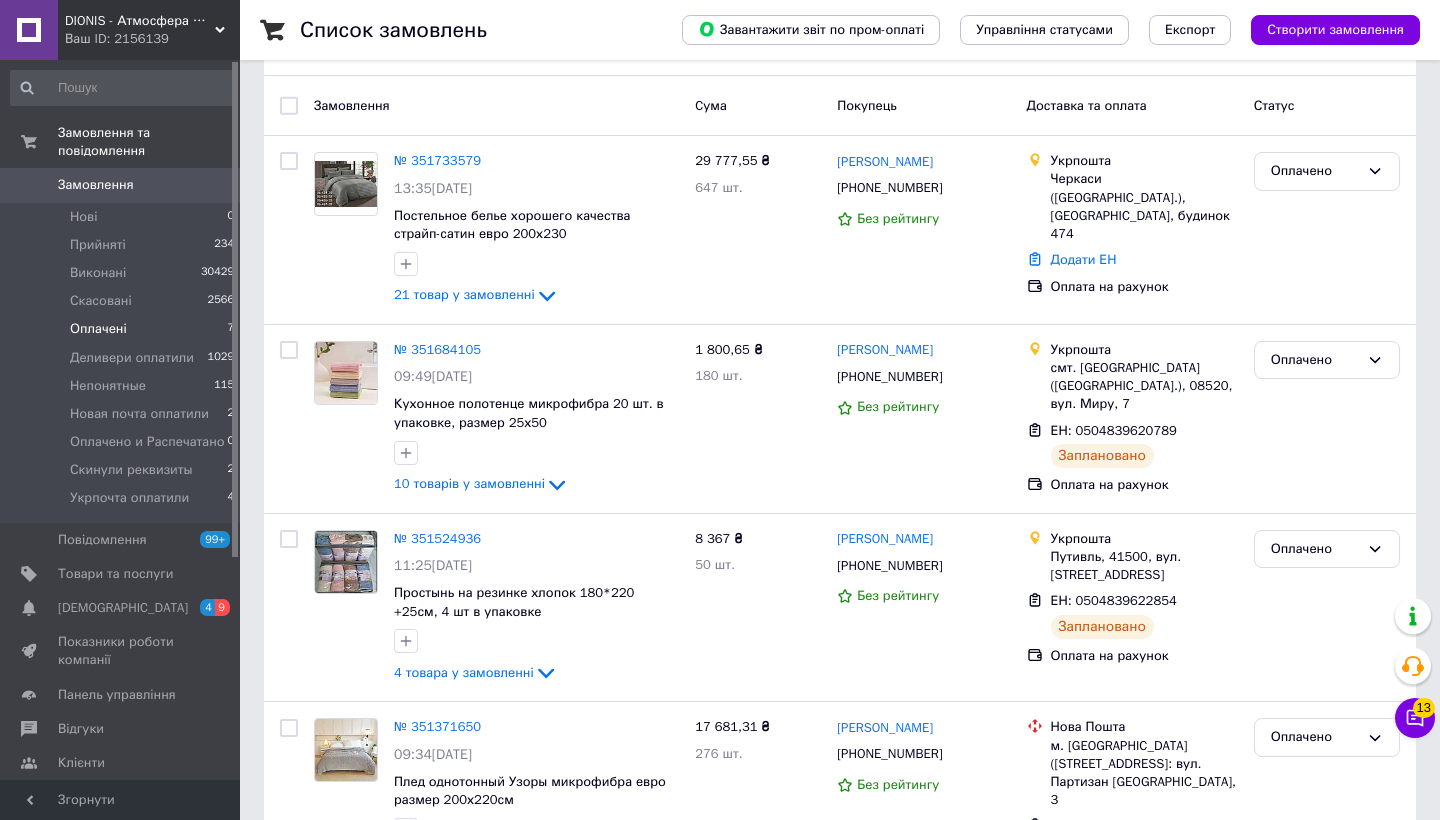 scroll, scrollTop: 0, scrollLeft: 0, axis: both 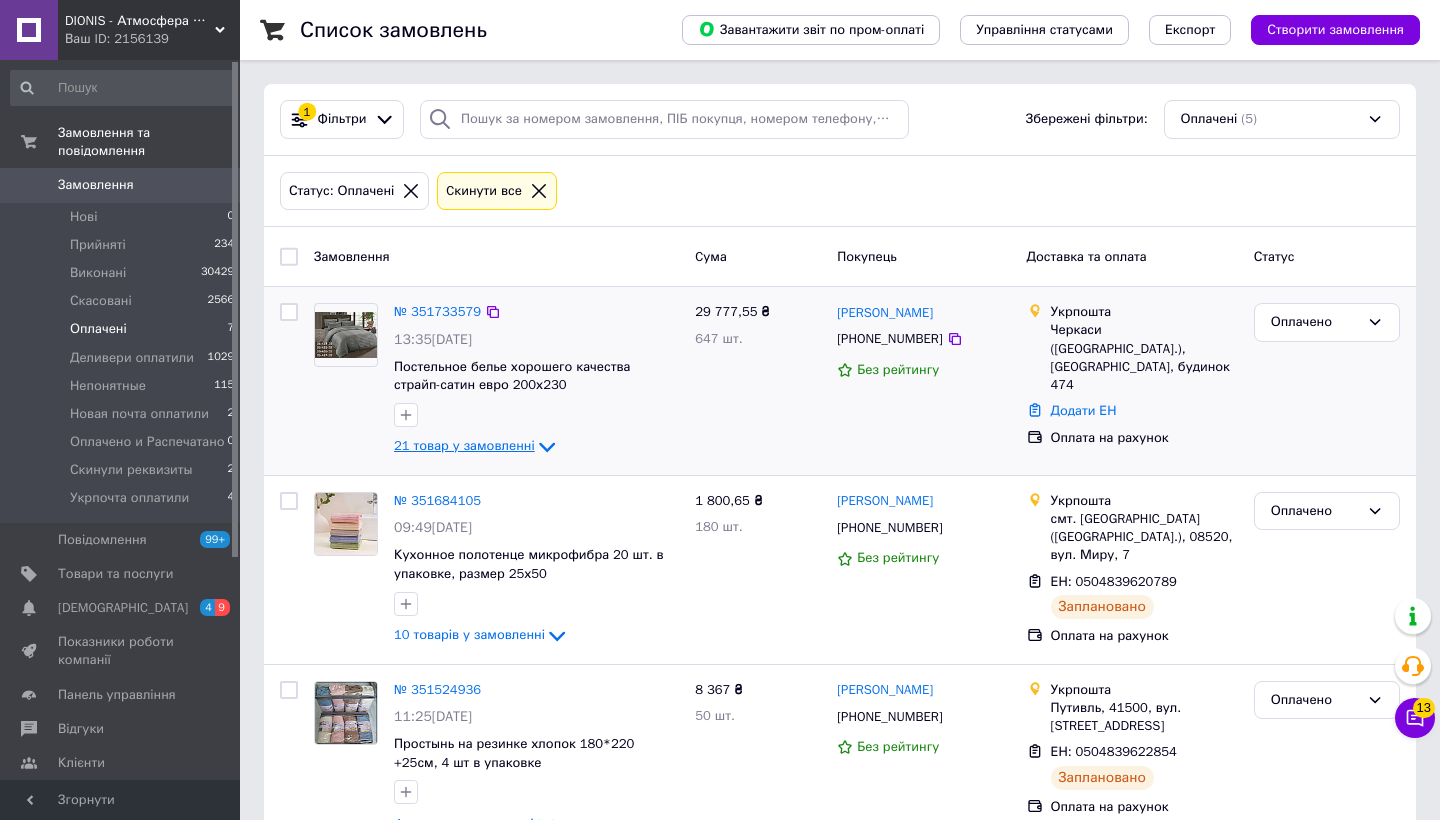 click 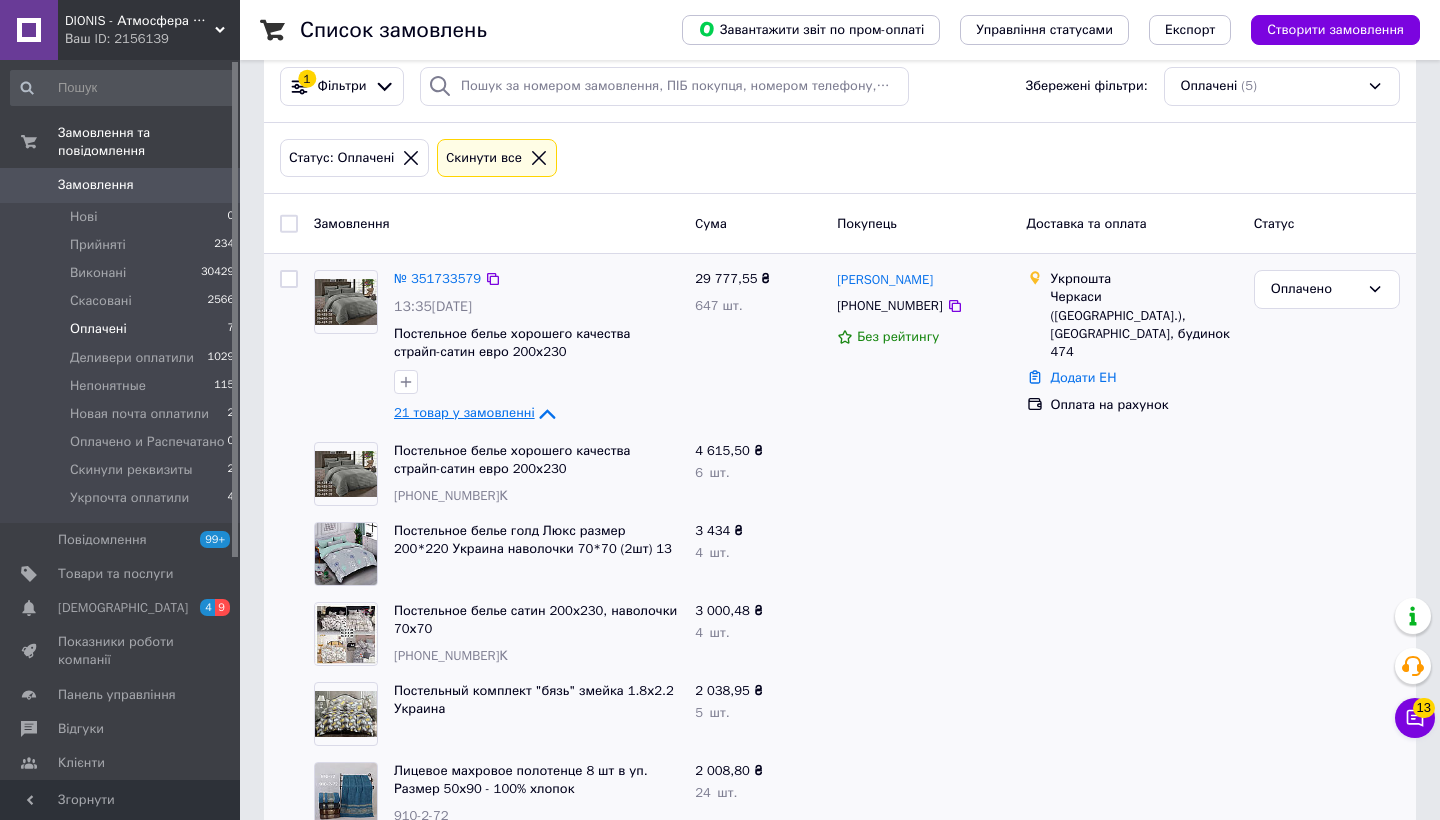 scroll, scrollTop: 14, scrollLeft: 0, axis: vertical 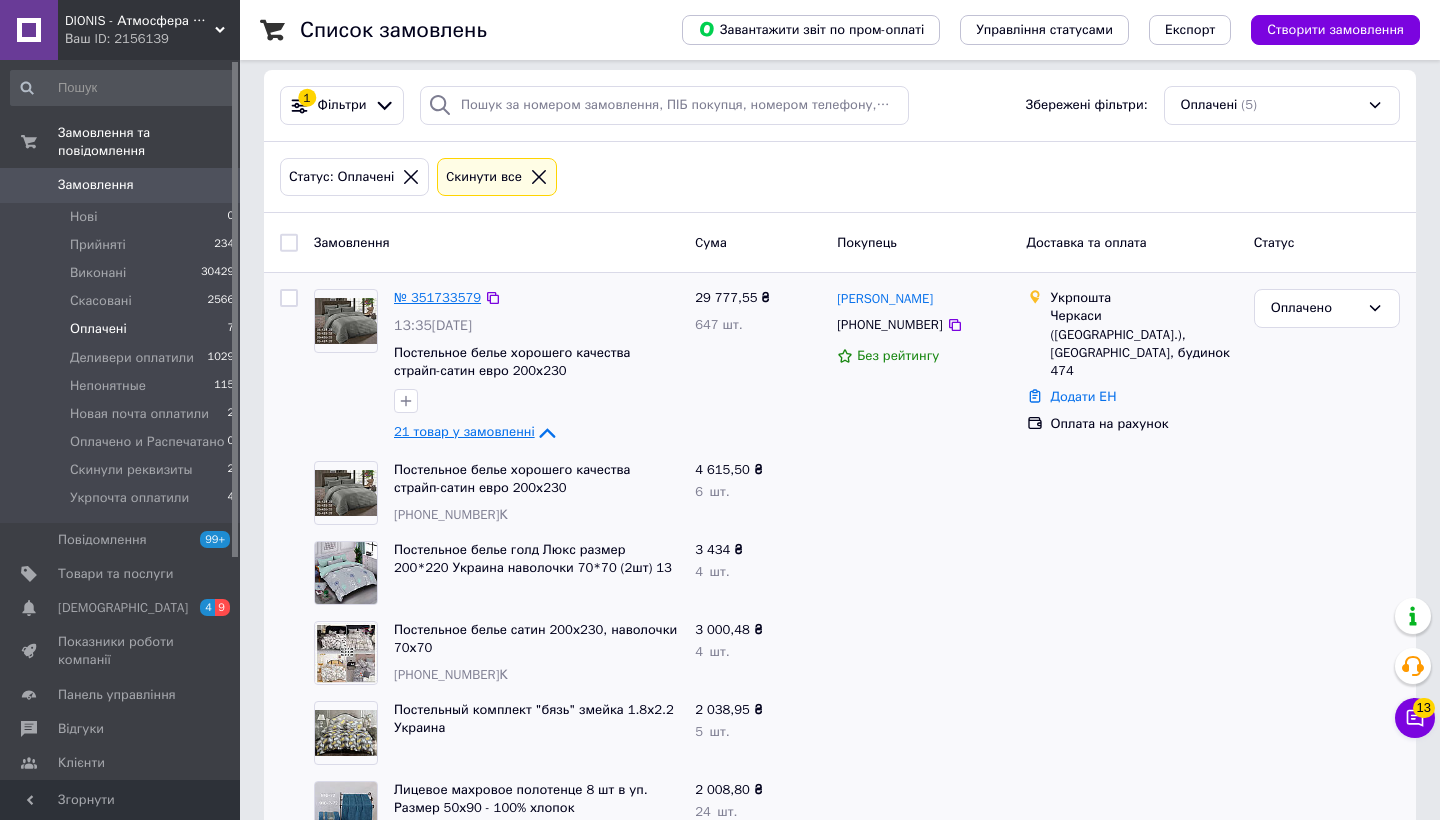 click on "№ 351733579" at bounding box center [437, 297] 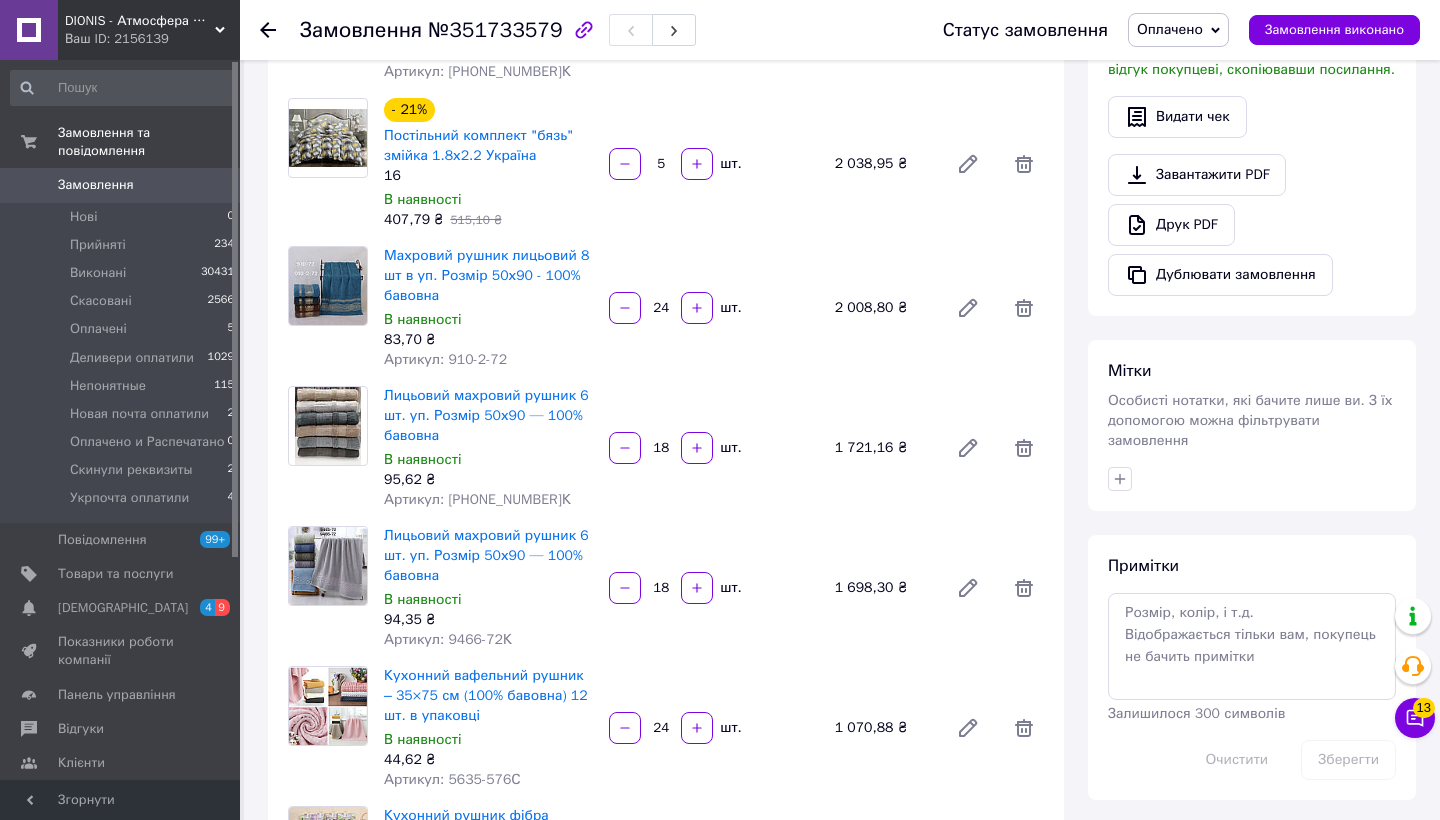 scroll, scrollTop: 589, scrollLeft: 0, axis: vertical 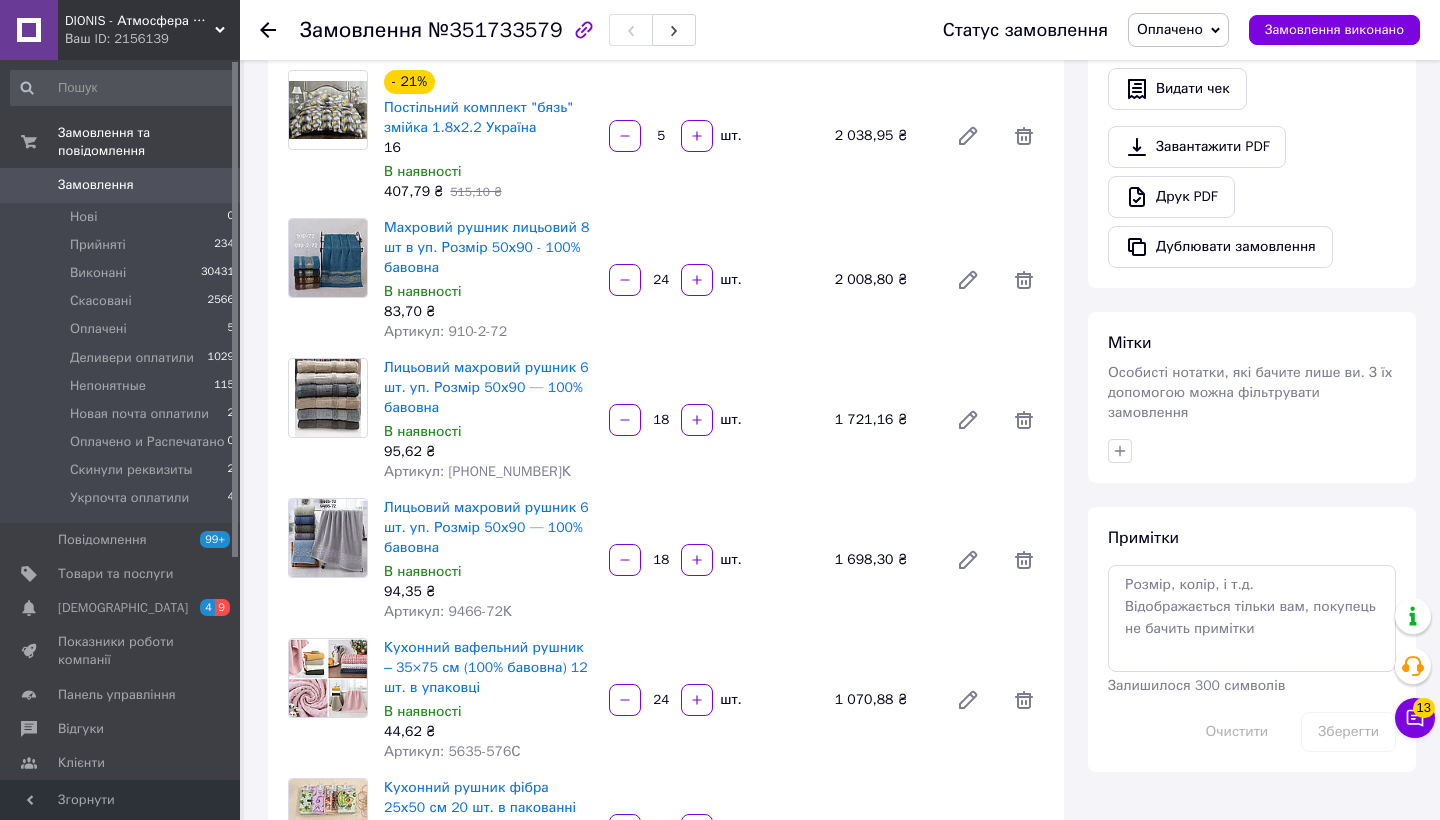 click on "Замовлення" at bounding box center [96, 185] 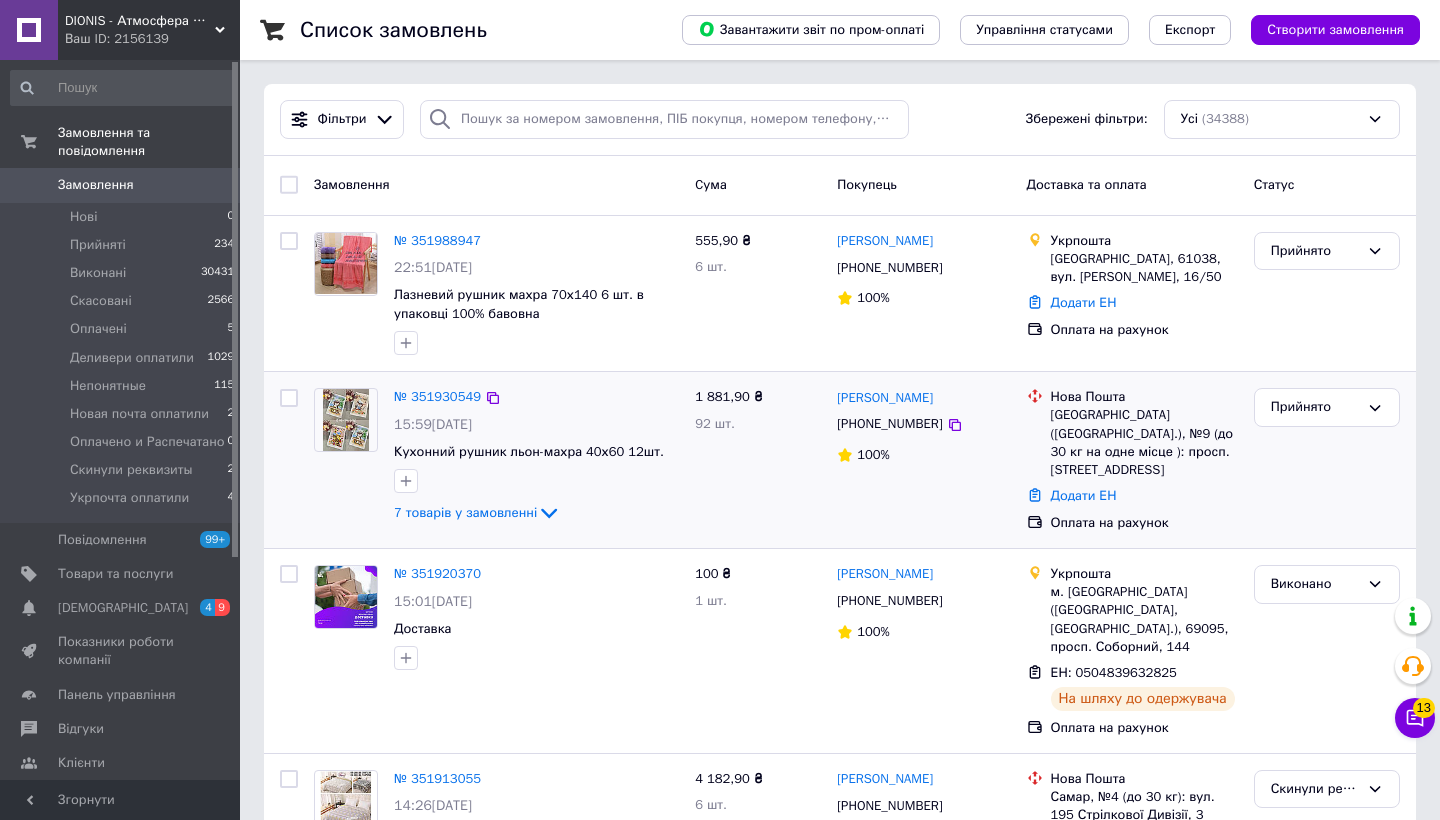 scroll, scrollTop: 61, scrollLeft: 0, axis: vertical 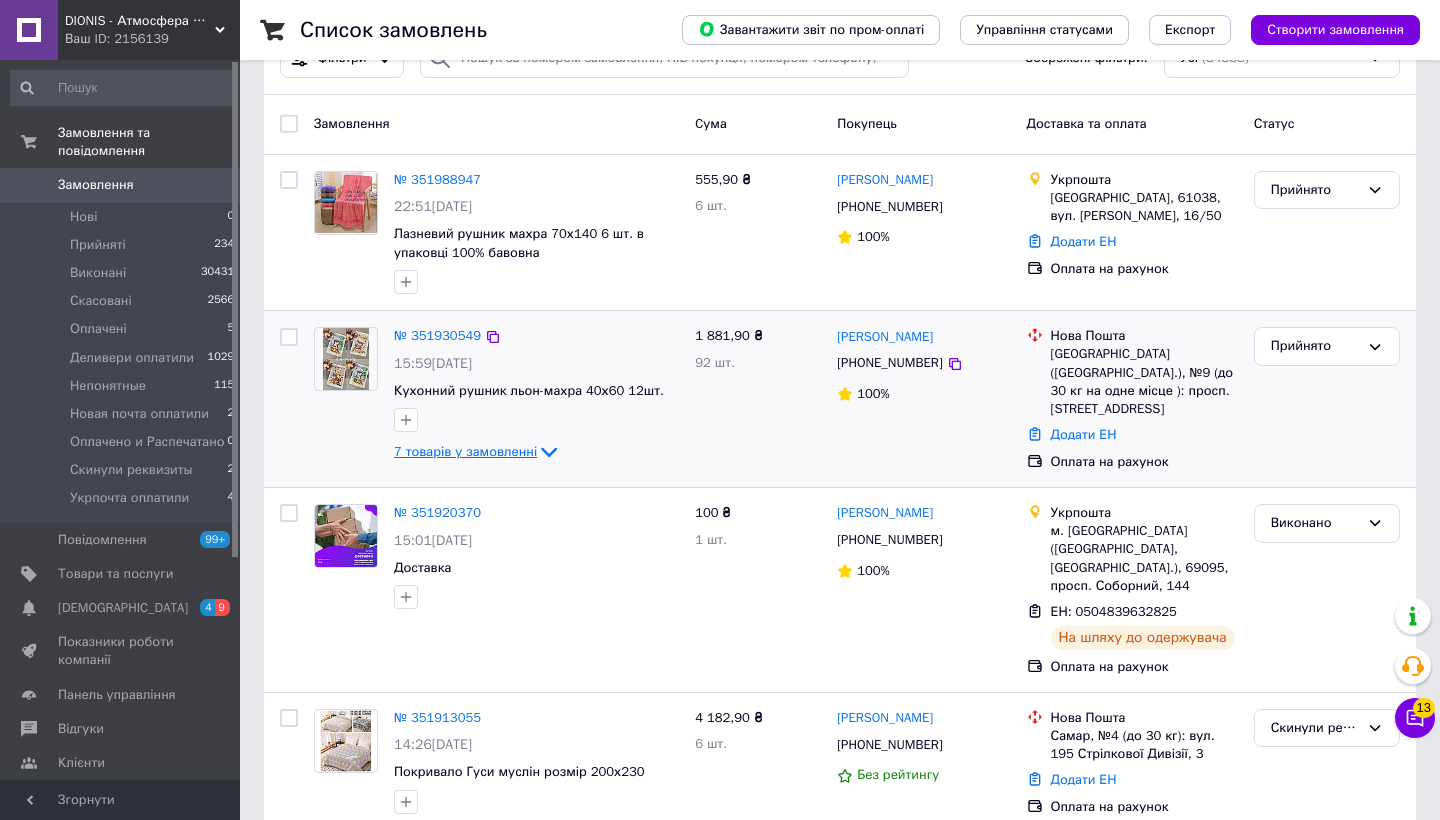 click 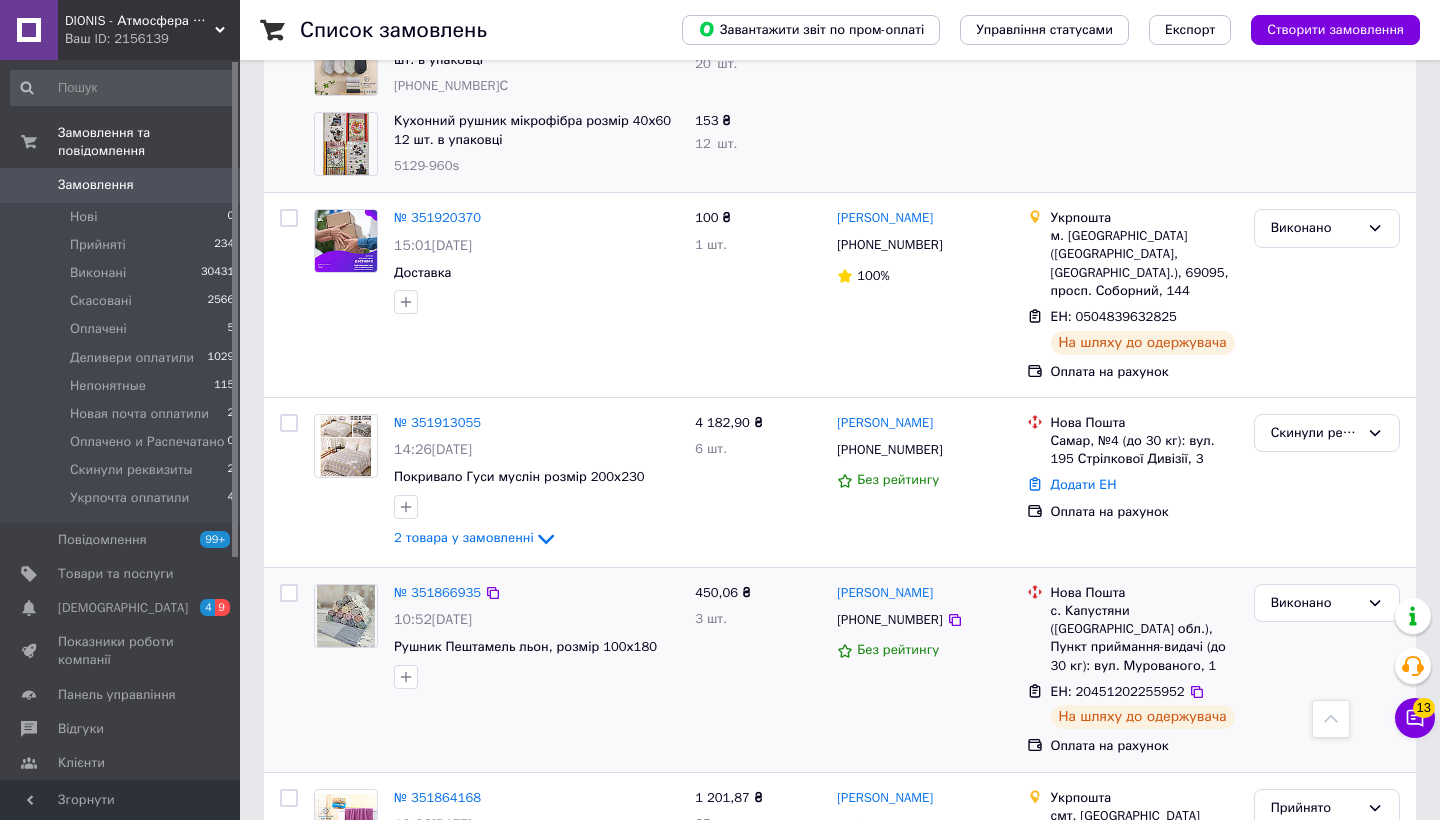scroll, scrollTop: 922, scrollLeft: 0, axis: vertical 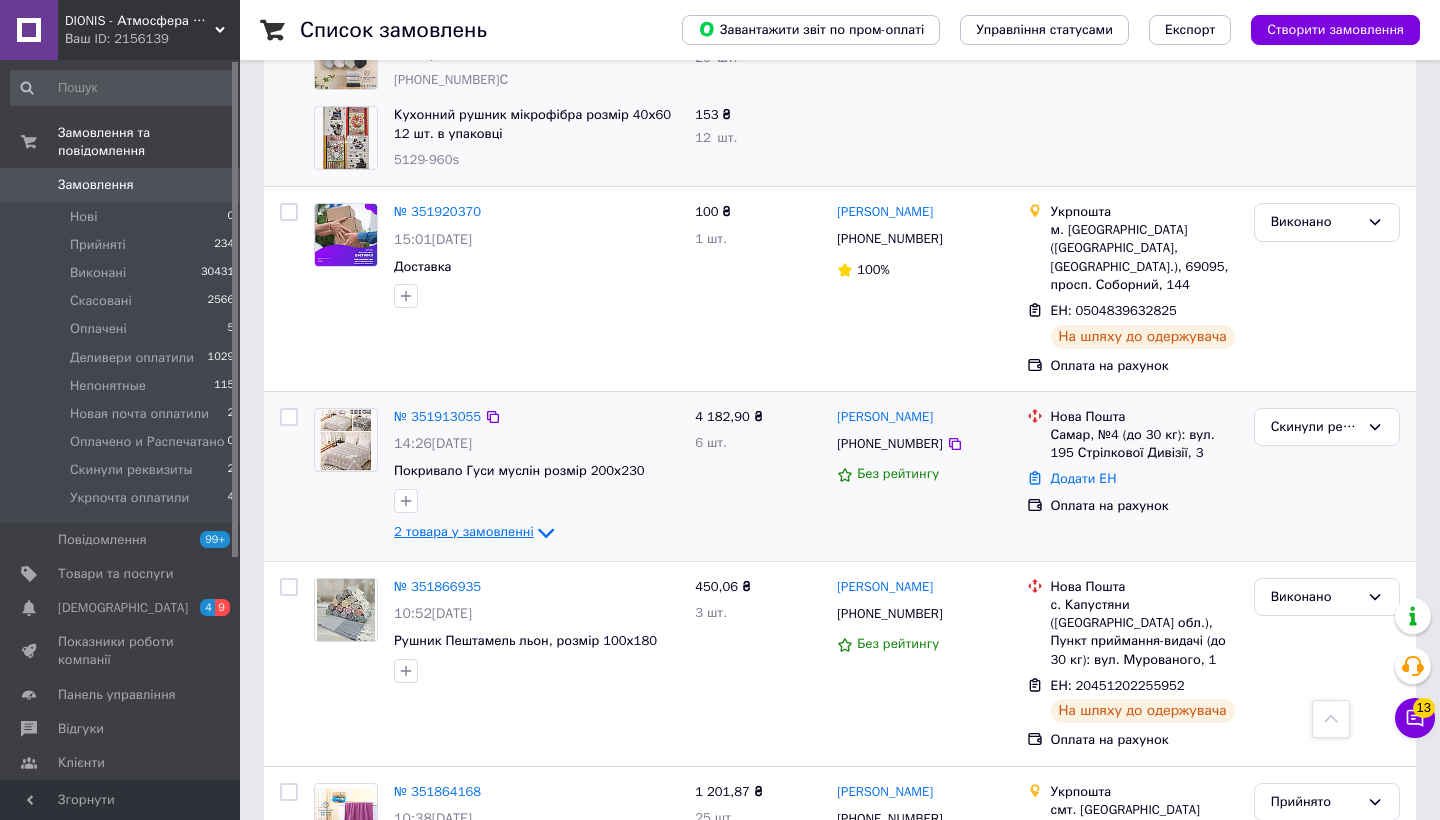 click 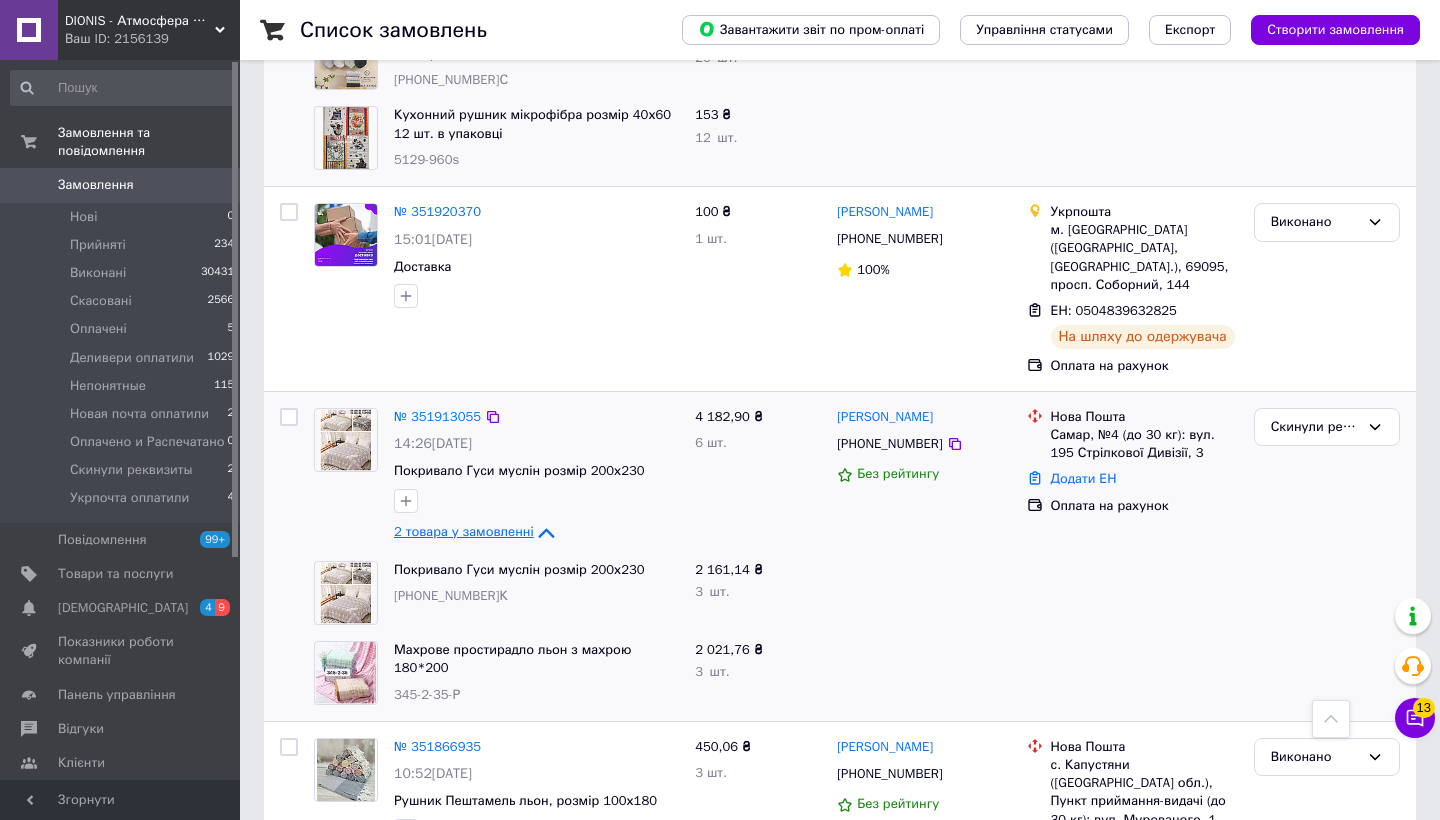 click 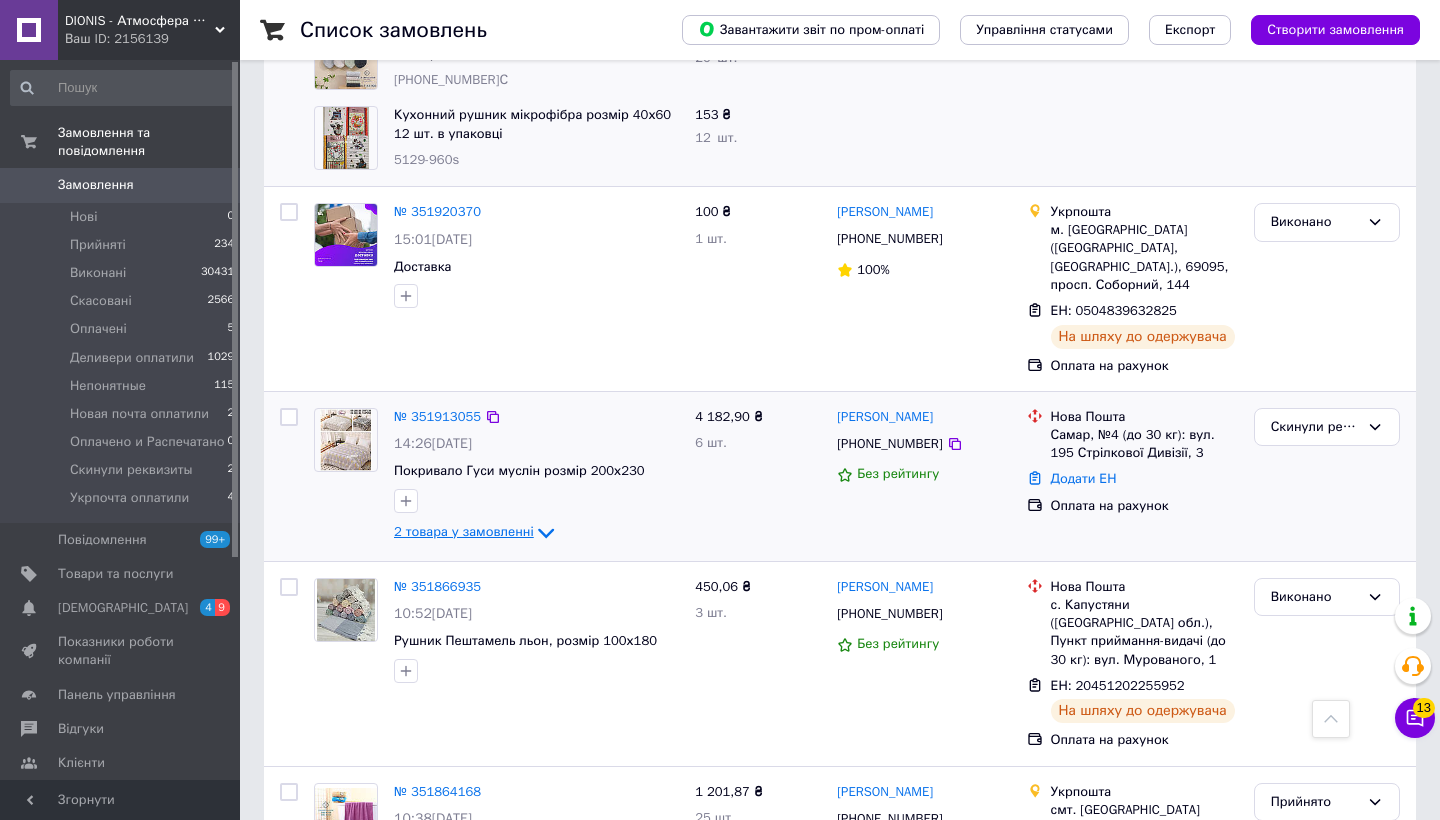 click 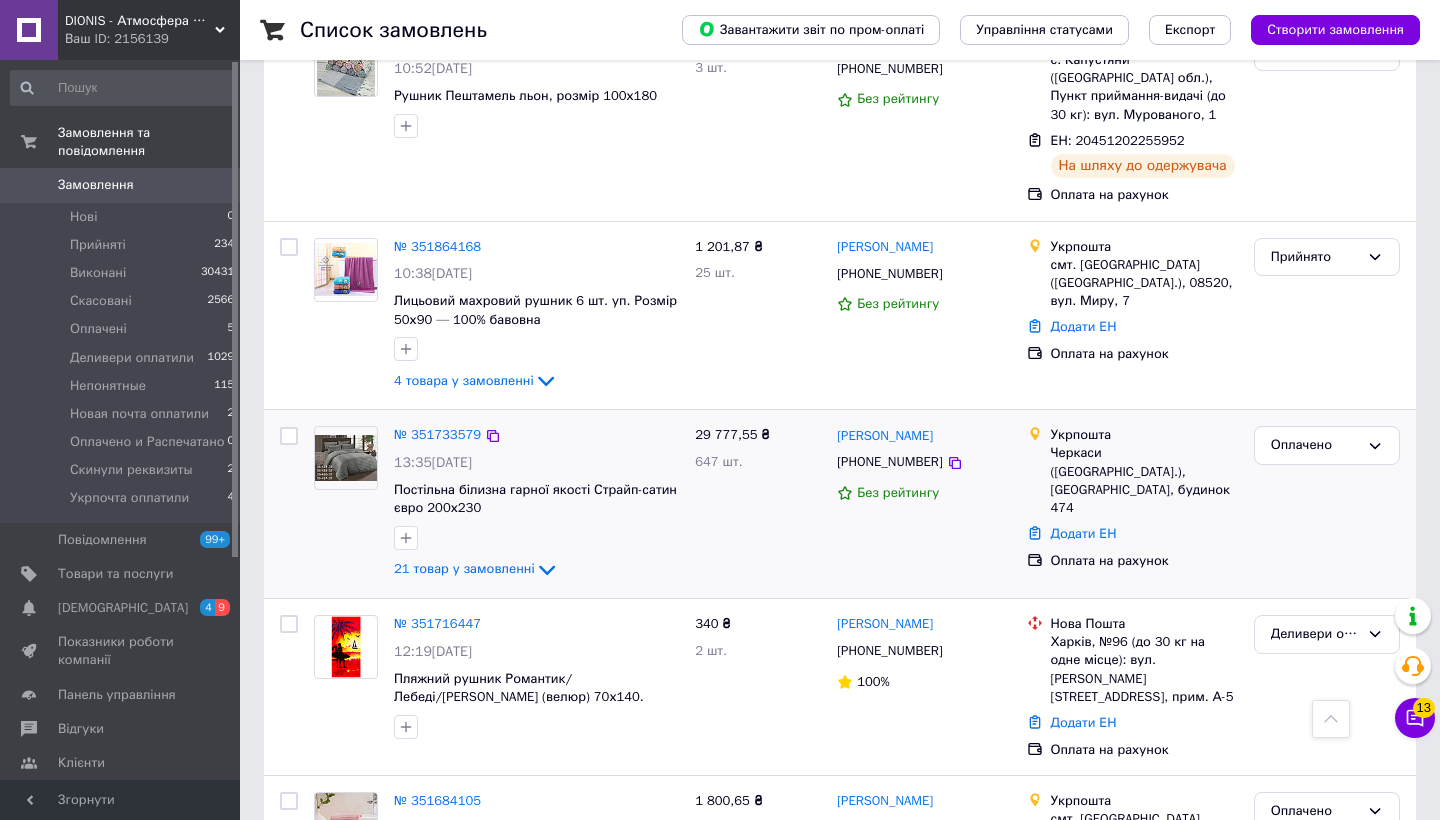 scroll, scrollTop: 1635, scrollLeft: 0, axis: vertical 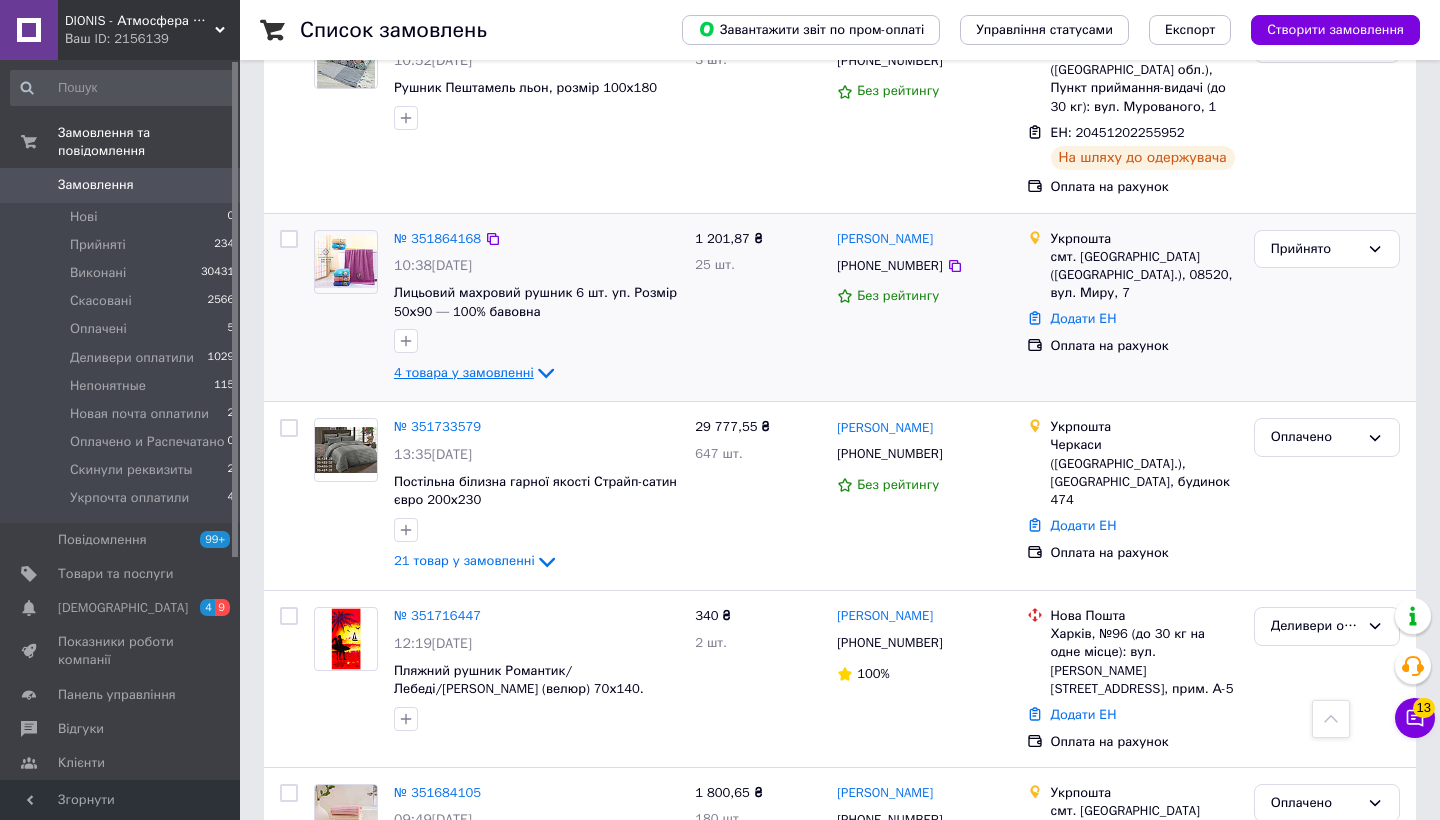 click 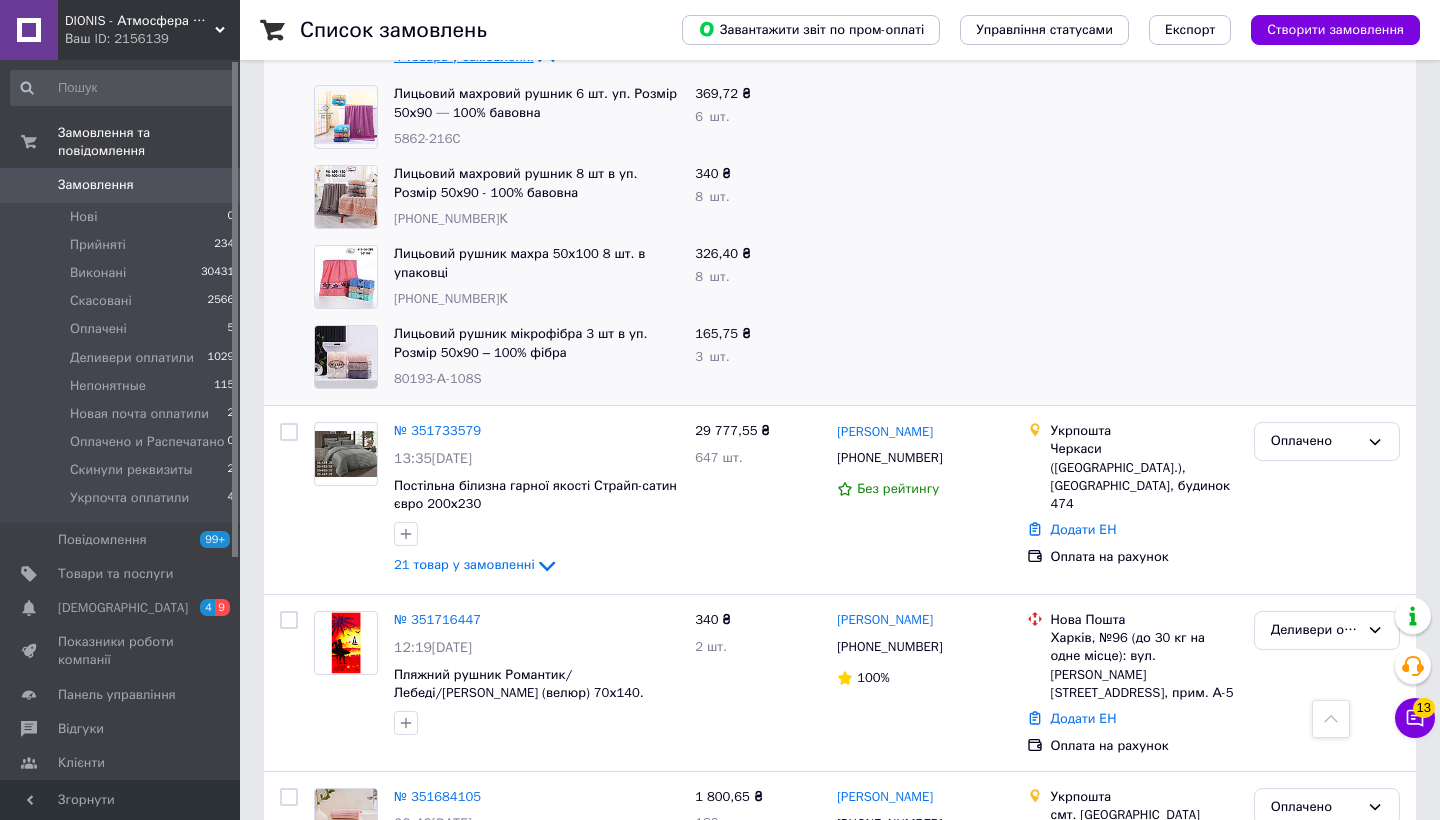 scroll, scrollTop: 2070, scrollLeft: 0, axis: vertical 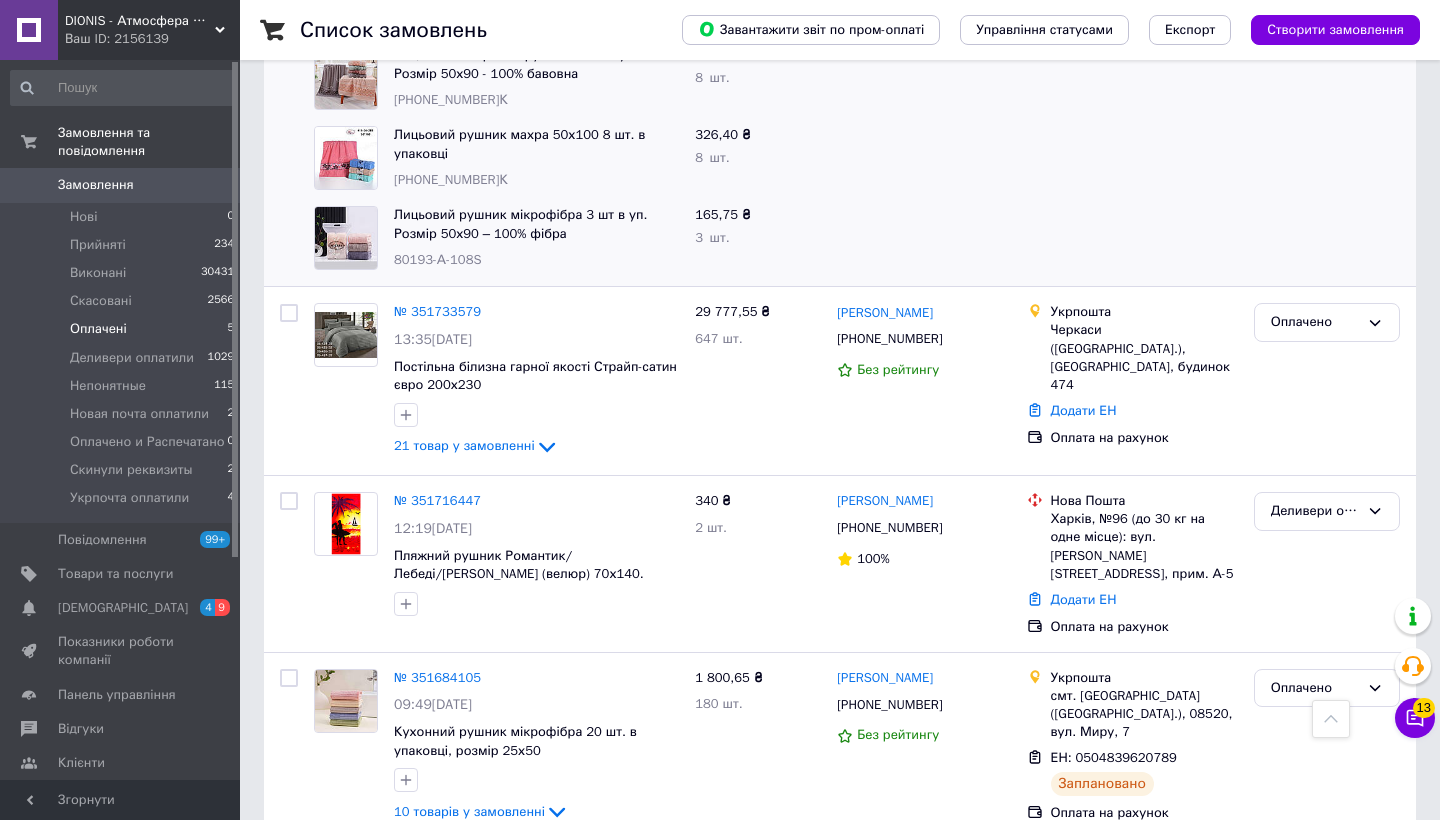 click on "Оплачені" at bounding box center [98, 329] 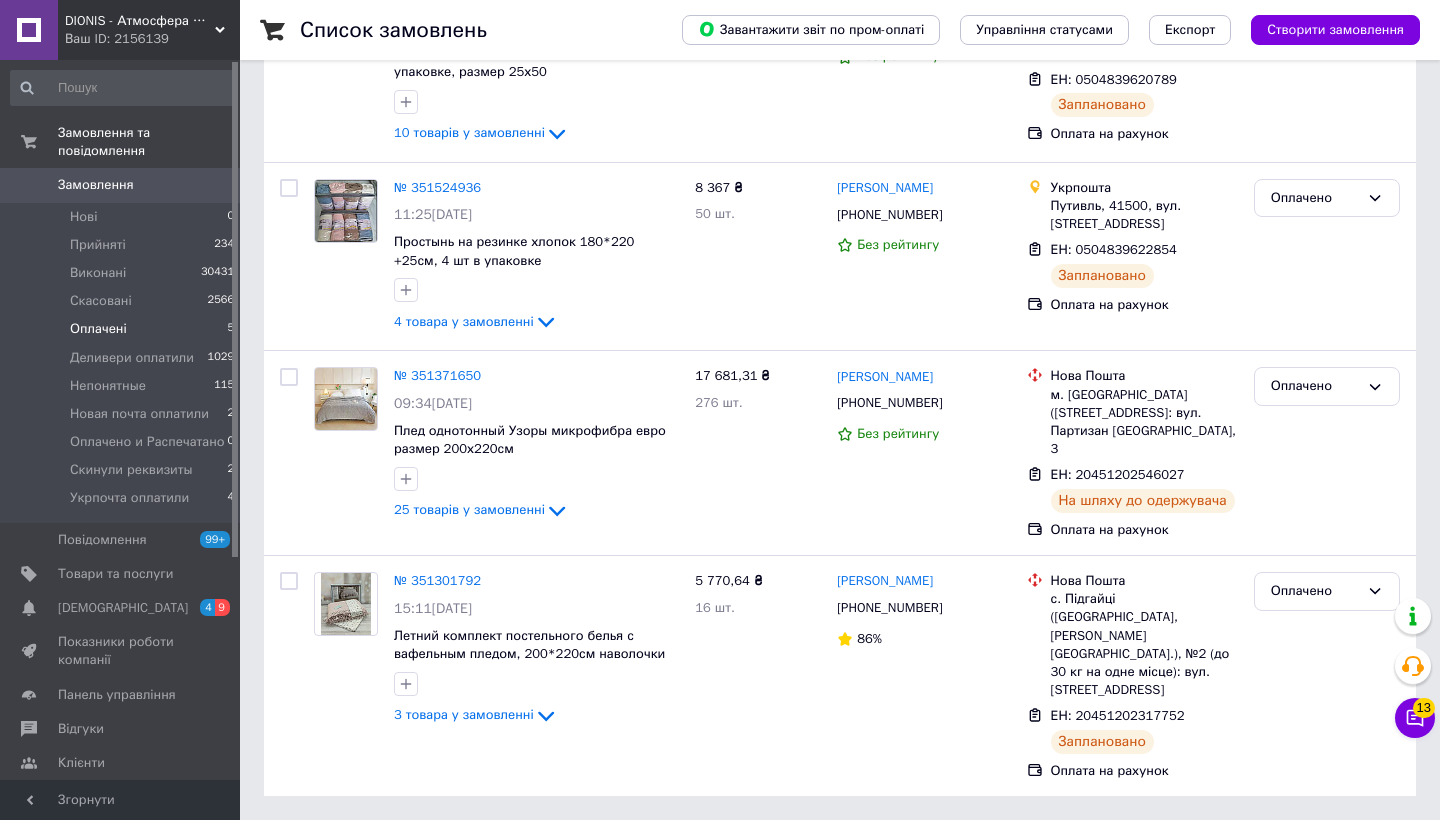 scroll, scrollTop: 0, scrollLeft: 0, axis: both 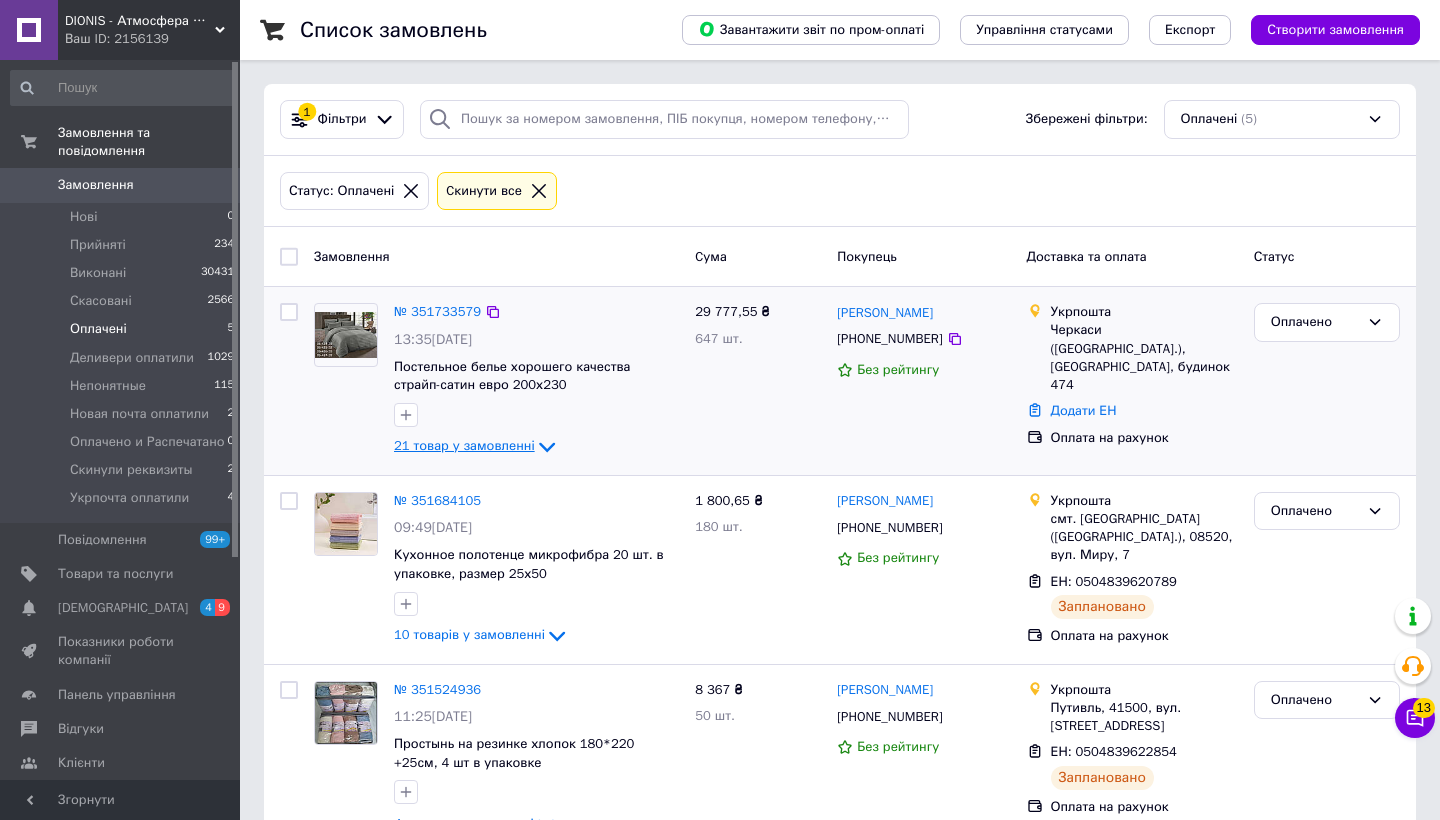 click 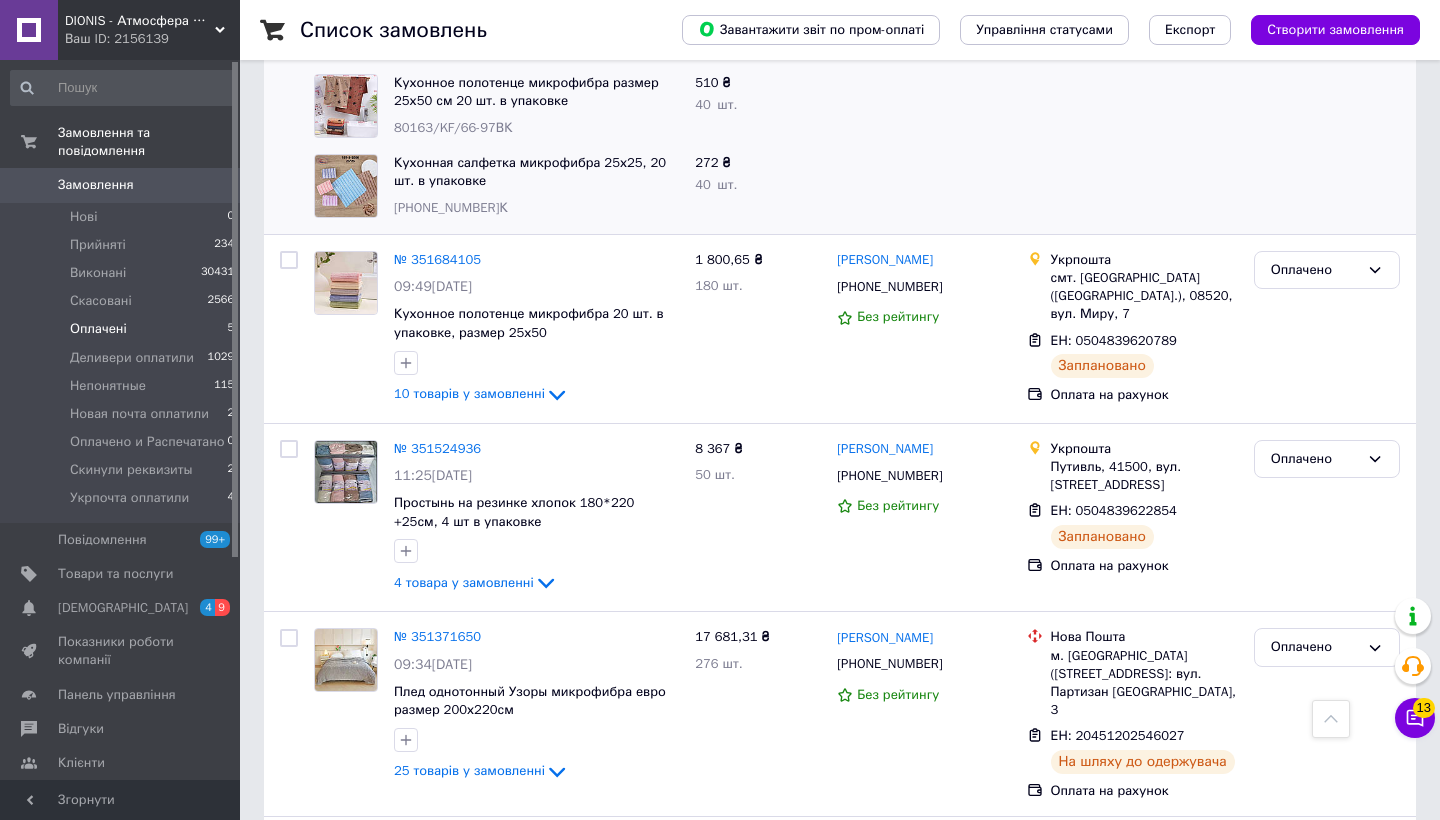 scroll, scrollTop: 1935, scrollLeft: 0, axis: vertical 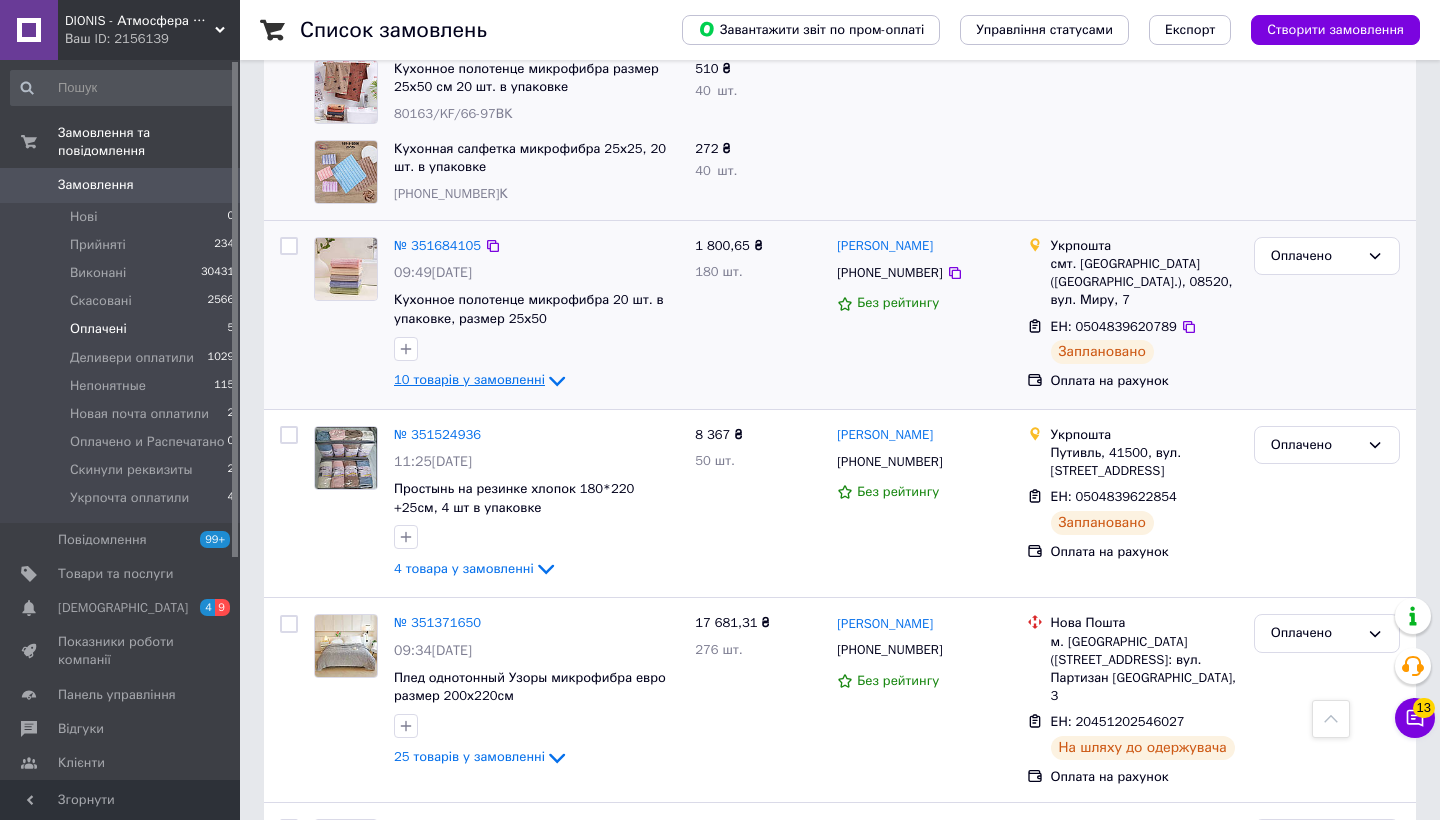 click 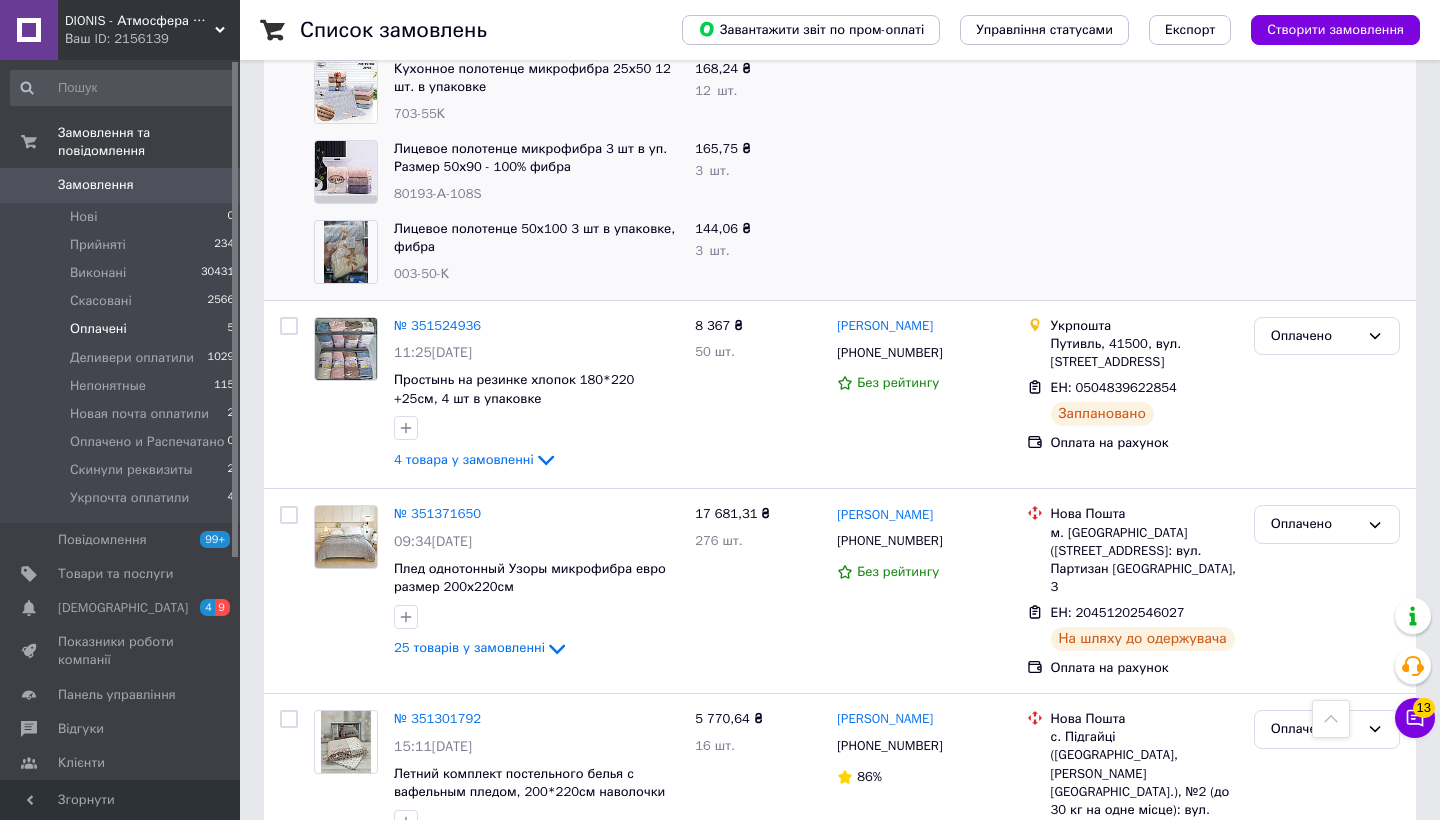scroll, scrollTop: 2885, scrollLeft: 0, axis: vertical 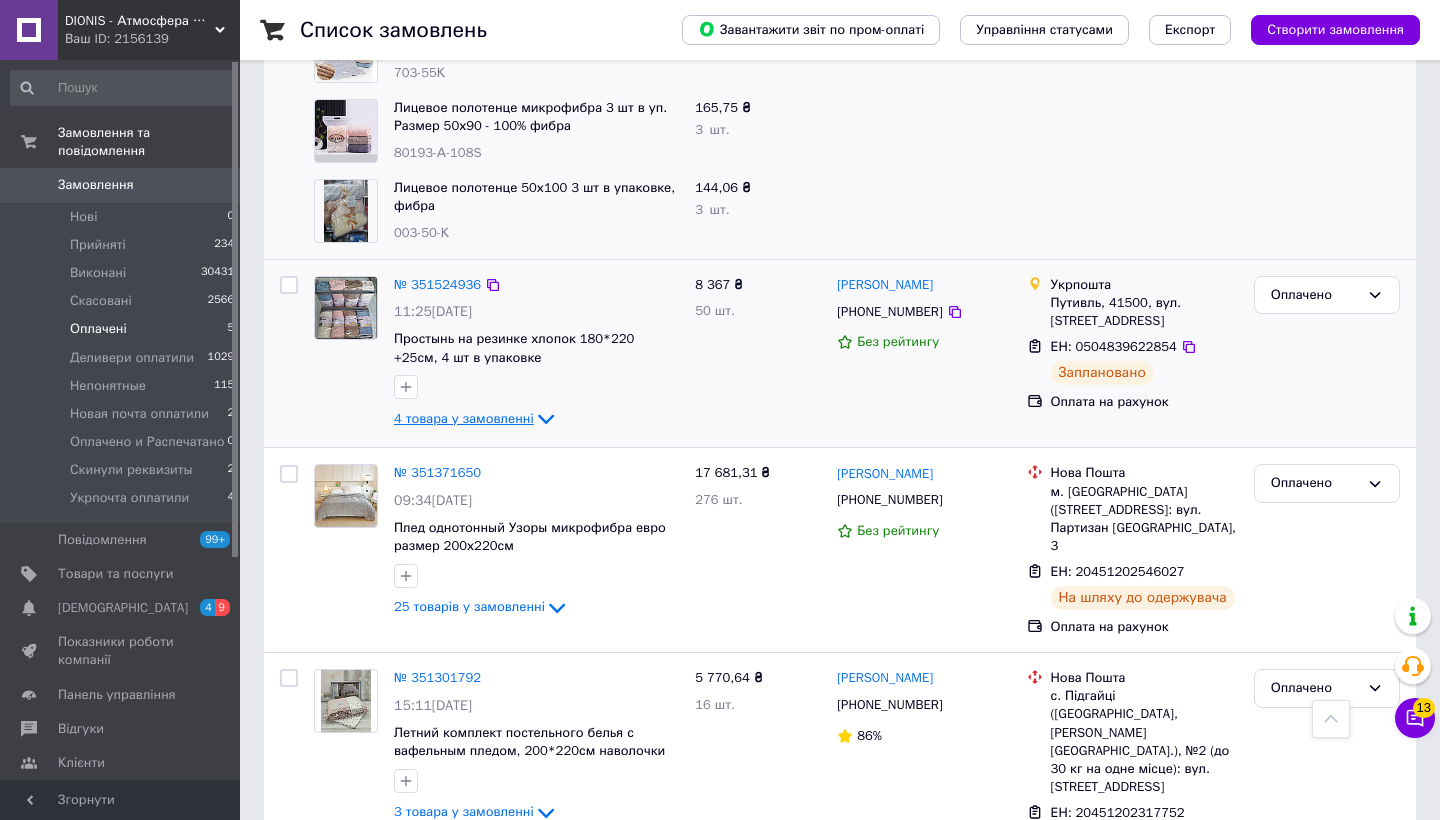 click 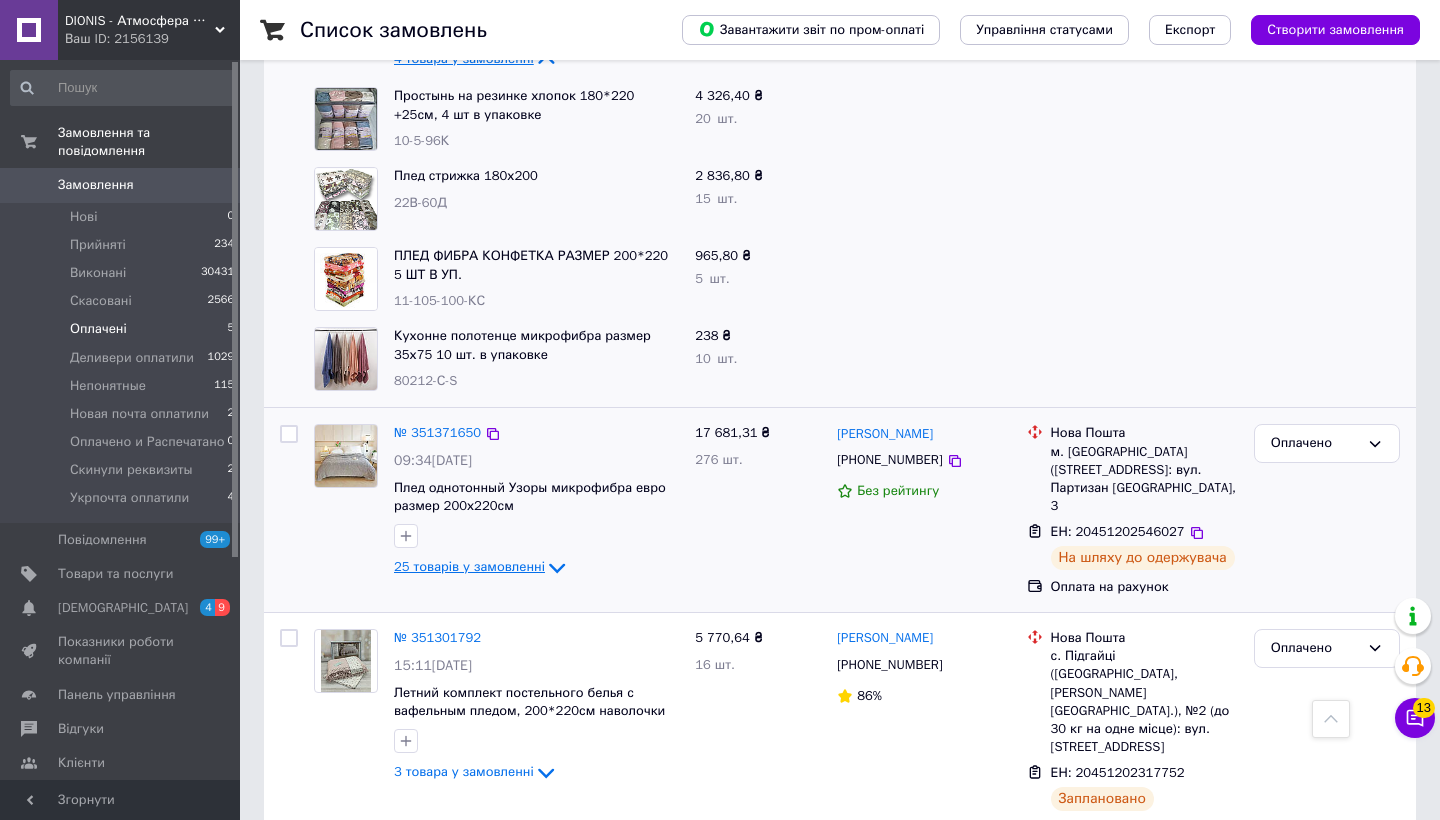 scroll, scrollTop: 3244, scrollLeft: 0, axis: vertical 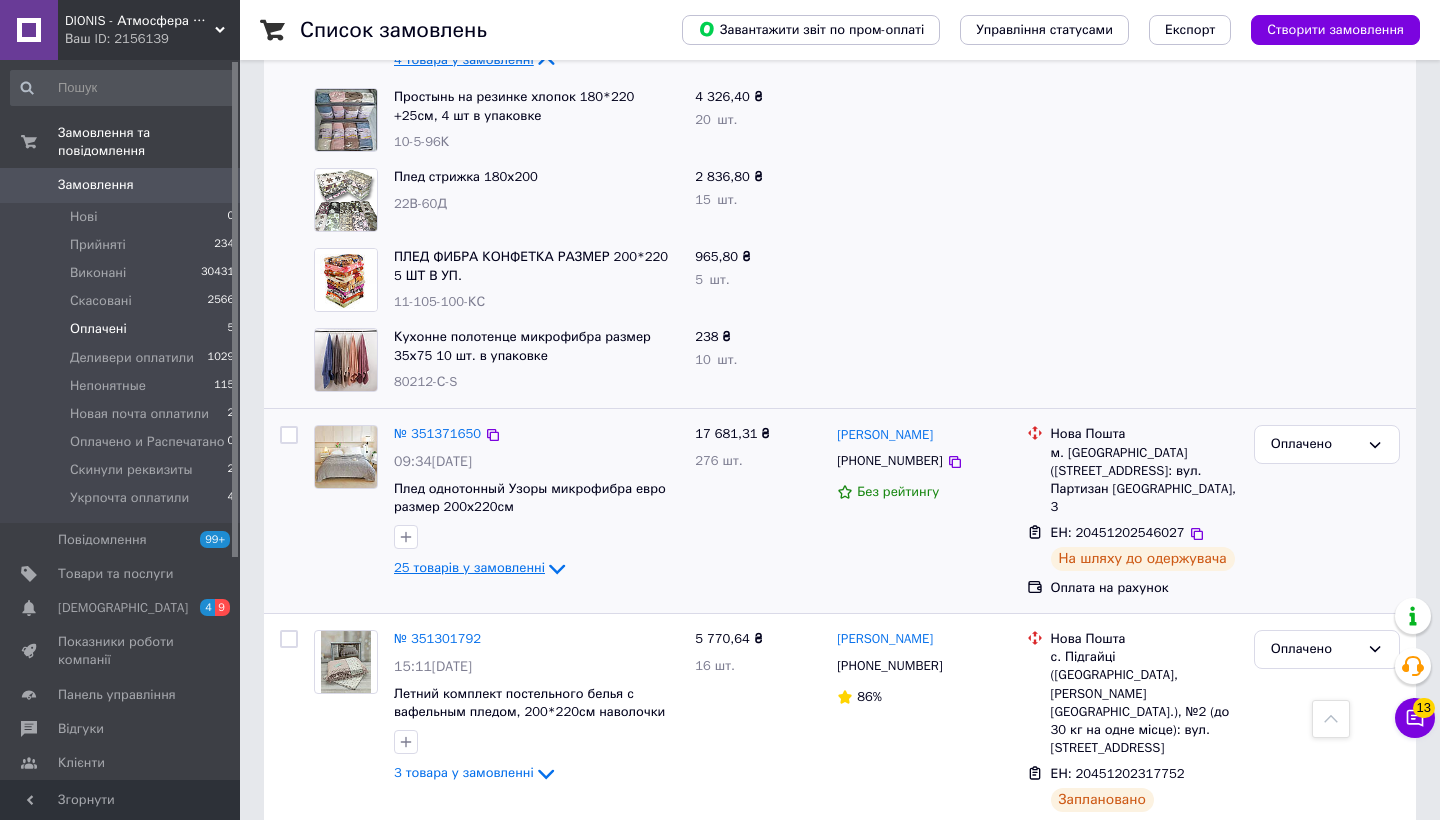 click 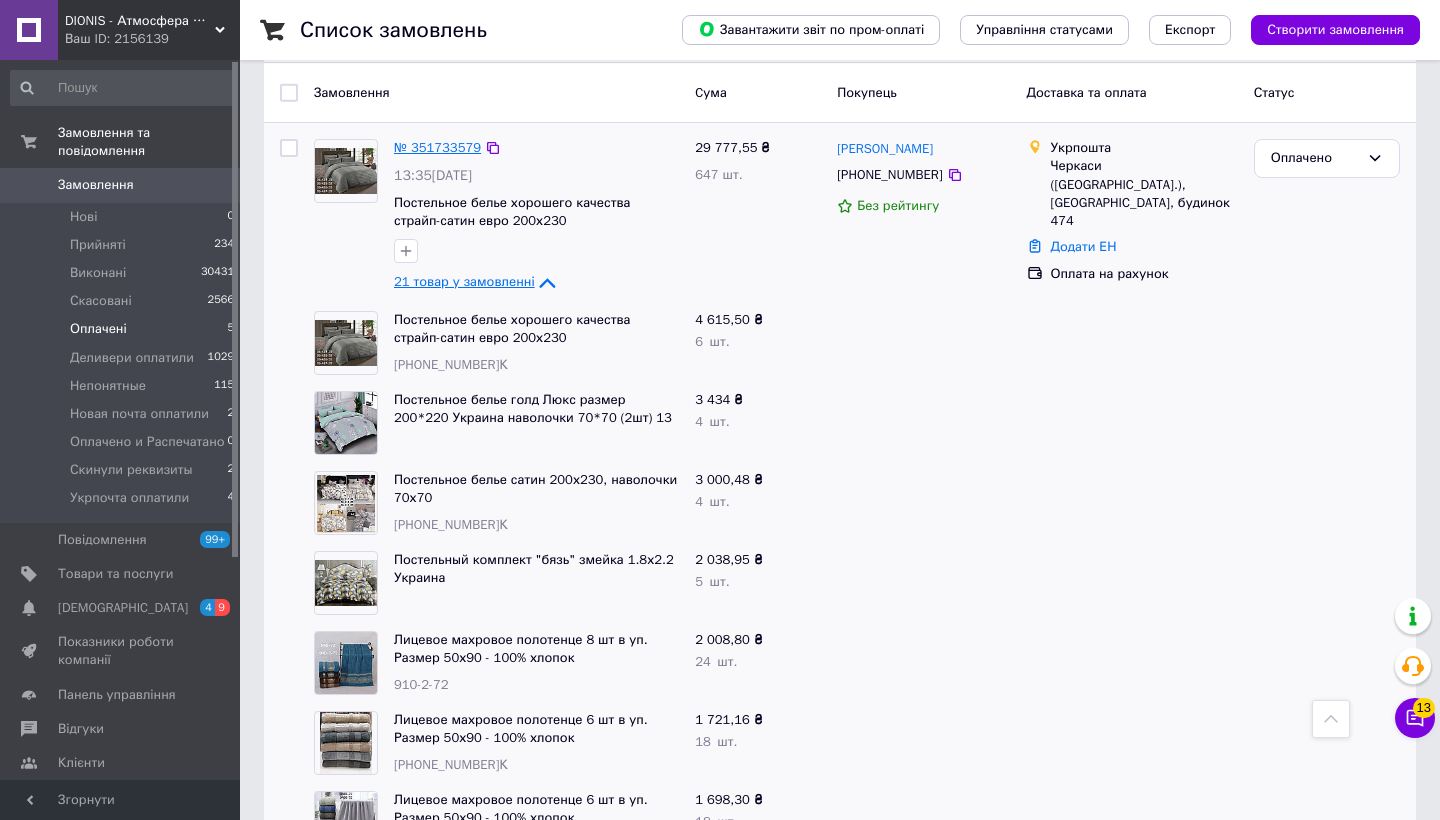 scroll, scrollTop: 63, scrollLeft: 0, axis: vertical 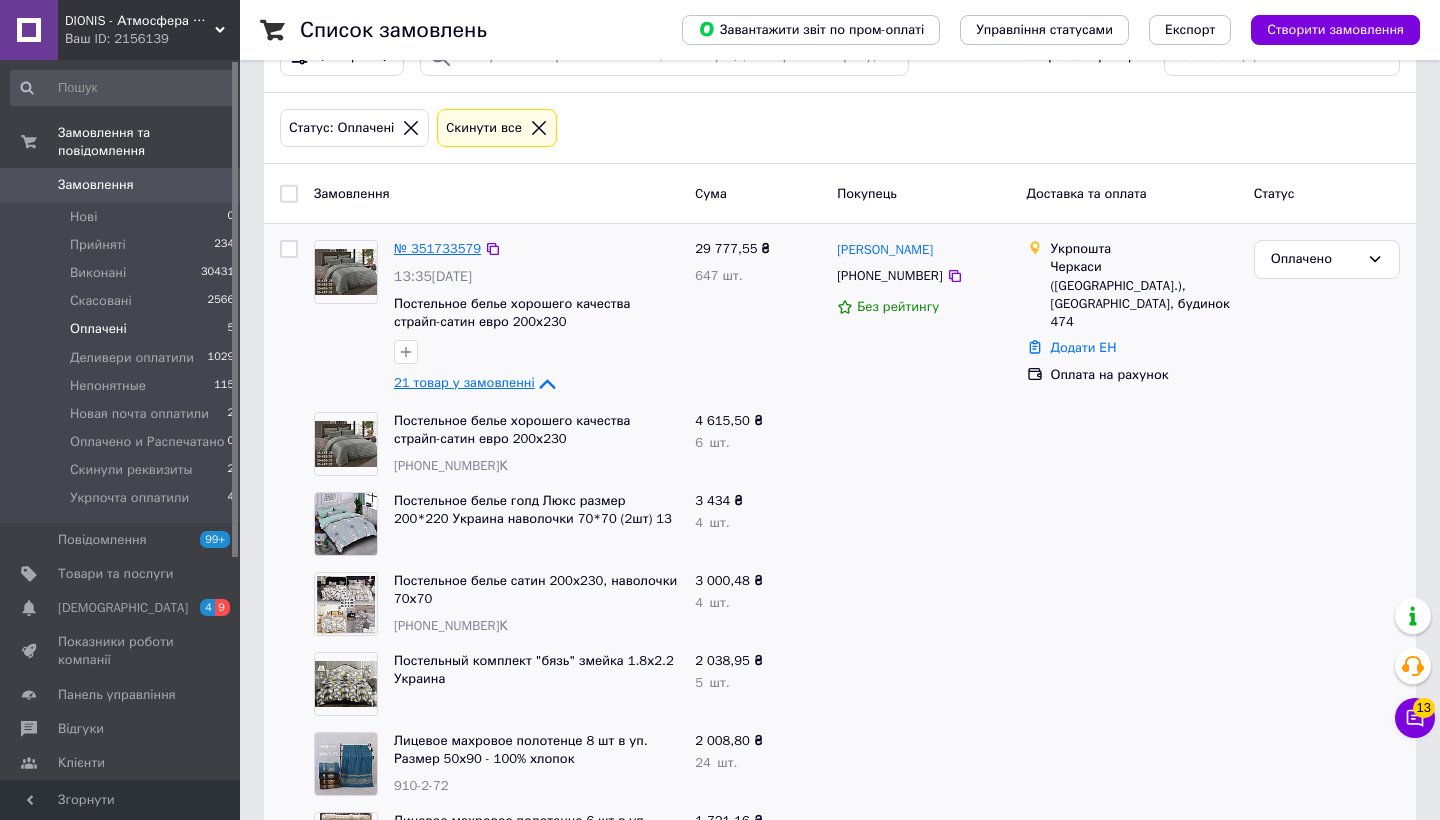 click on "№ 351733579" at bounding box center [437, 248] 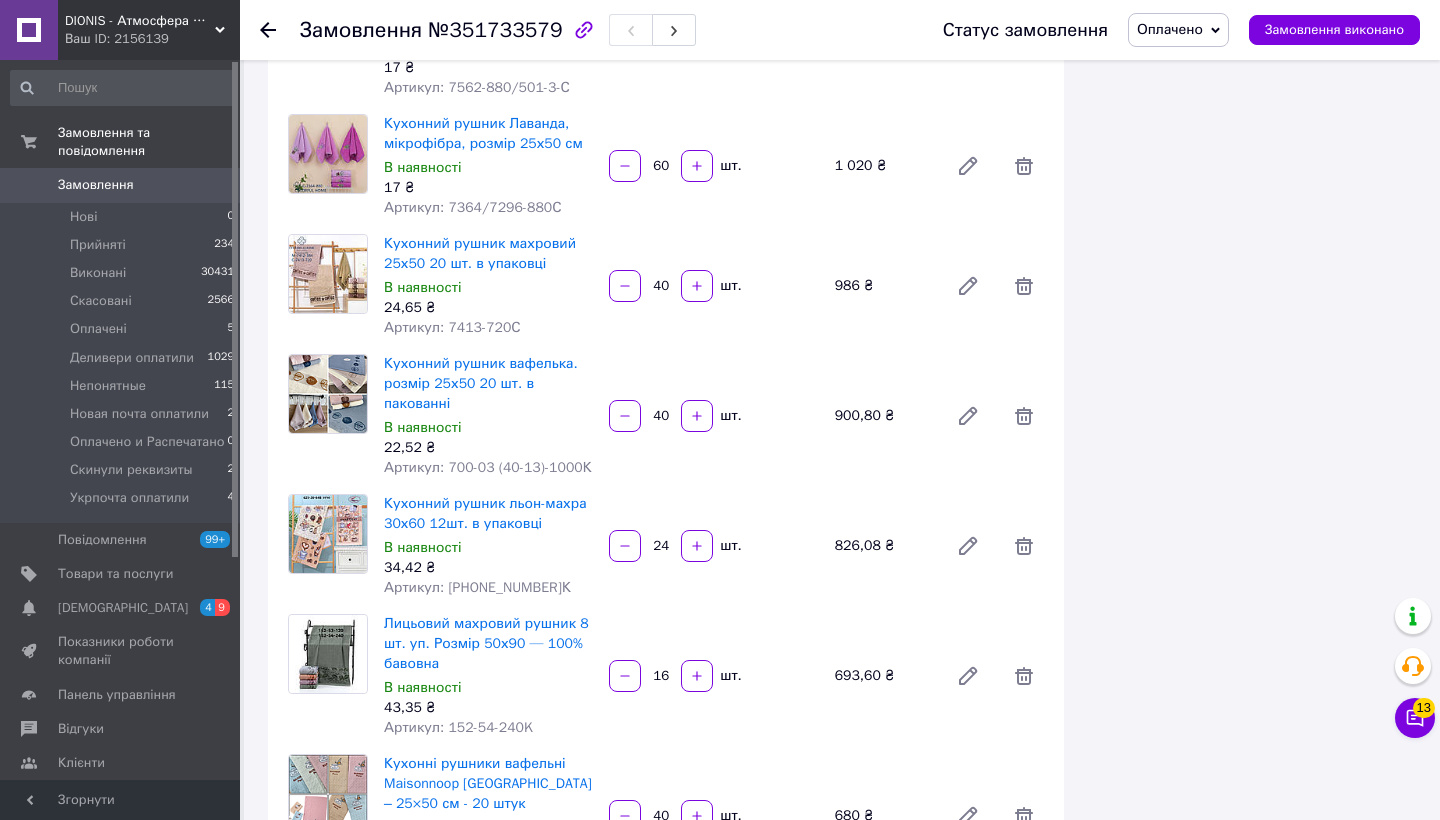 scroll, scrollTop: 1708, scrollLeft: 0, axis: vertical 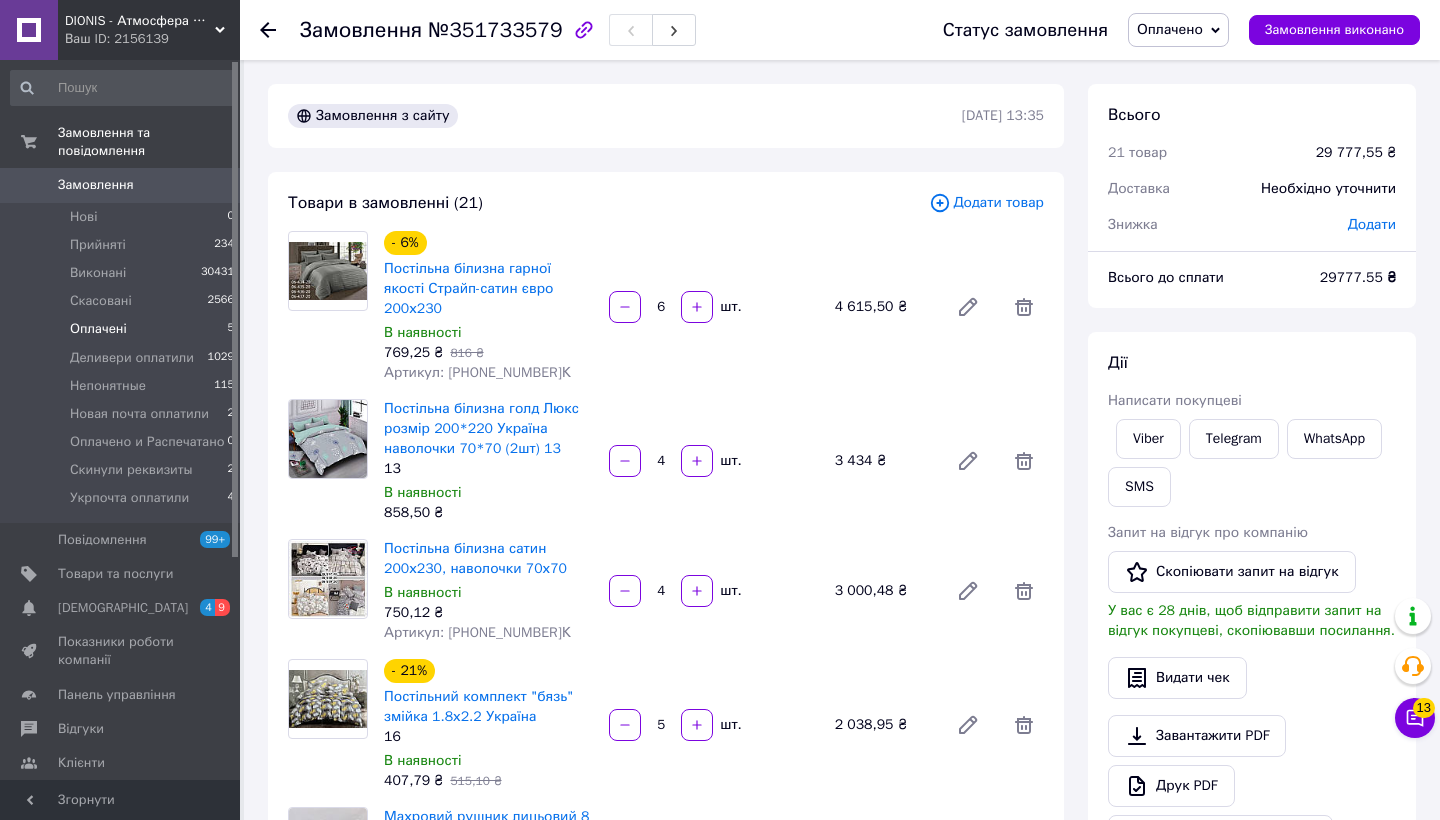 click on "Оплачені" at bounding box center [98, 329] 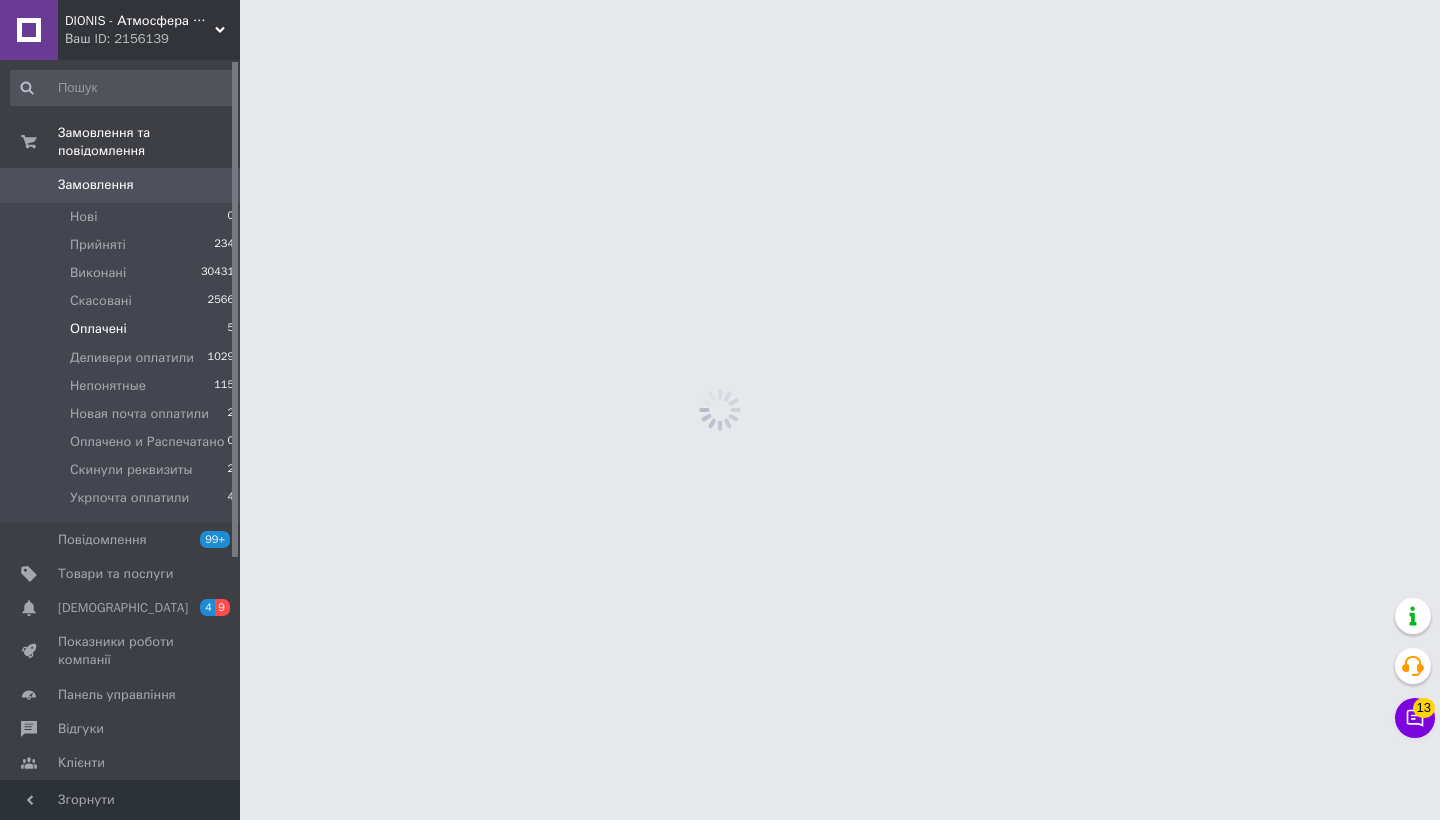 click on "Оплачені" at bounding box center [98, 329] 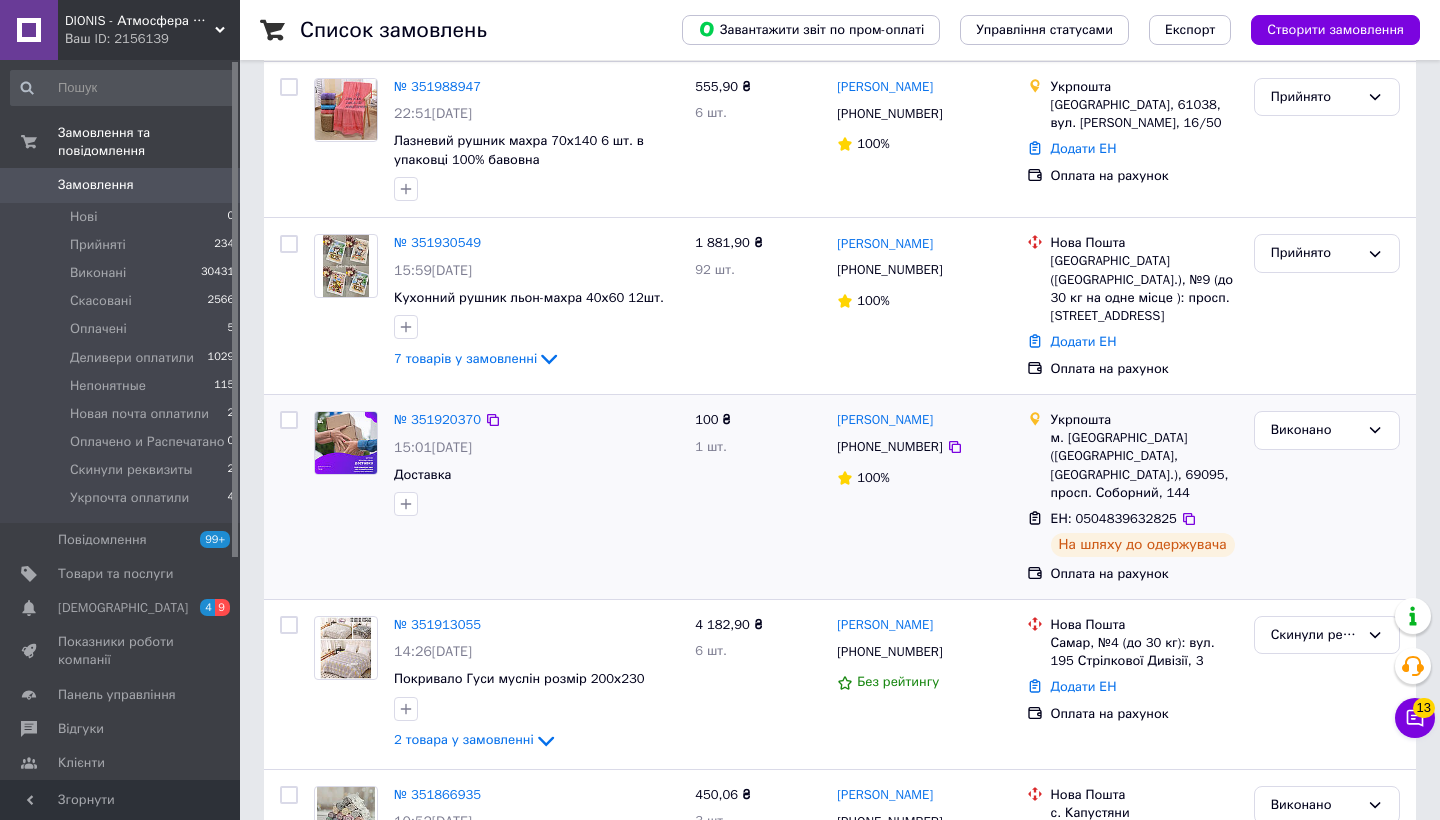 scroll, scrollTop: 158, scrollLeft: 0, axis: vertical 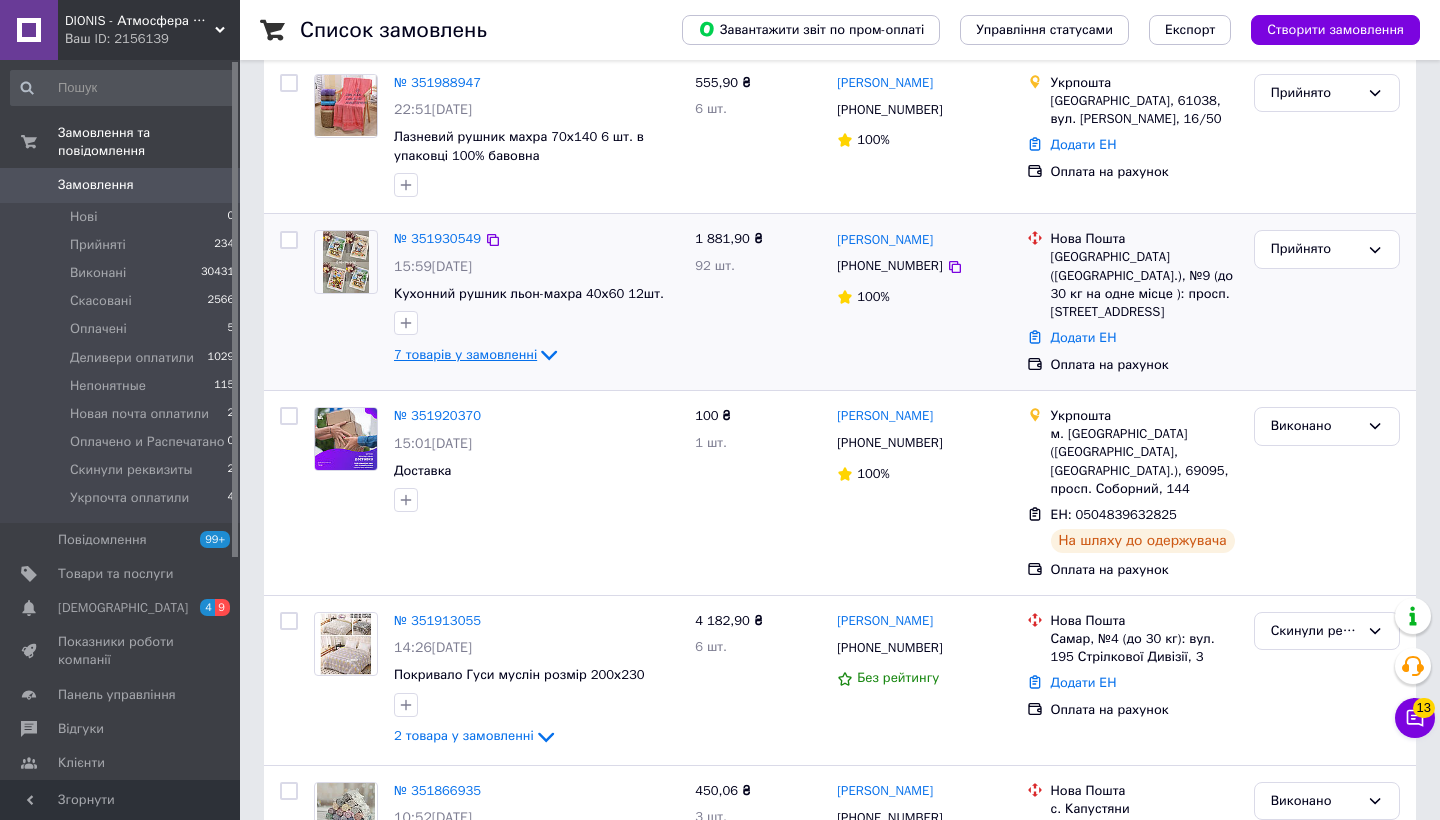 click 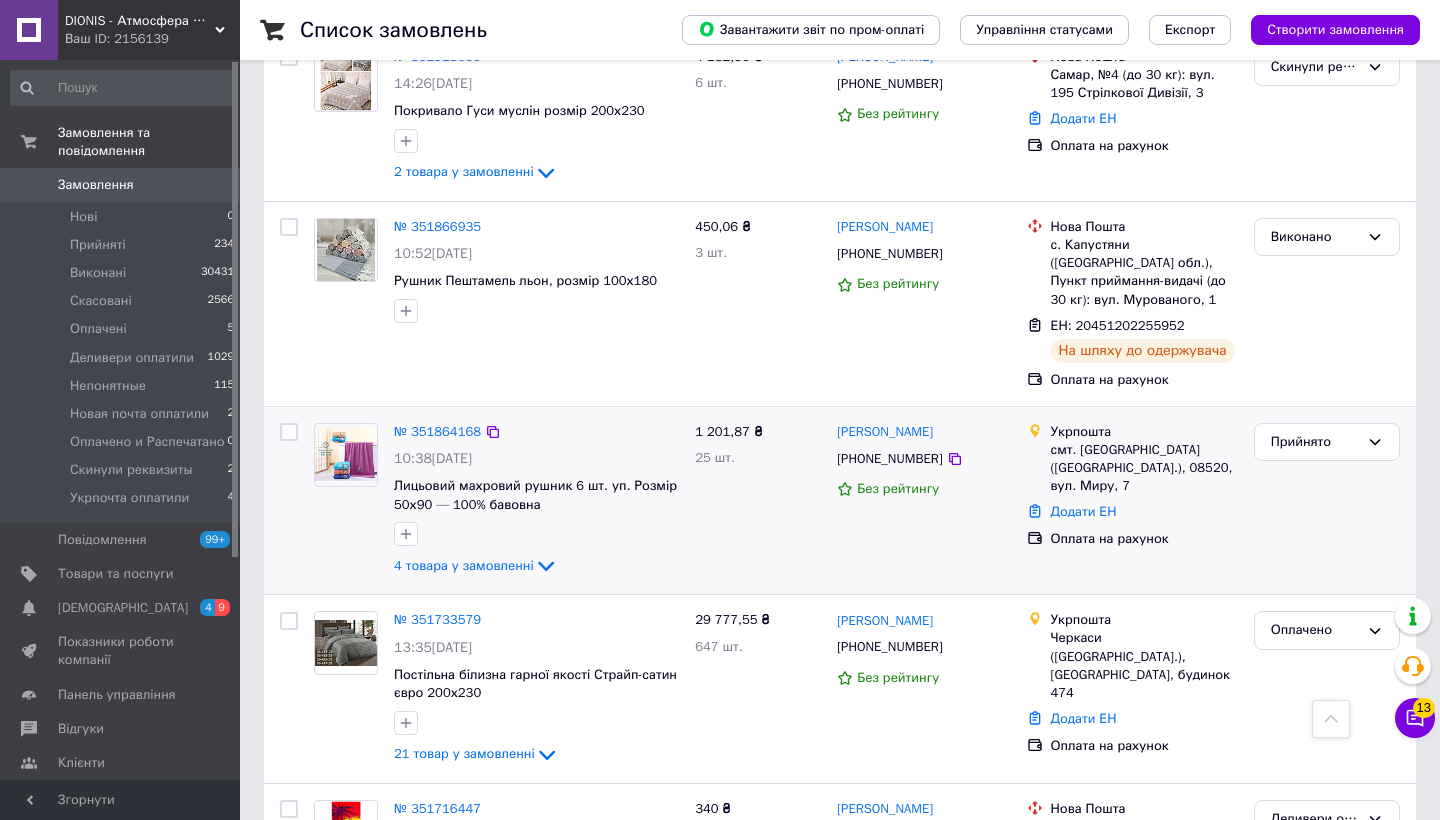 scroll, scrollTop: 1310, scrollLeft: 0, axis: vertical 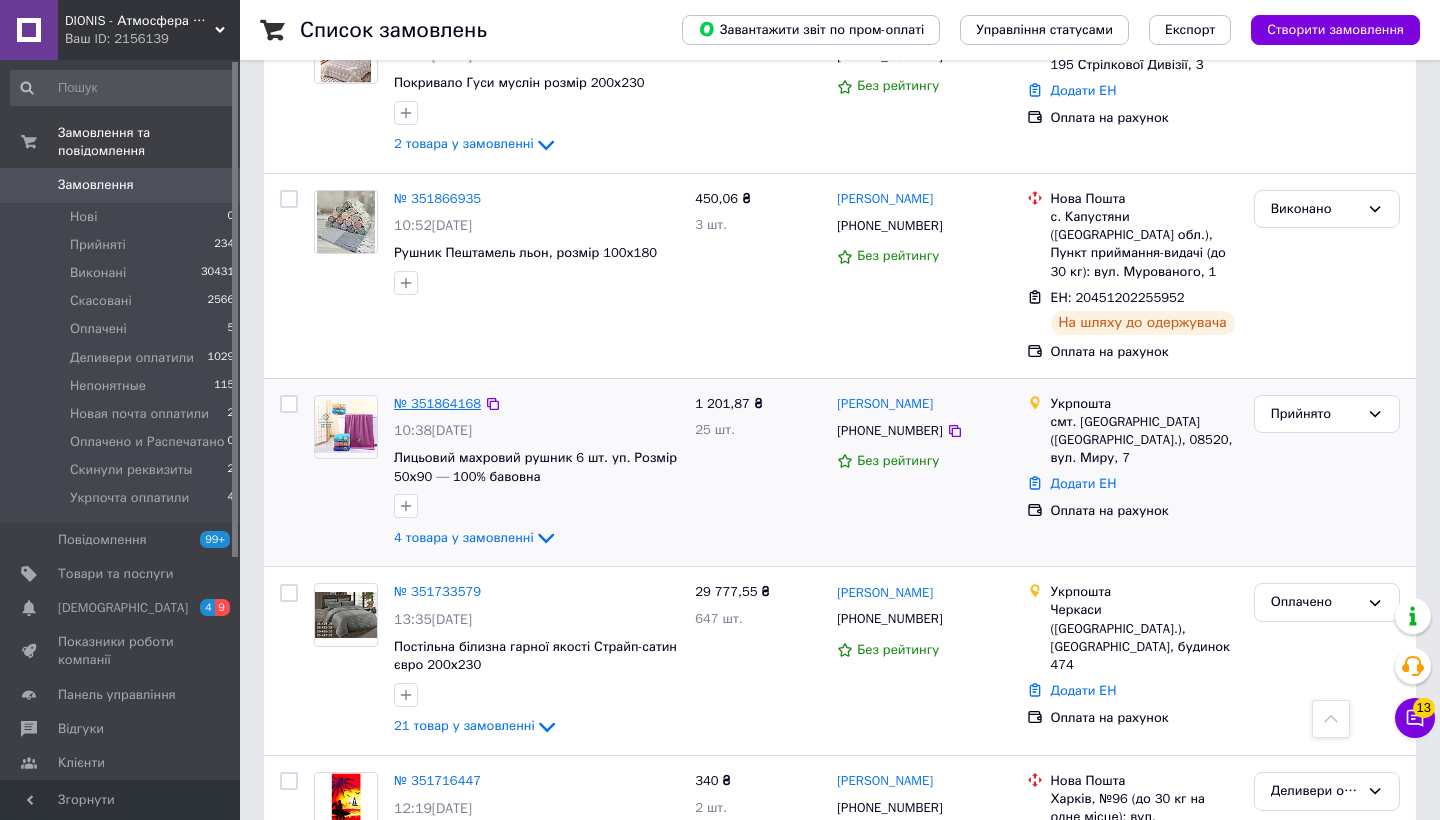 click on "№ 351864168" at bounding box center [437, 403] 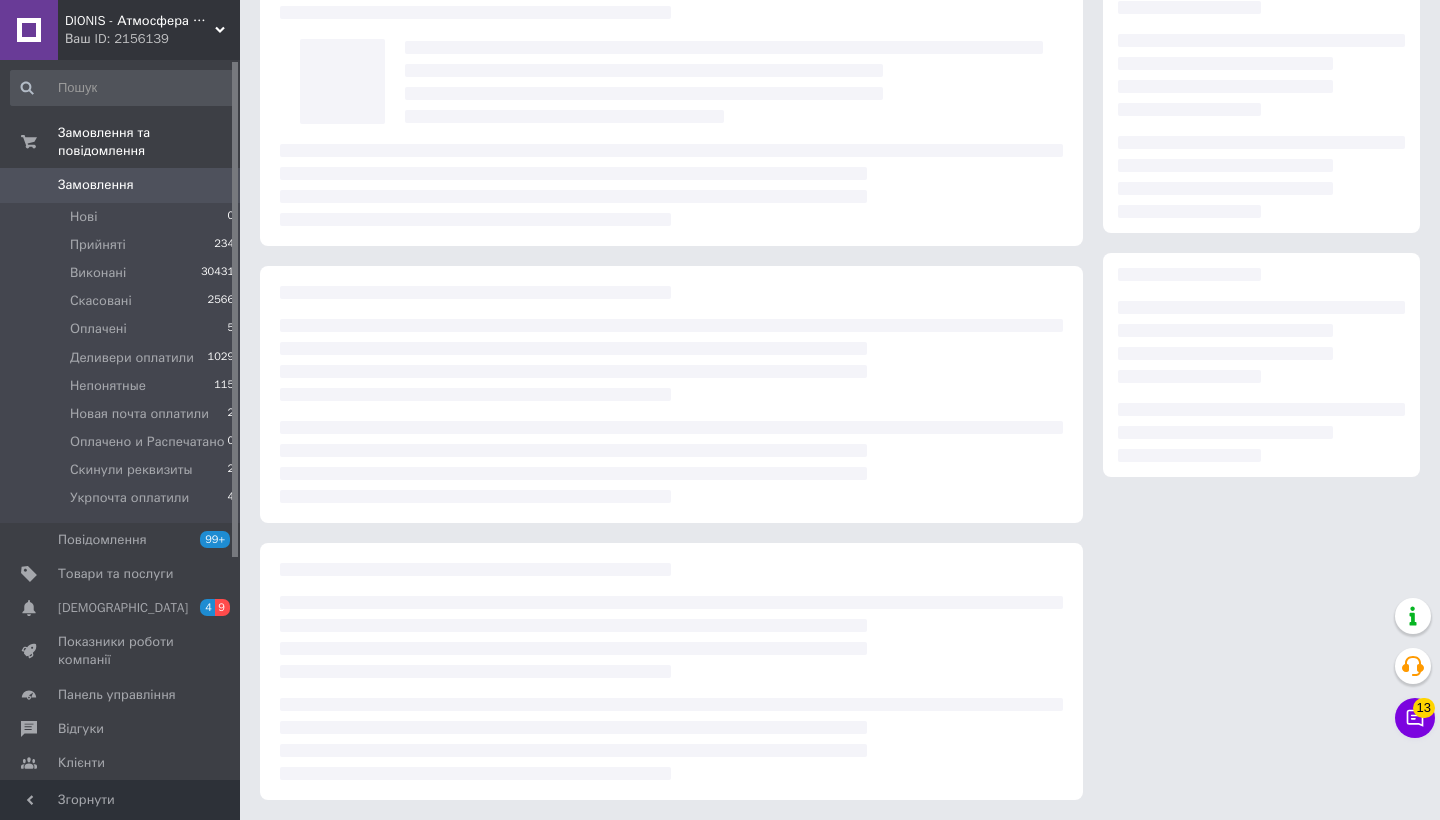 scroll, scrollTop: 0, scrollLeft: 0, axis: both 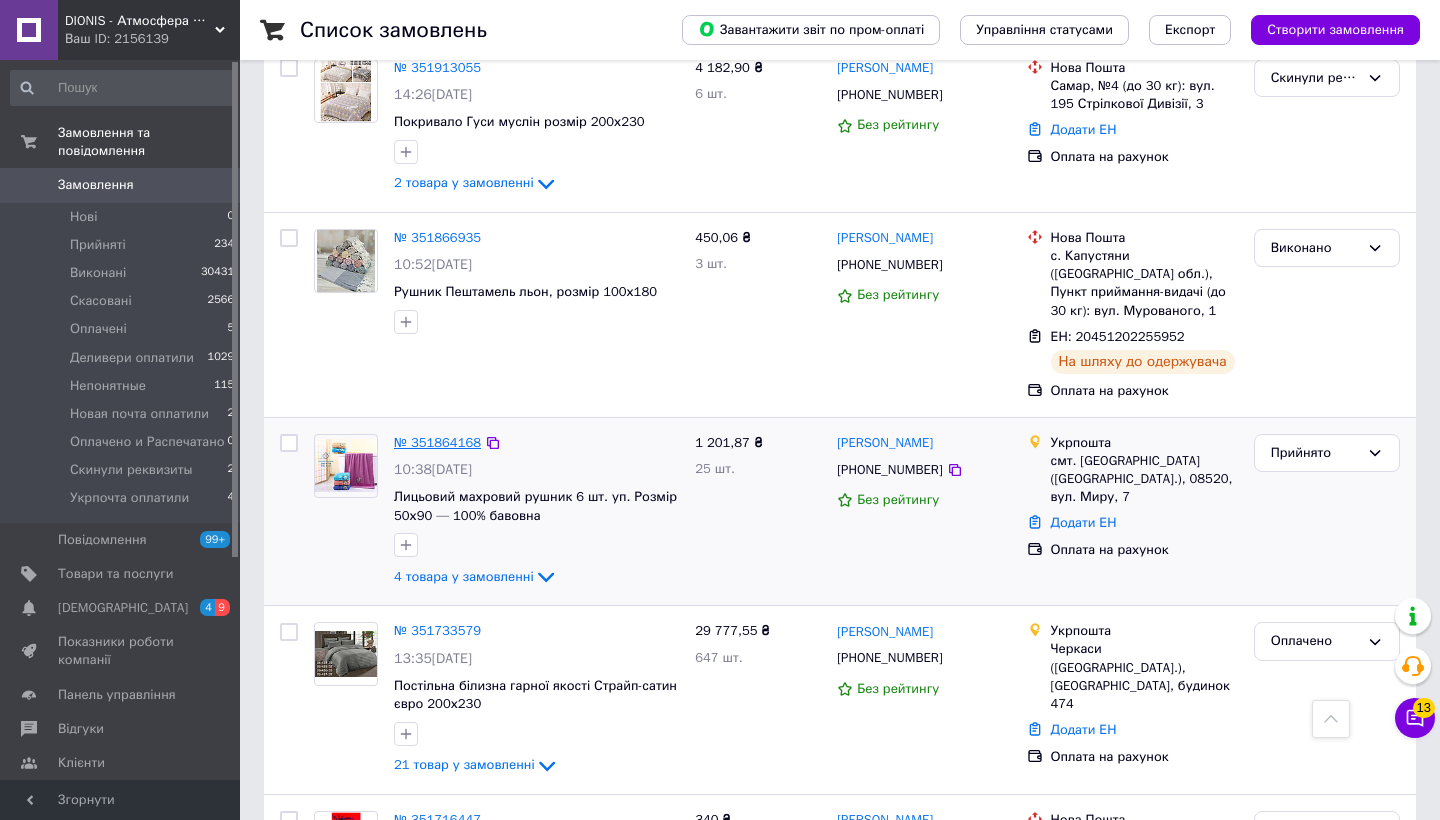click on "№ 351864168" at bounding box center [437, 442] 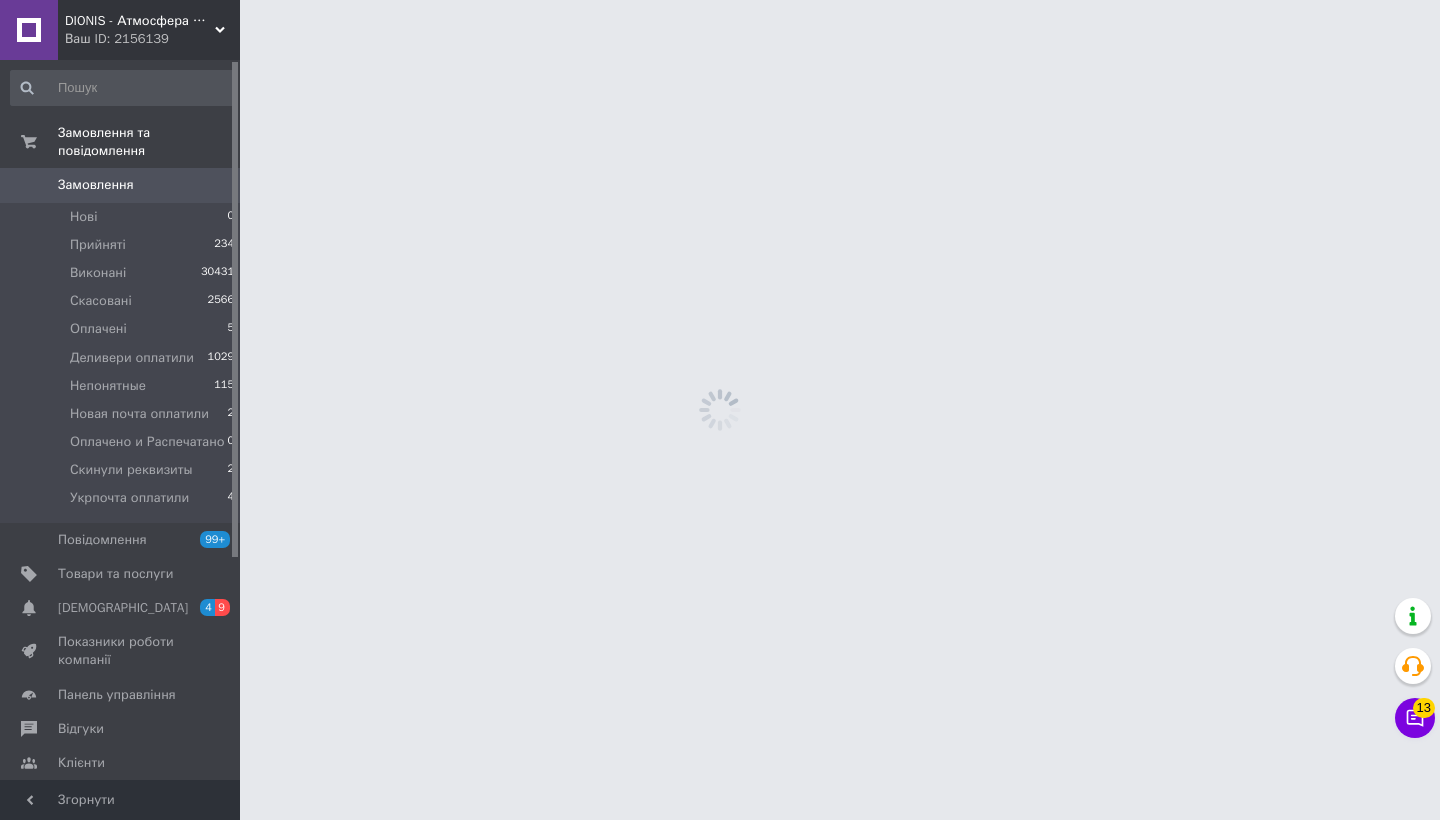 scroll, scrollTop: 0, scrollLeft: 0, axis: both 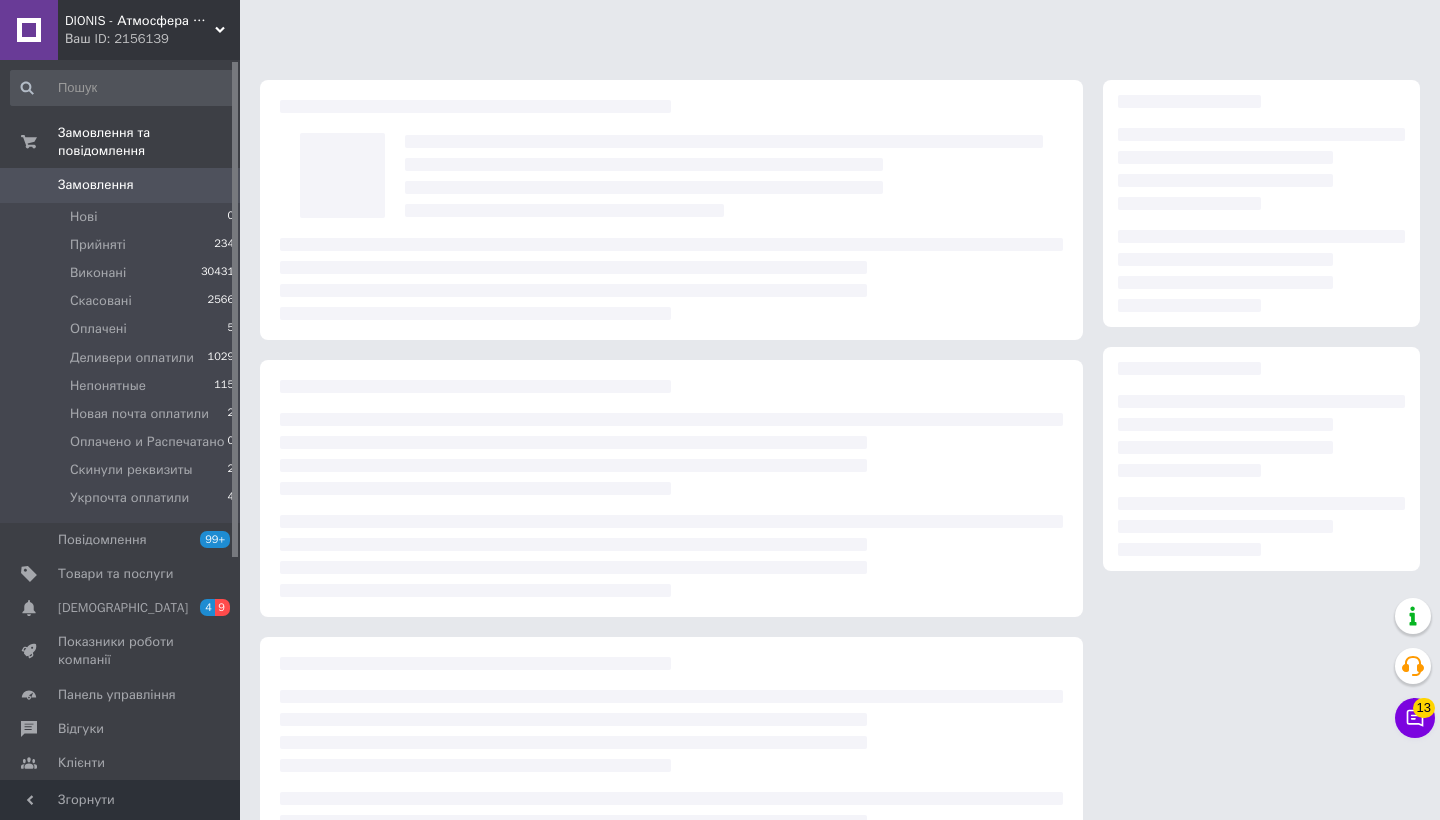 click at bounding box center [1261, 487] 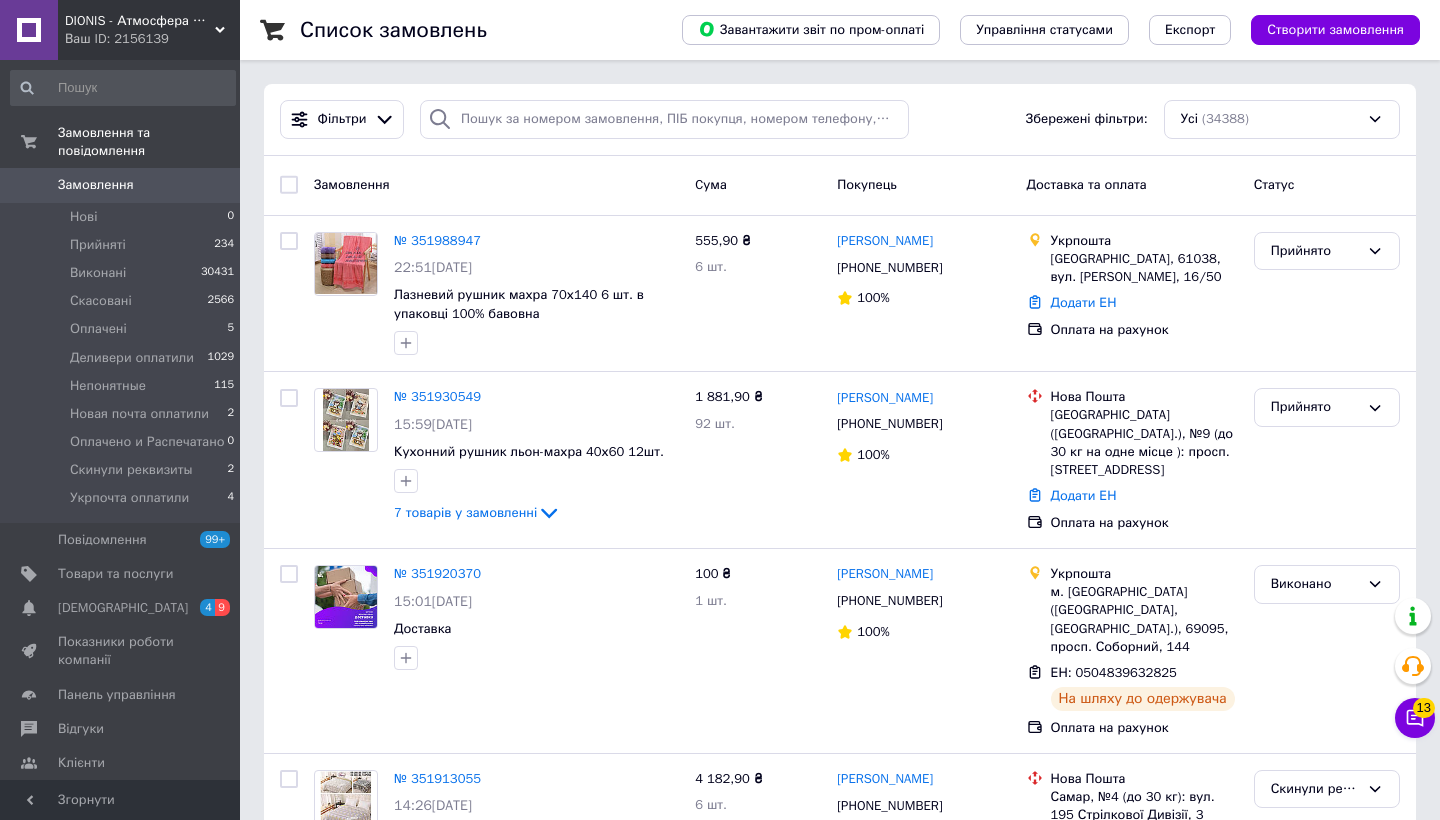 scroll, scrollTop: 0, scrollLeft: 0, axis: both 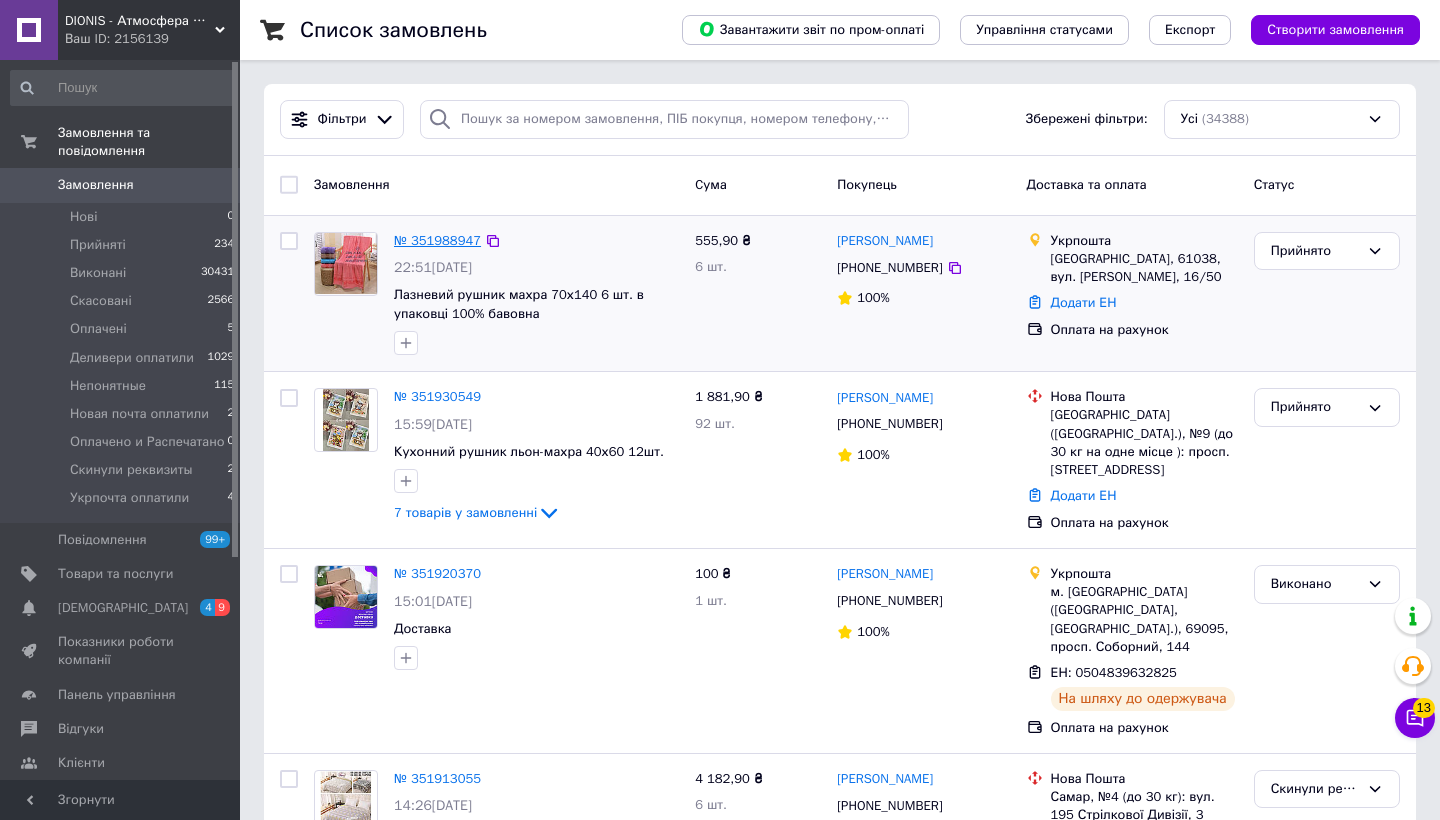 click on "№ 351988947" at bounding box center (437, 240) 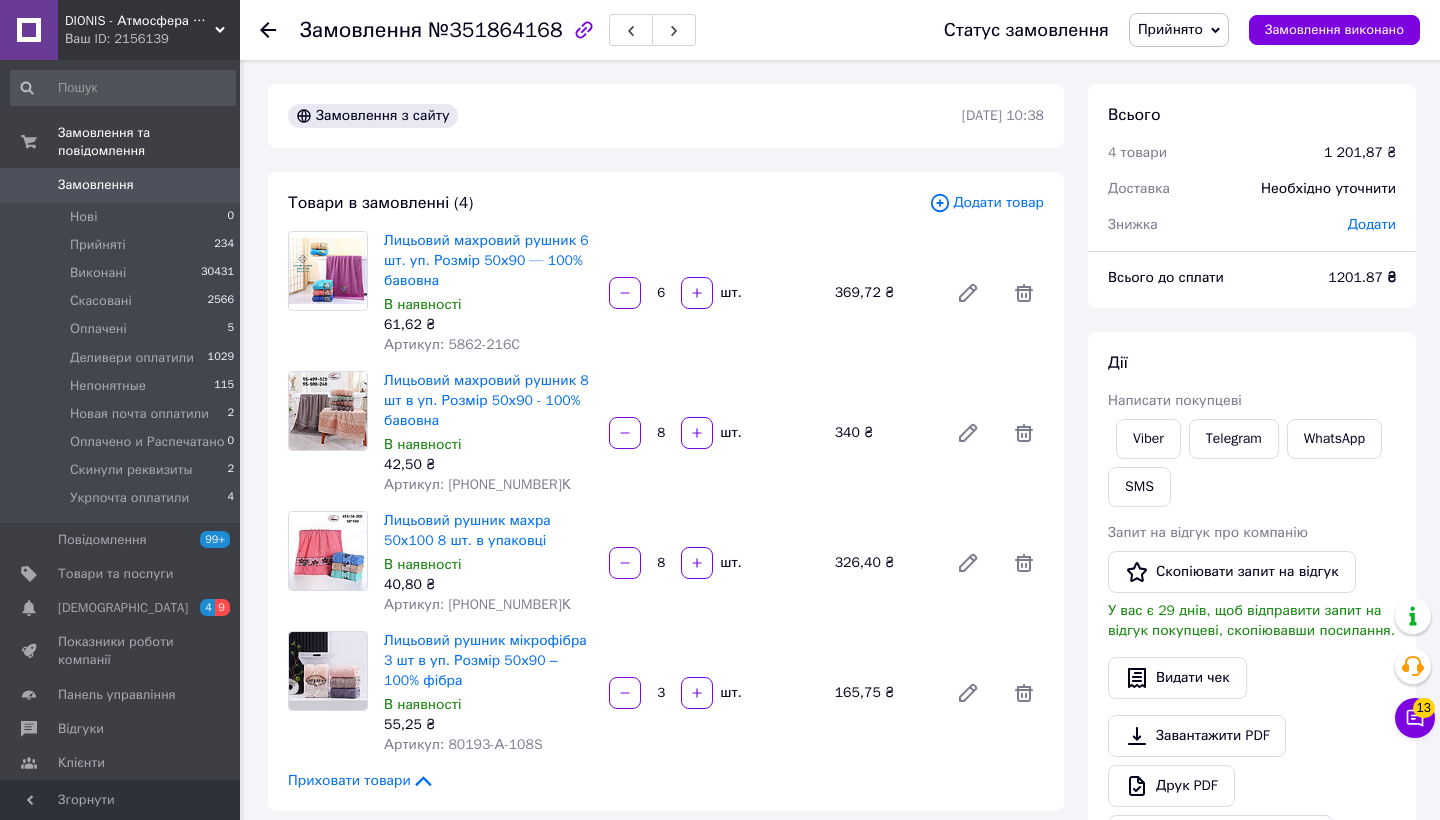 scroll, scrollTop: 0, scrollLeft: 0, axis: both 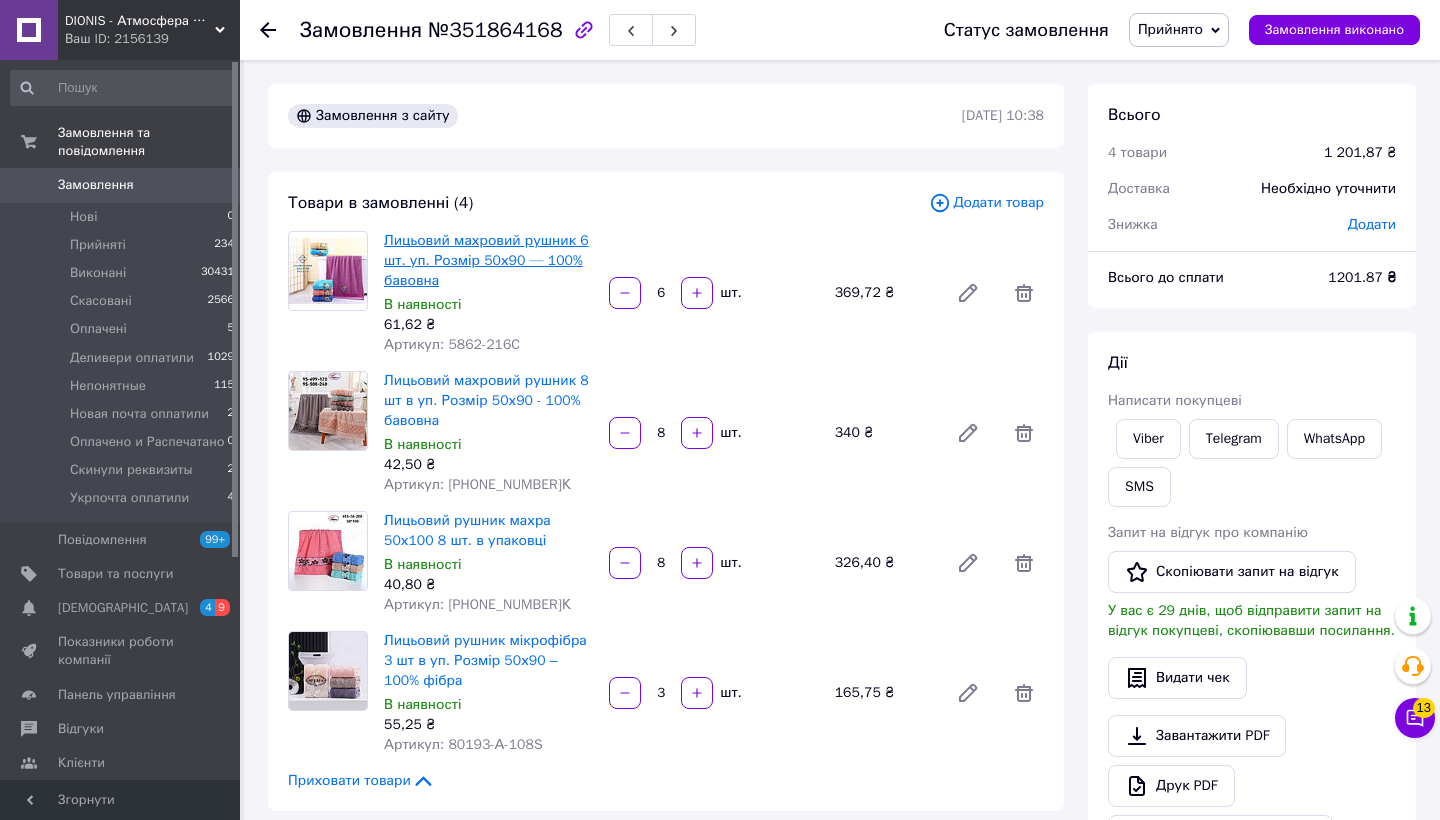 click on "Лицьовий махровий рушник 6 шт. уп. Розмір 50х90 — 100% бавовна" at bounding box center (486, 260) 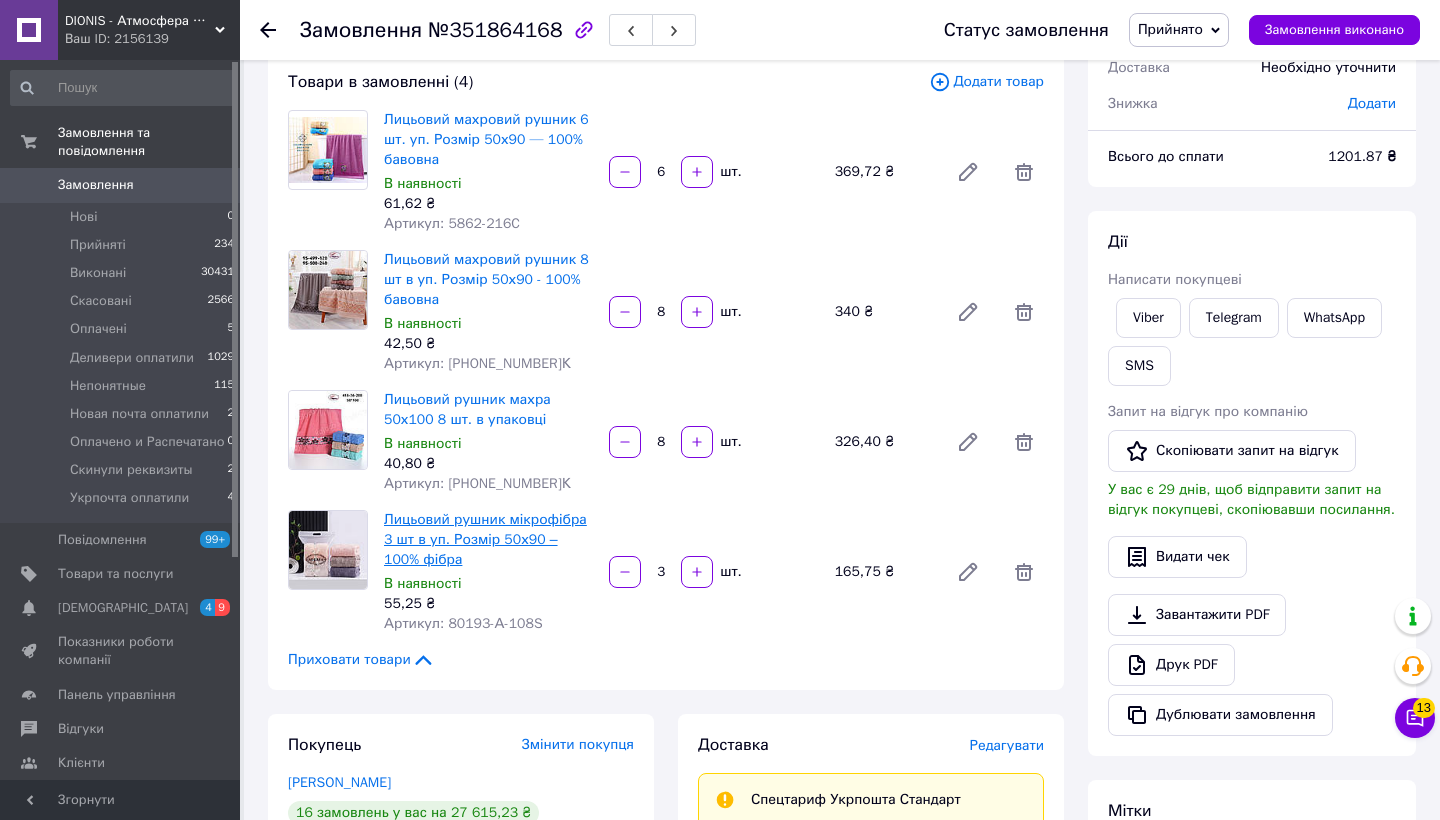 scroll, scrollTop: 81, scrollLeft: 0, axis: vertical 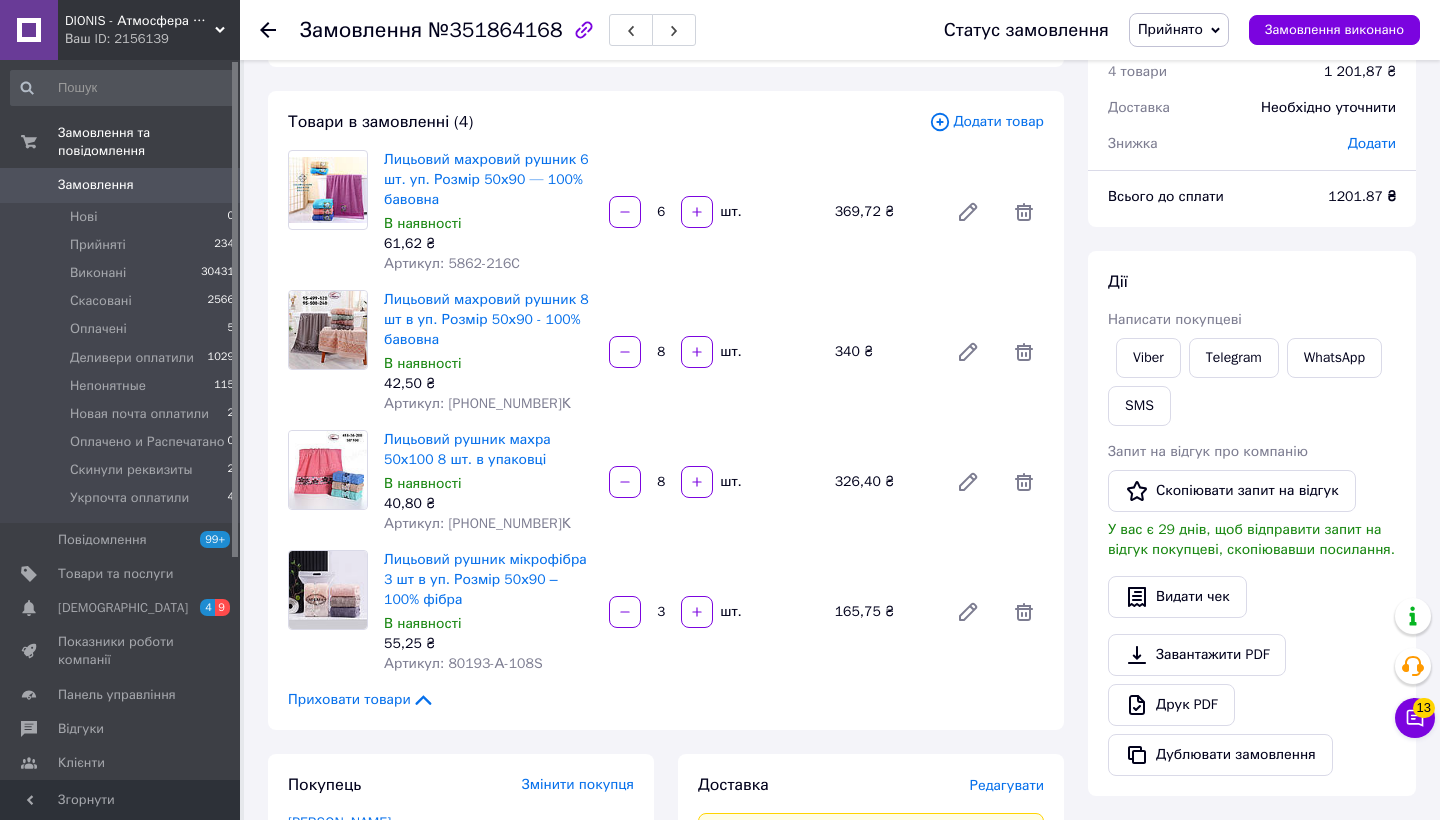 click on "Прийнято" at bounding box center [1170, 29] 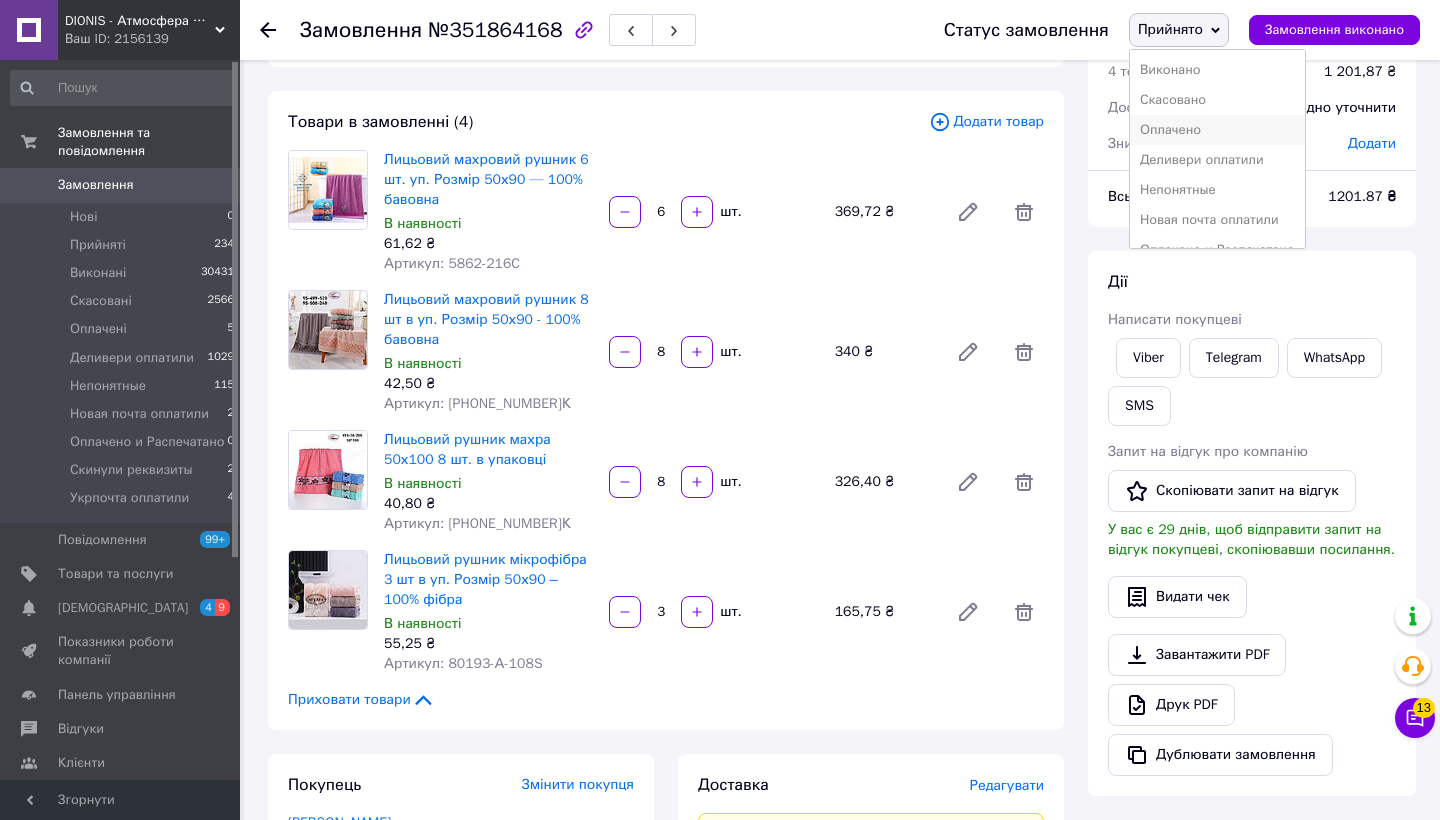 click on "Оплачено" at bounding box center (1217, 130) 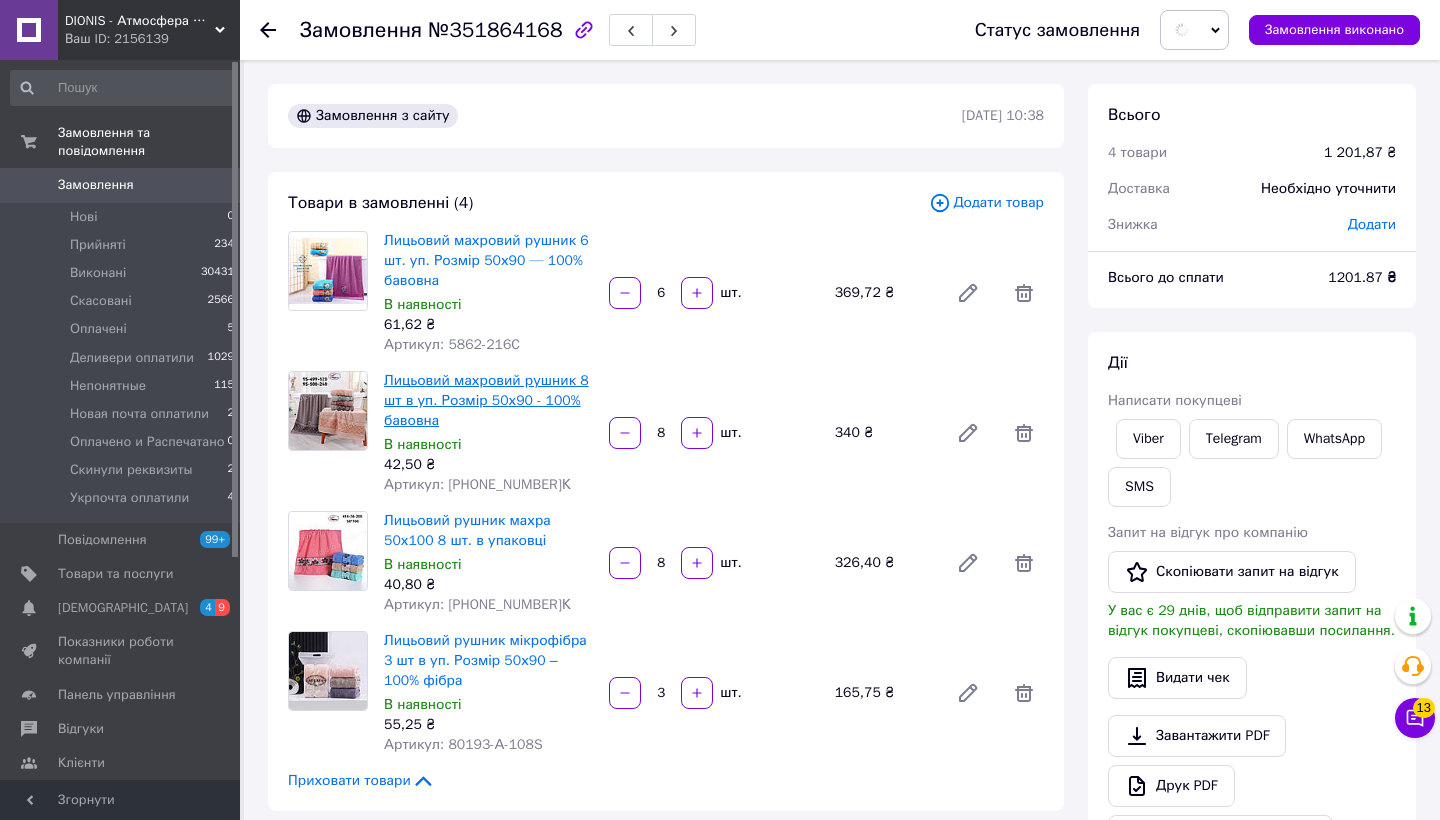 scroll, scrollTop: 0, scrollLeft: 0, axis: both 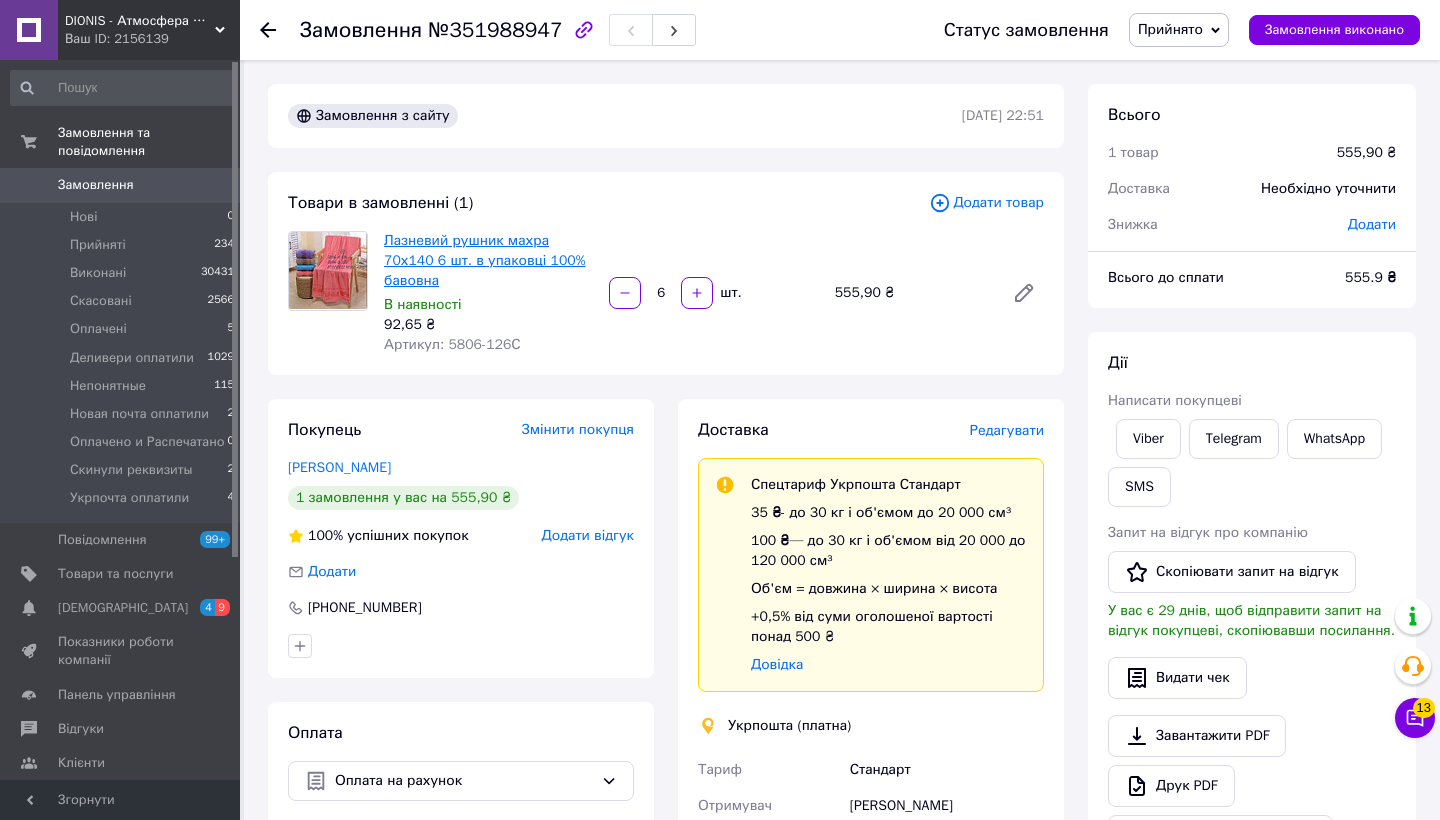 click on "Лазневий рушник махра 70х140 6 шт. в упаковці 100% бавовна" at bounding box center (484, 260) 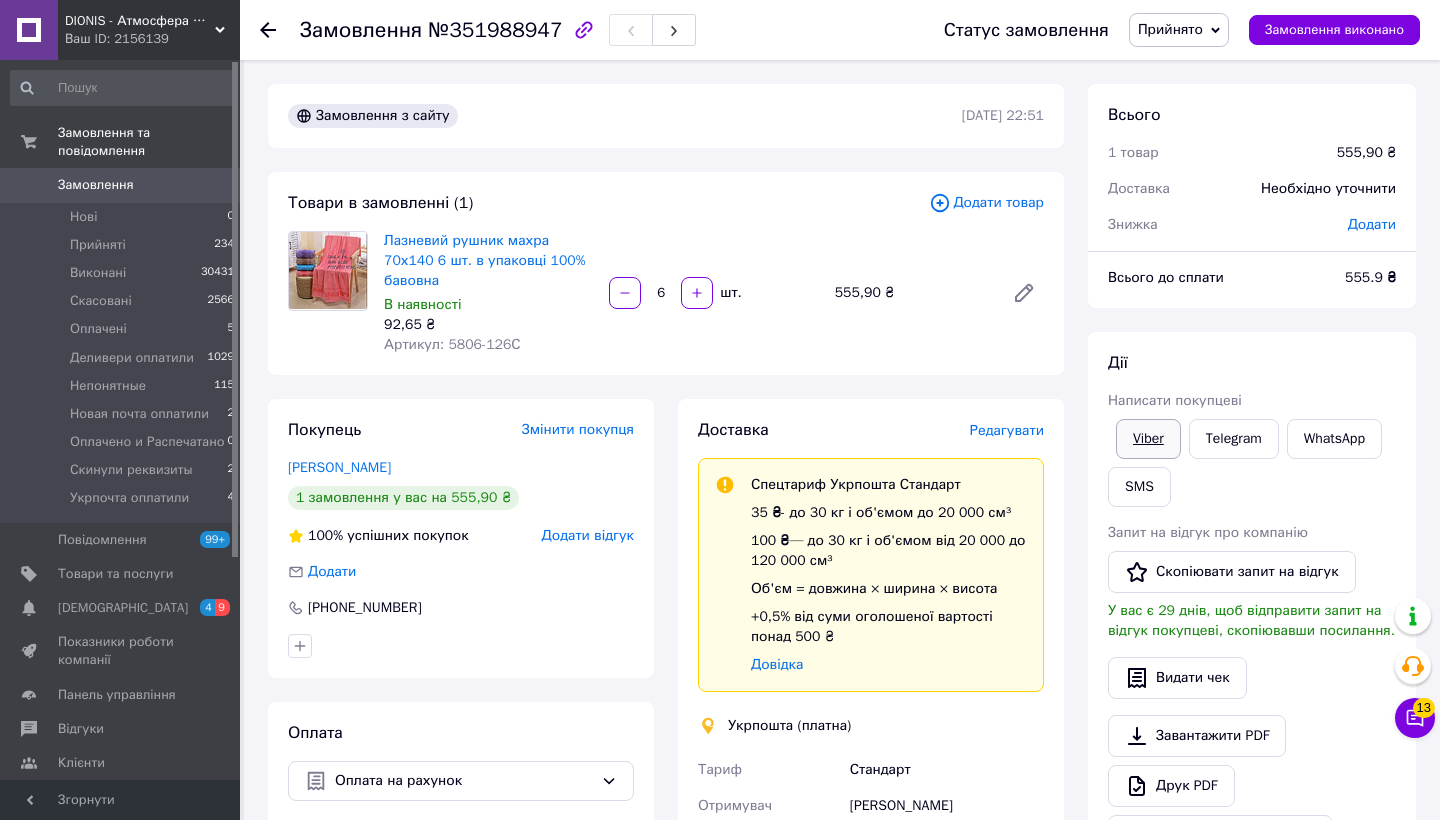 click on "Viber" at bounding box center [1148, 439] 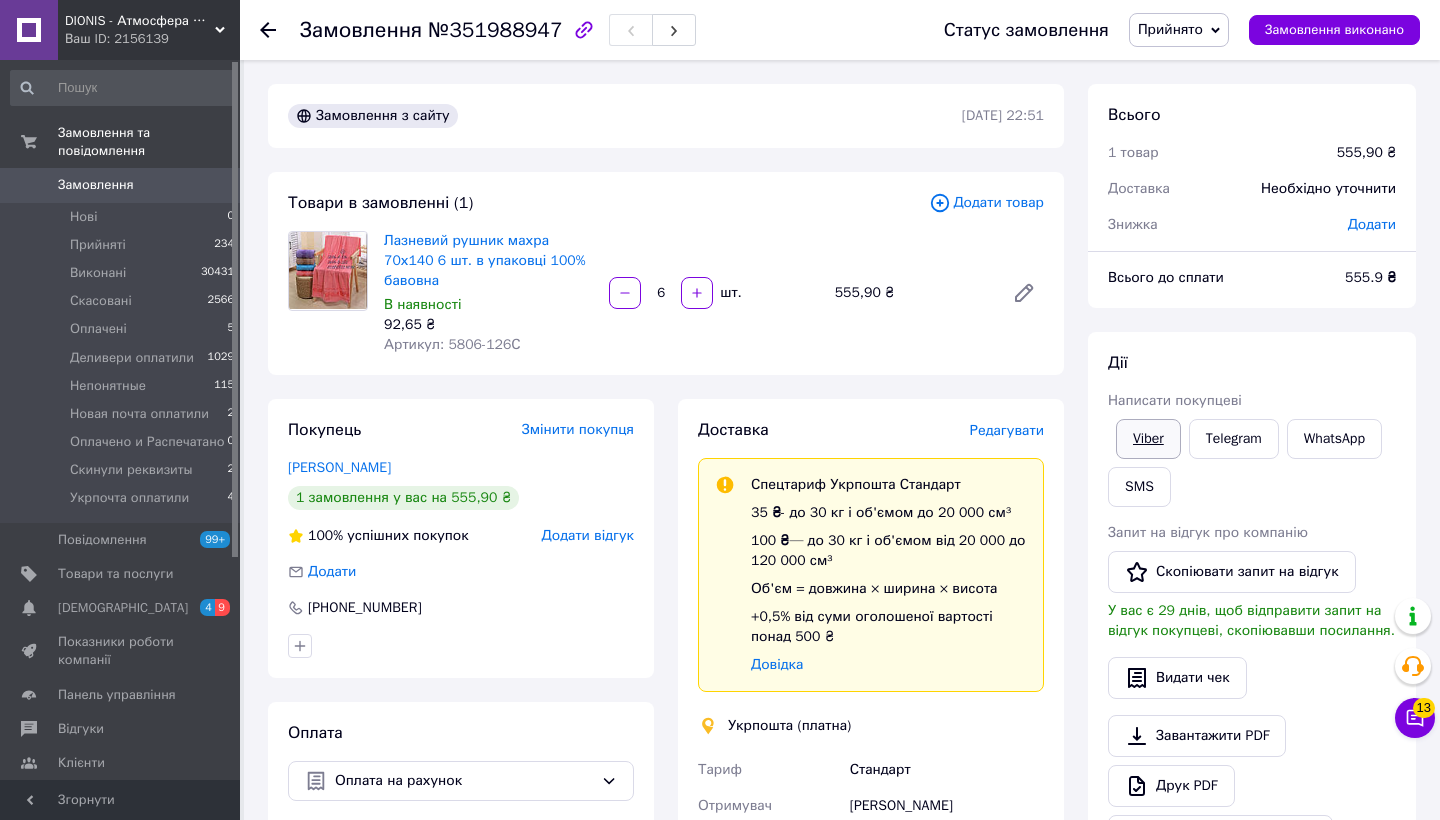 click on "Viber" at bounding box center [1148, 439] 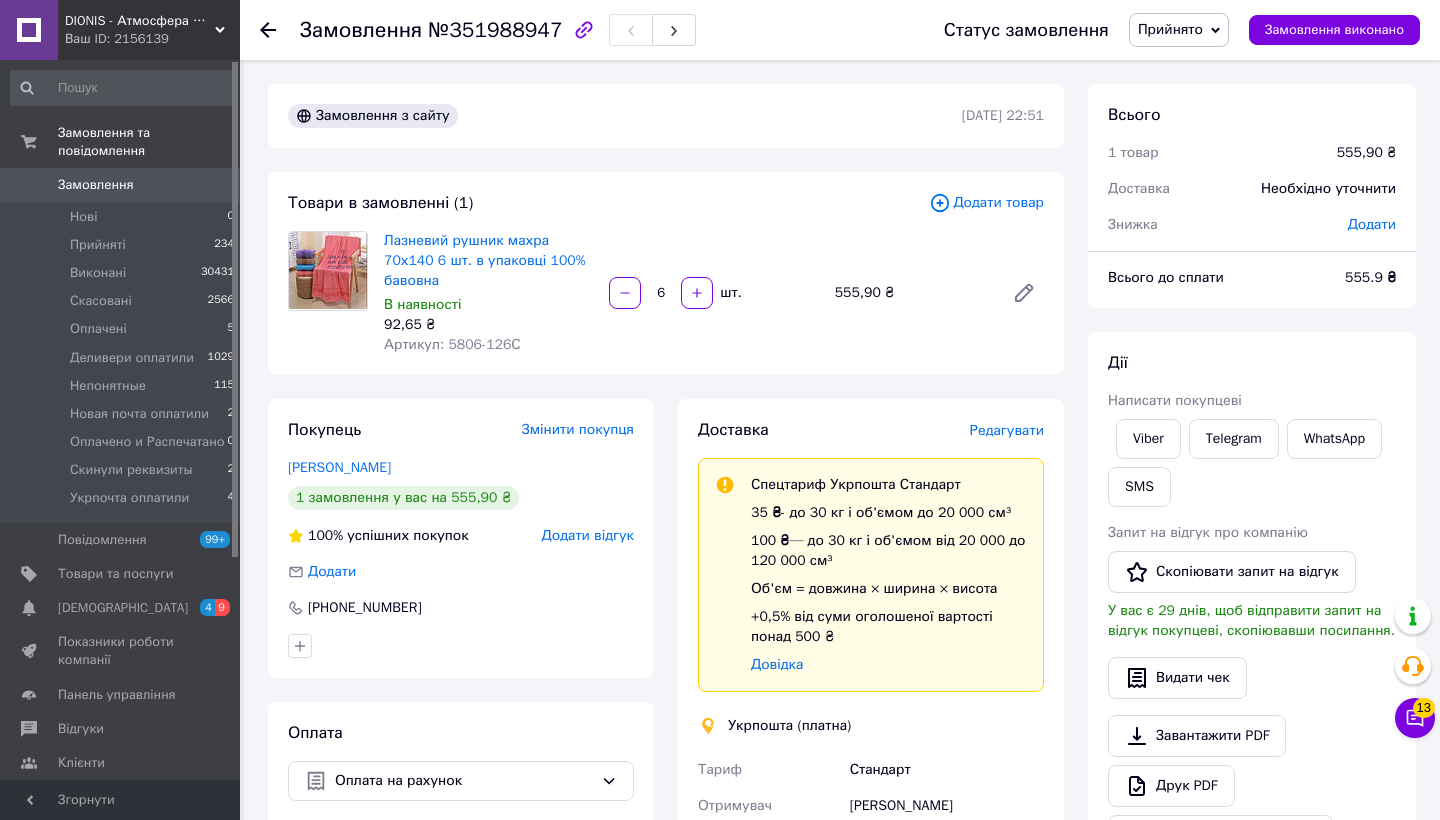 click on "Замовлення" at bounding box center (96, 185) 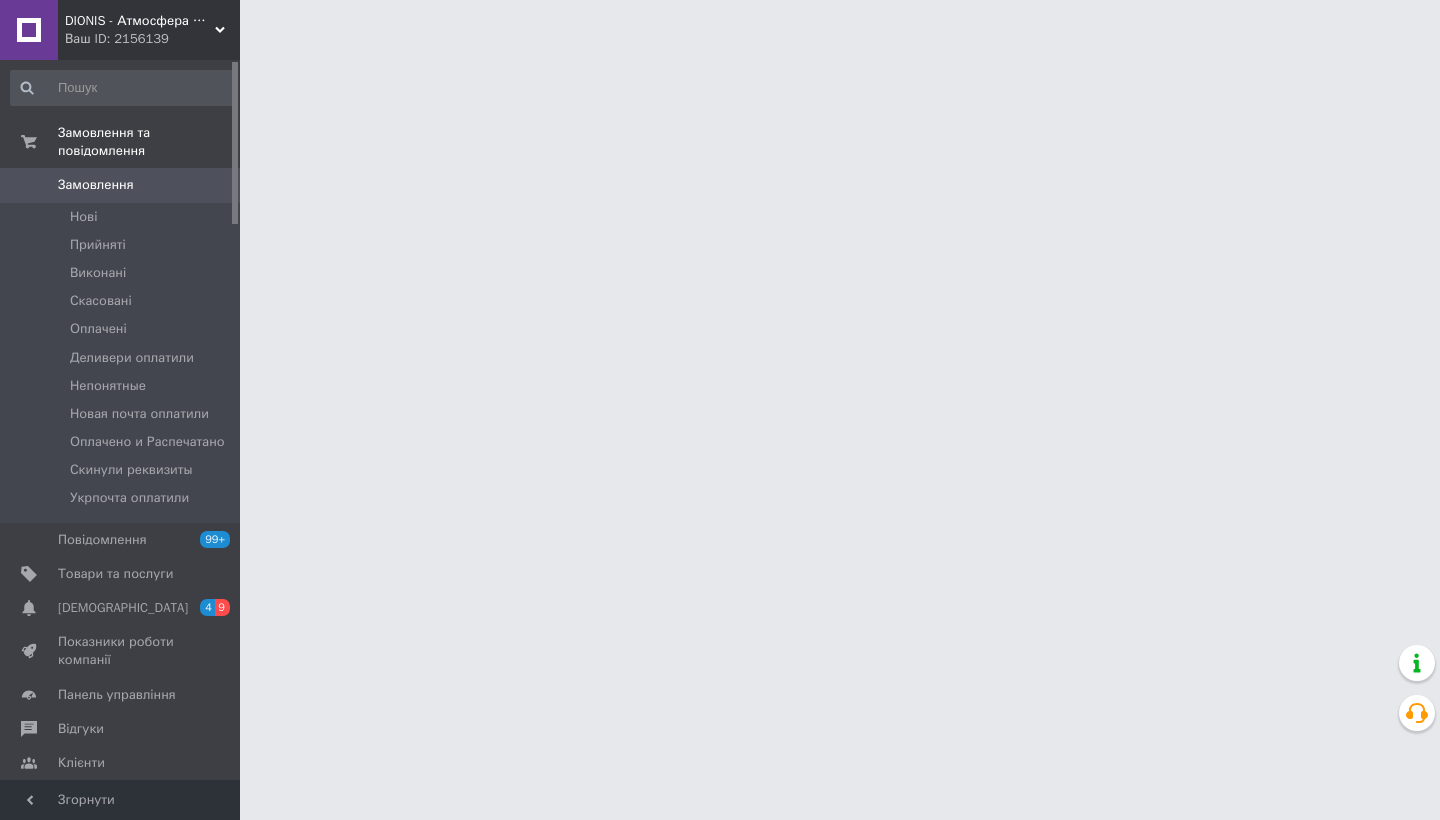 scroll, scrollTop: 0, scrollLeft: 0, axis: both 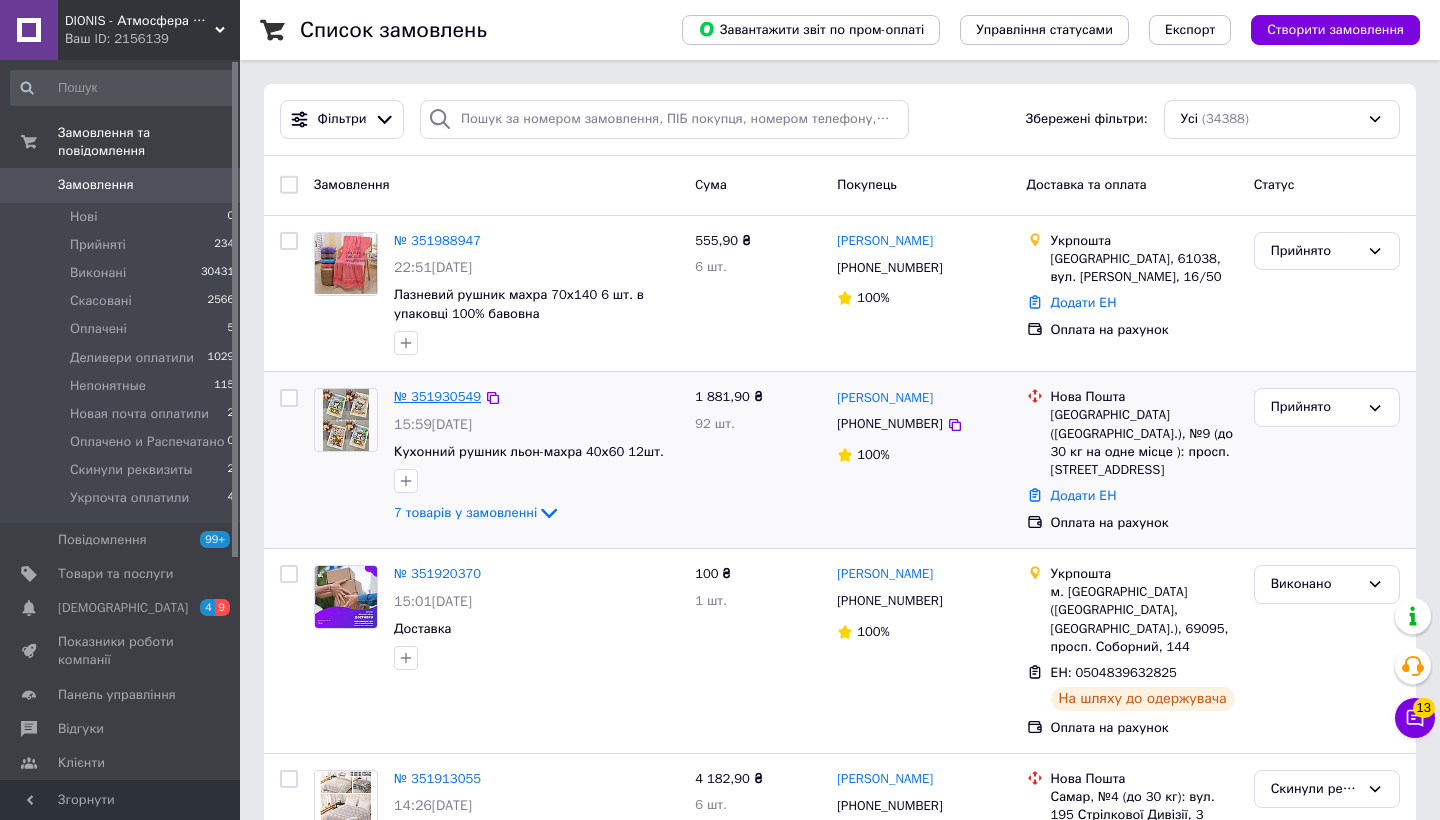 click on "№ 351930549" at bounding box center (437, 396) 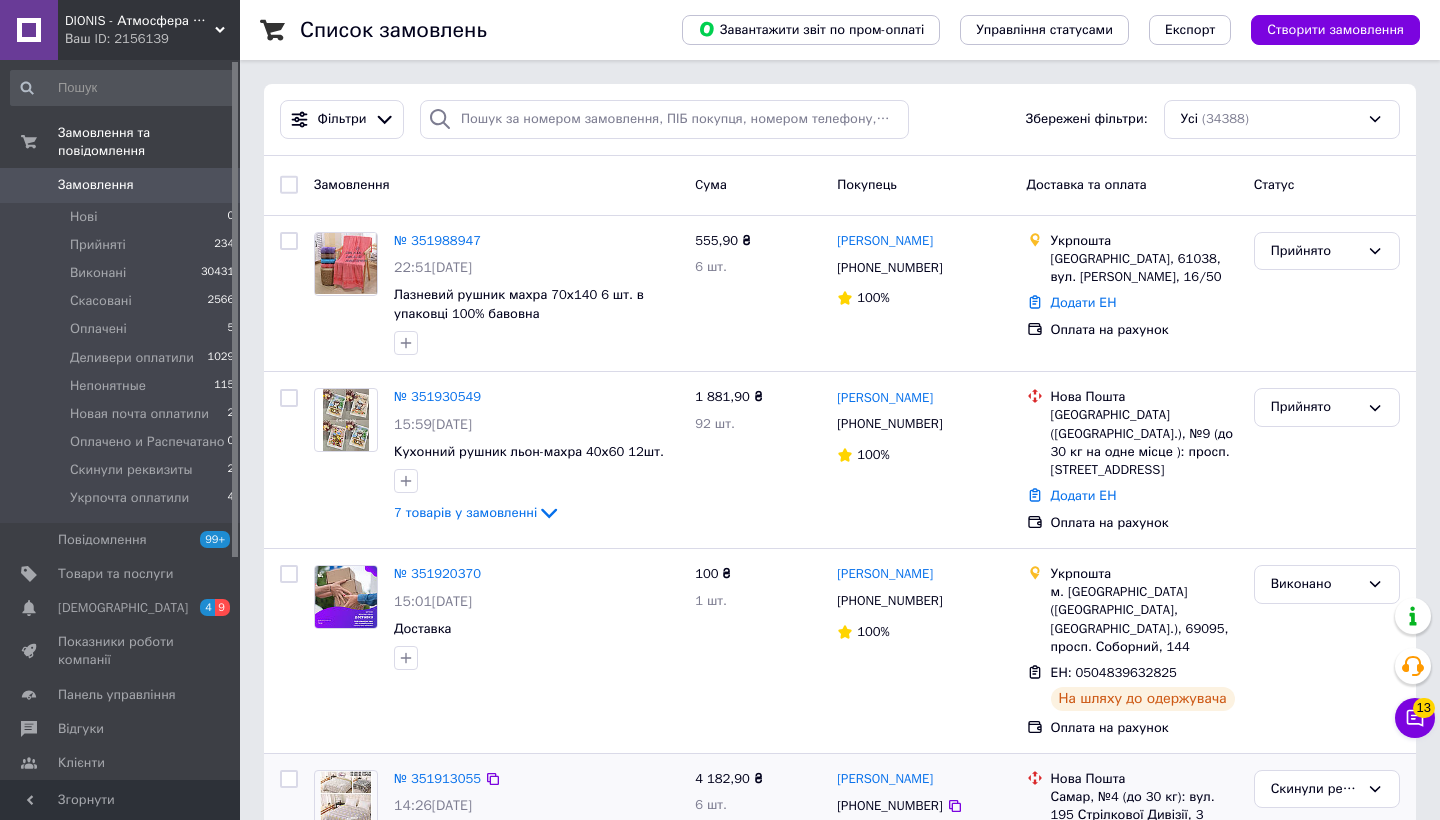 scroll, scrollTop: 0, scrollLeft: 0, axis: both 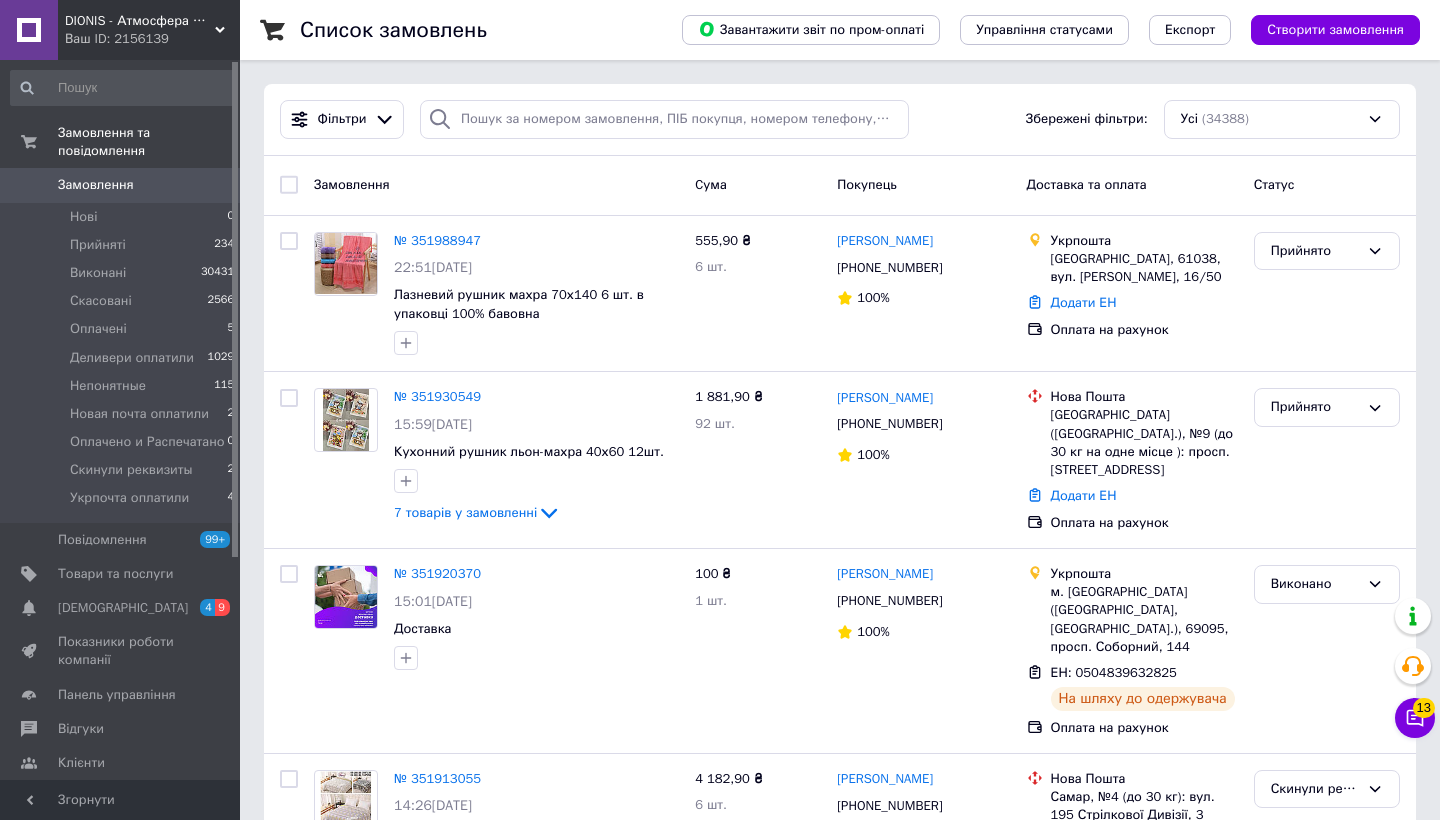 click on "Замовлення" at bounding box center [96, 185] 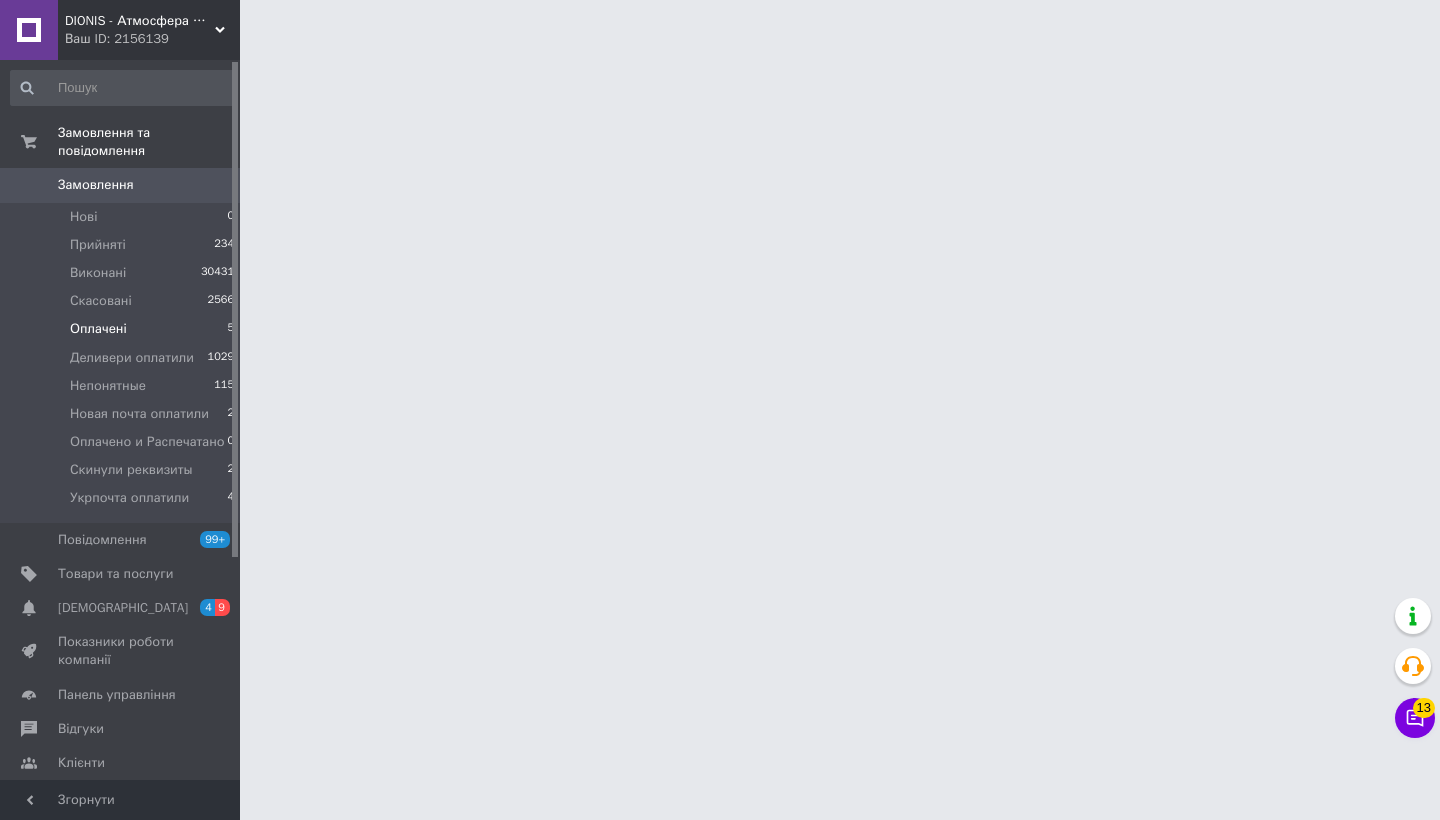 click on "Оплачені" at bounding box center [98, 329] 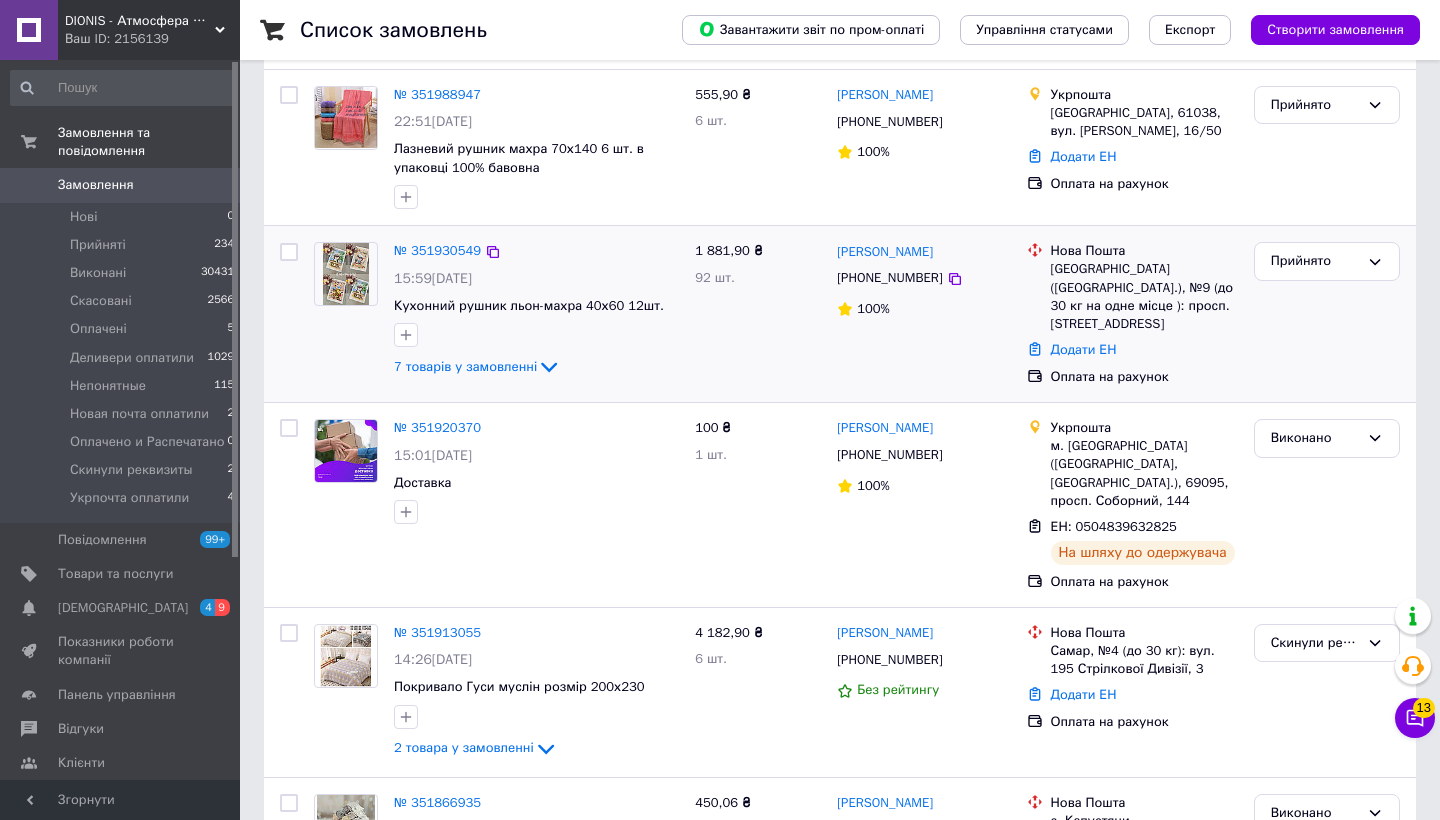 scroll, scrollTop: 150, scrollLeft: 0, axis: vertical 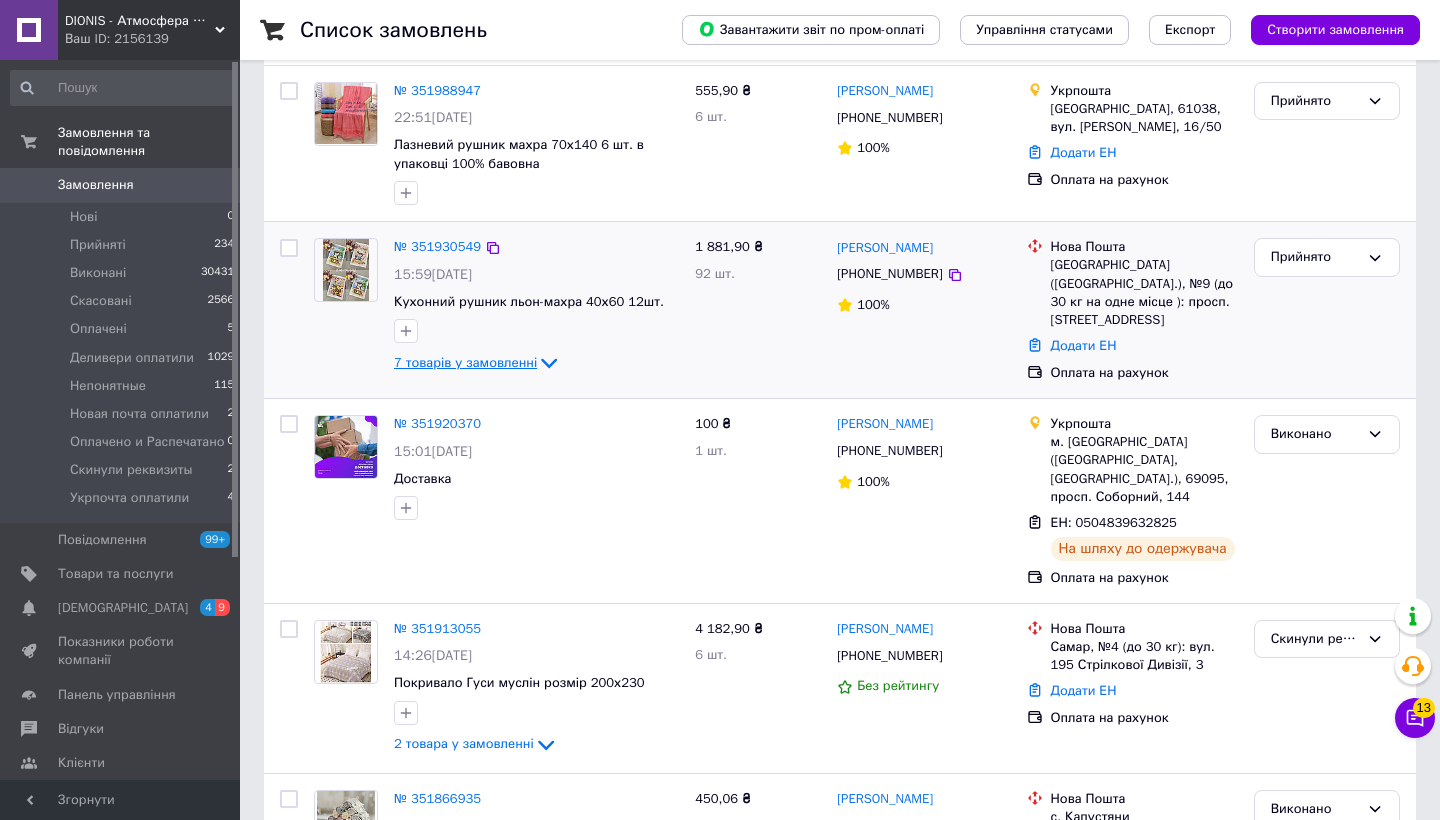 click 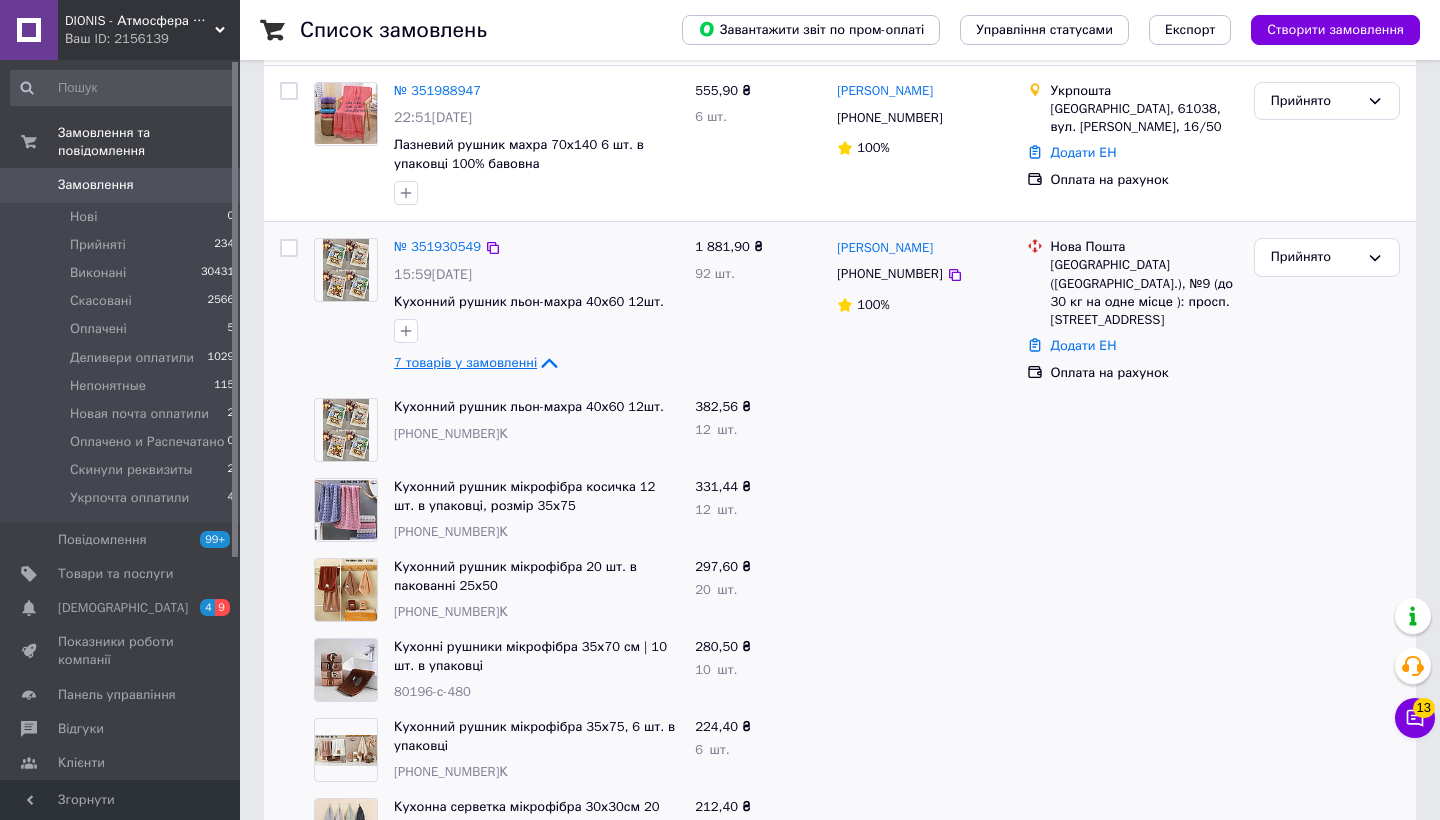 scroll, scrollTop: 267, scrollLeft: 0, axis: vertical 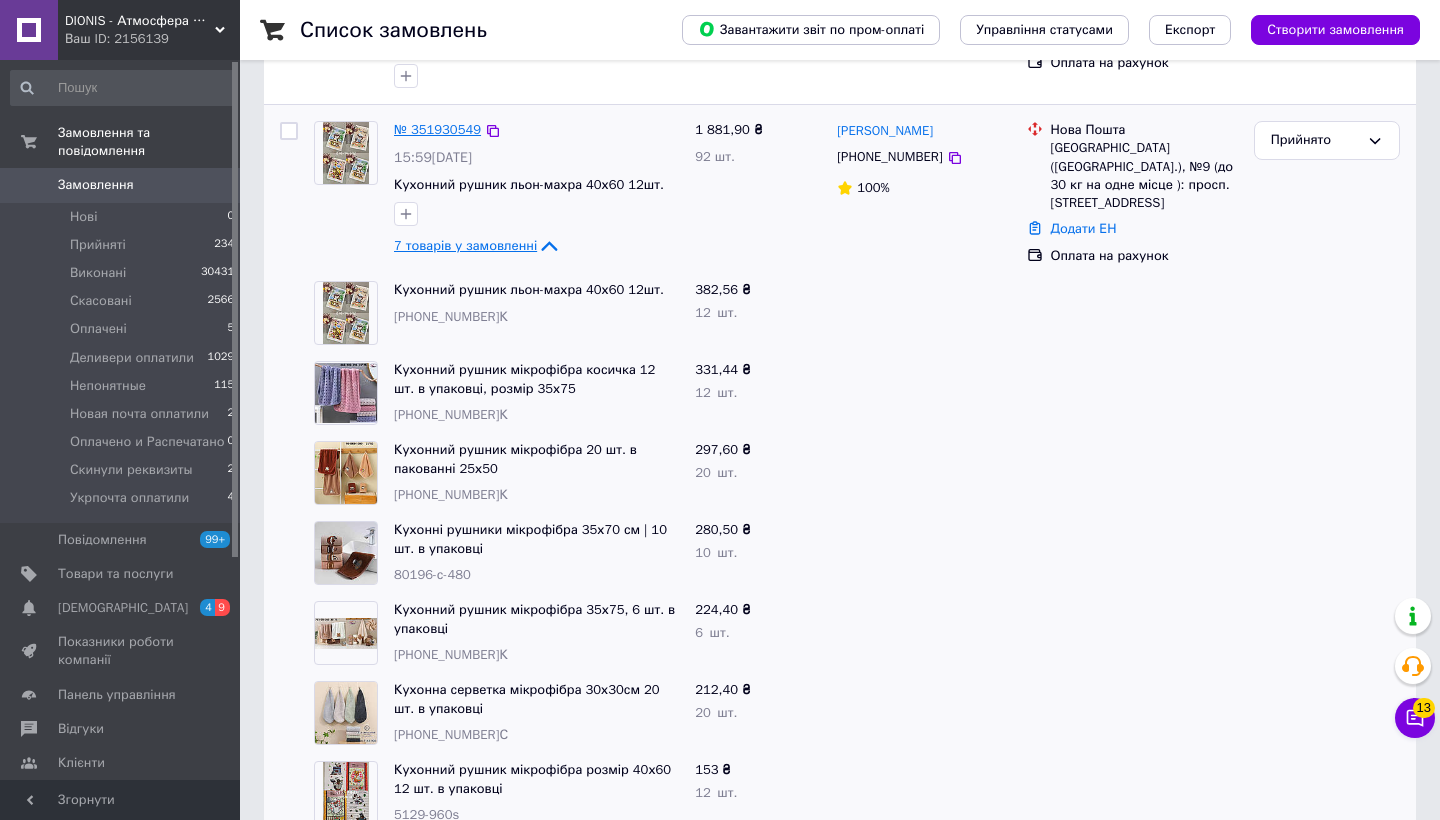 click on "№ 351930549" at bounding box center (437, 129) 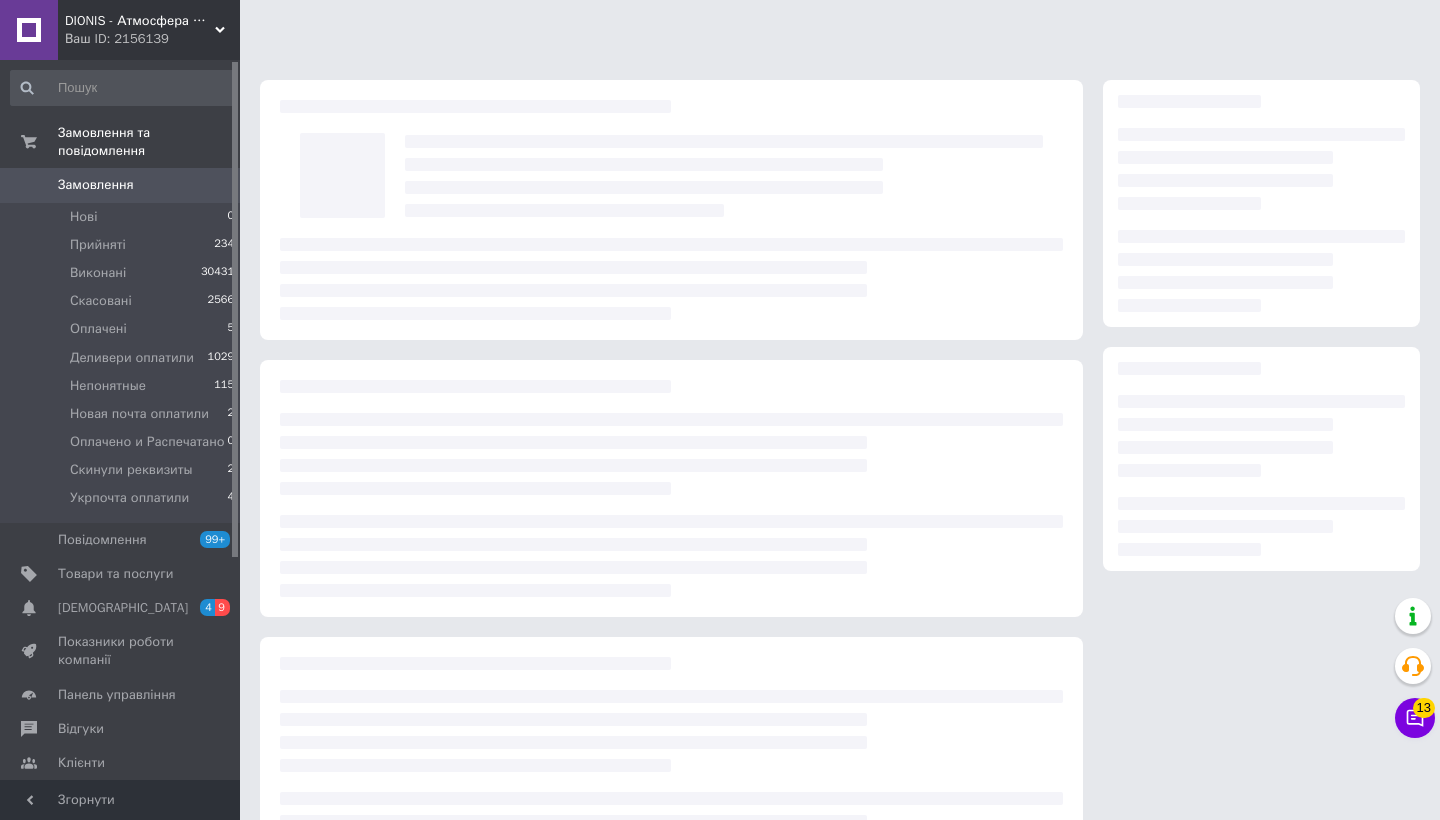 scroll, scrollTop: 0, scrollLeft: 0, axis: both 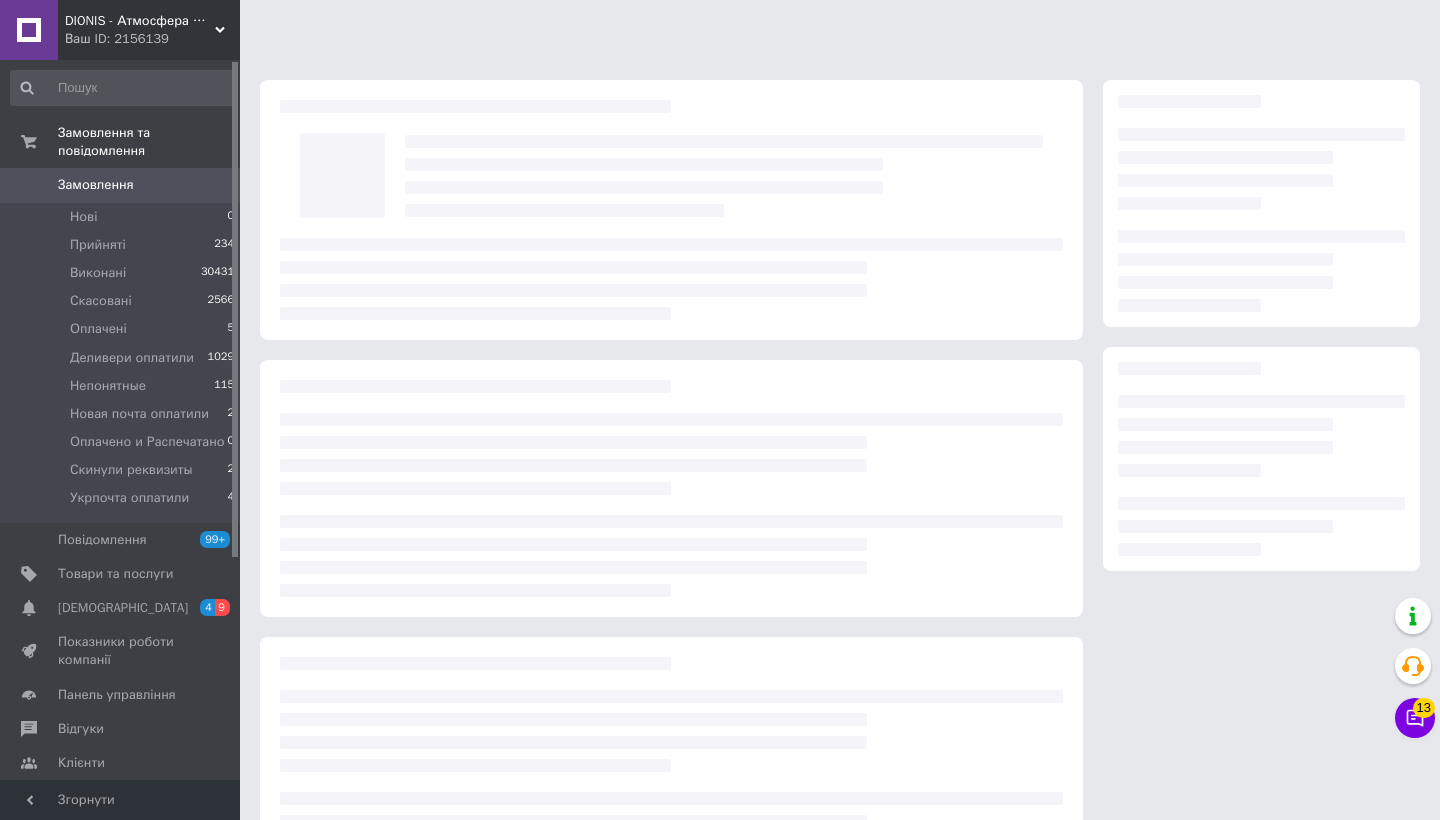 click on "Замовлення" at bounding box center (96, 185) 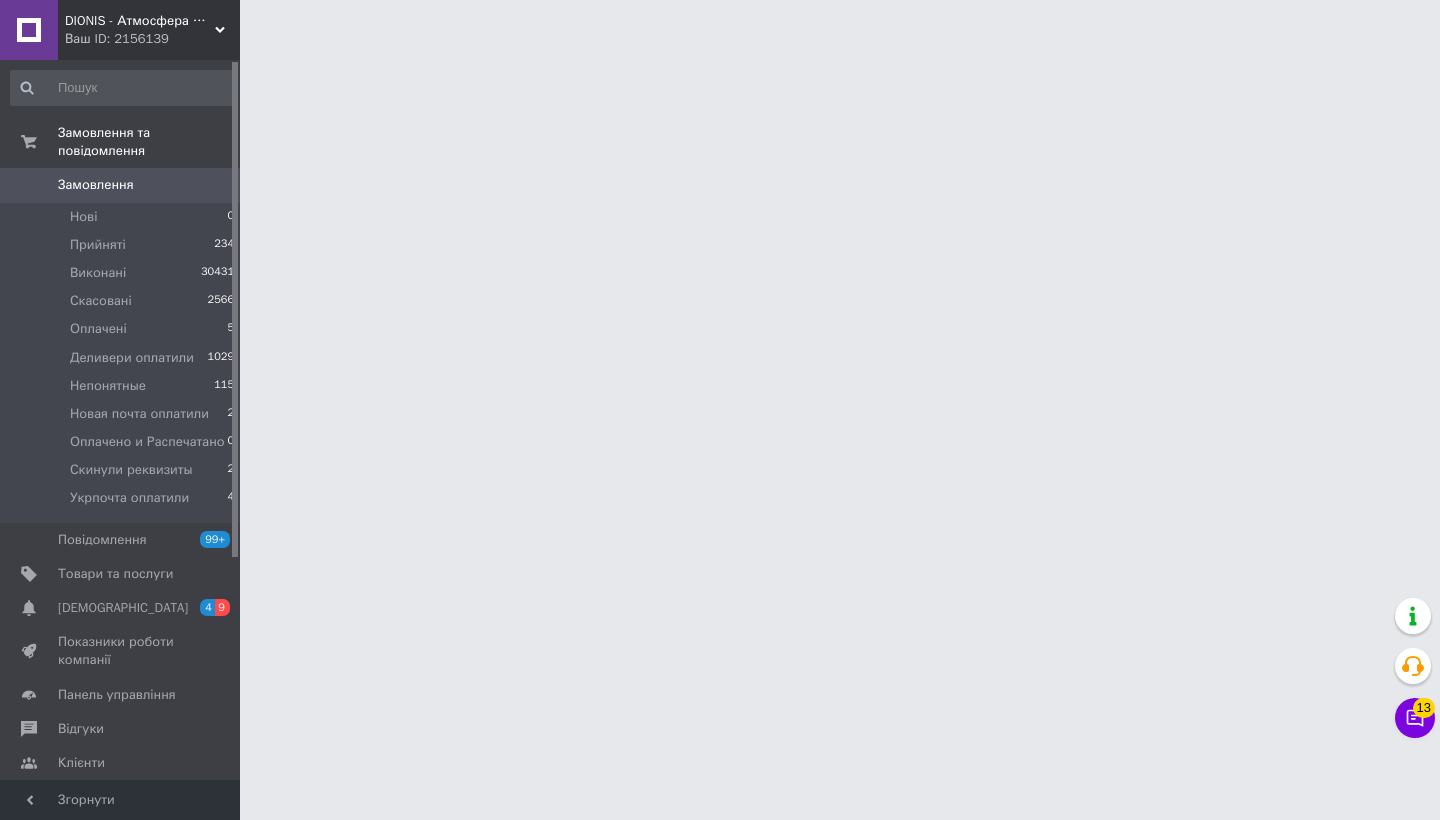 click on "DIONIS - Атмосфера Домашнього Комфорту! Ваш ID: 2156139 Сайт DIONIS - Атмосфера Домашнього Комфо... Кабінет покупця Перевірити стан системи Сторінка на порталі Довідка Вийти Замовлення та повідомлення Замовлення 0 Нові 0 Прийняті 234 Виконані 30431 Скасовані 2566 Оплачені 5 Деливери оплатили 1029 Непонятные 115 Новая почта оплатили 2 Оплачено и Распечатано 0 Скинули реквизиты 2 Укрпочта оплатили 4 Повідомлення 99+ Товари та послуги Сповіщення 4 9 Показники роботи компанії Панель управління Відгуки Клієнти Каталог ProSale Маркет 13" at bounding box center [720, 25] 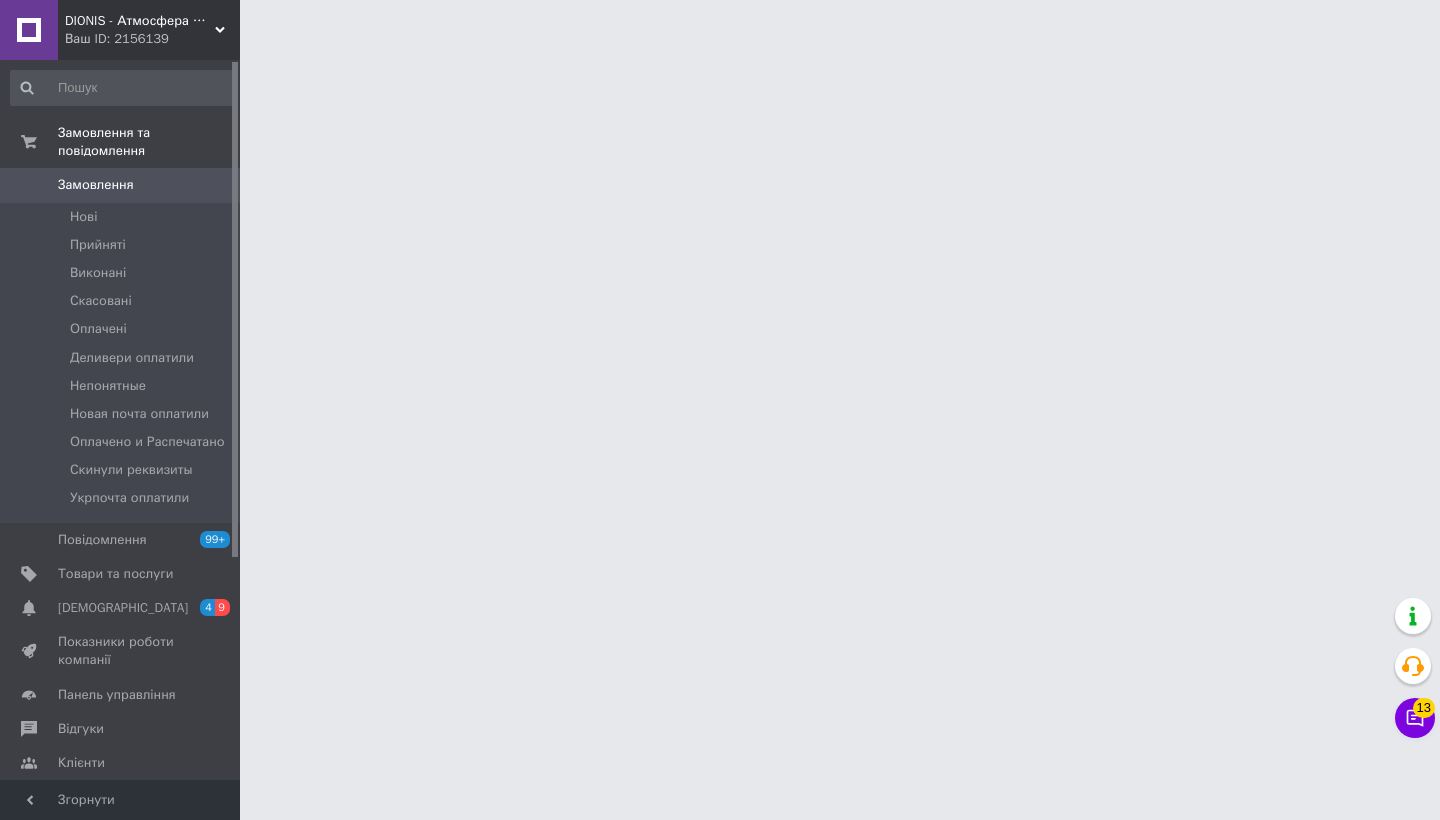 scroll, scrollTop: 0, scrollLeft: 0, axis: both 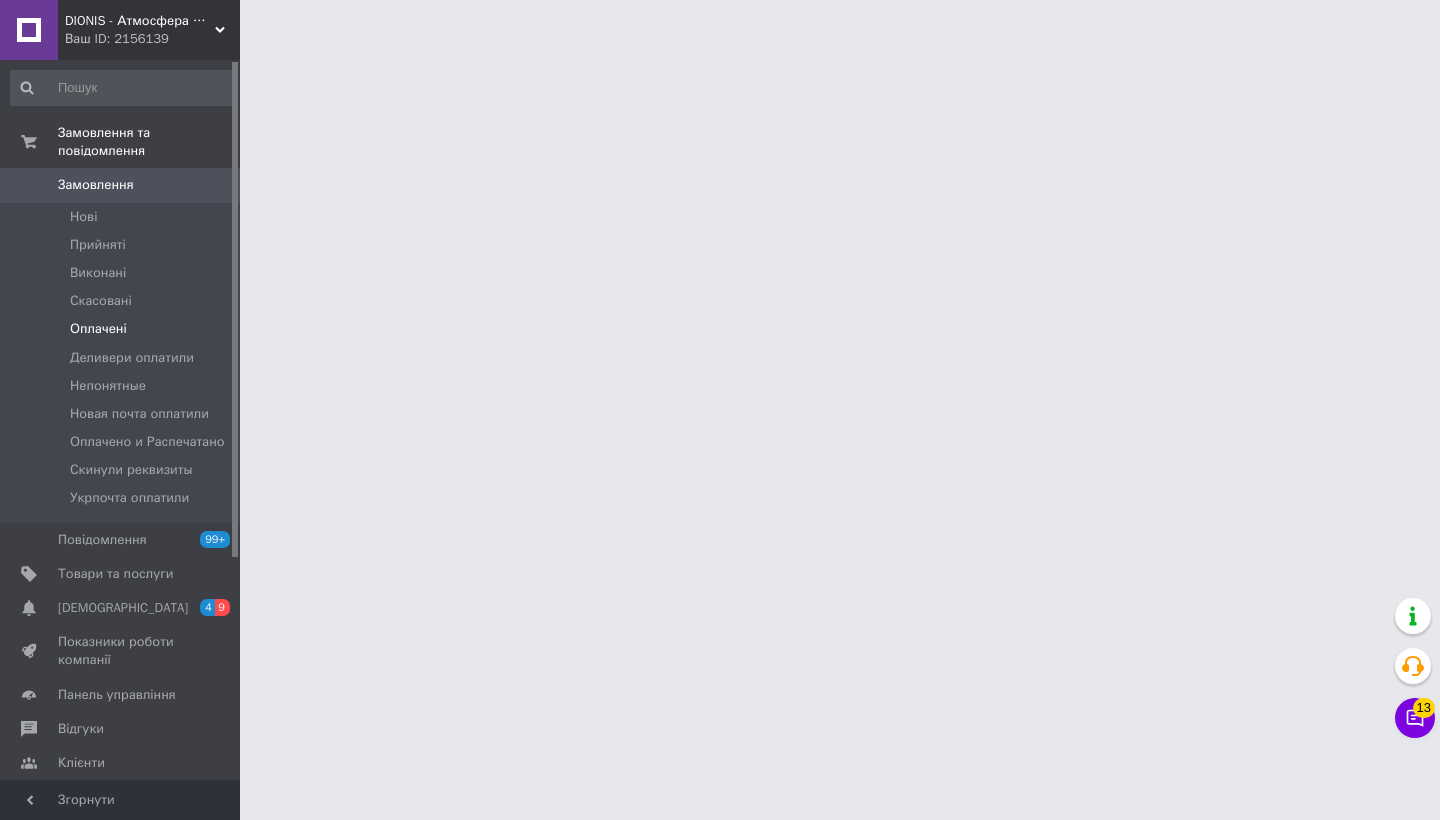 click on "Оплачені" at bounding box center (98, 329) 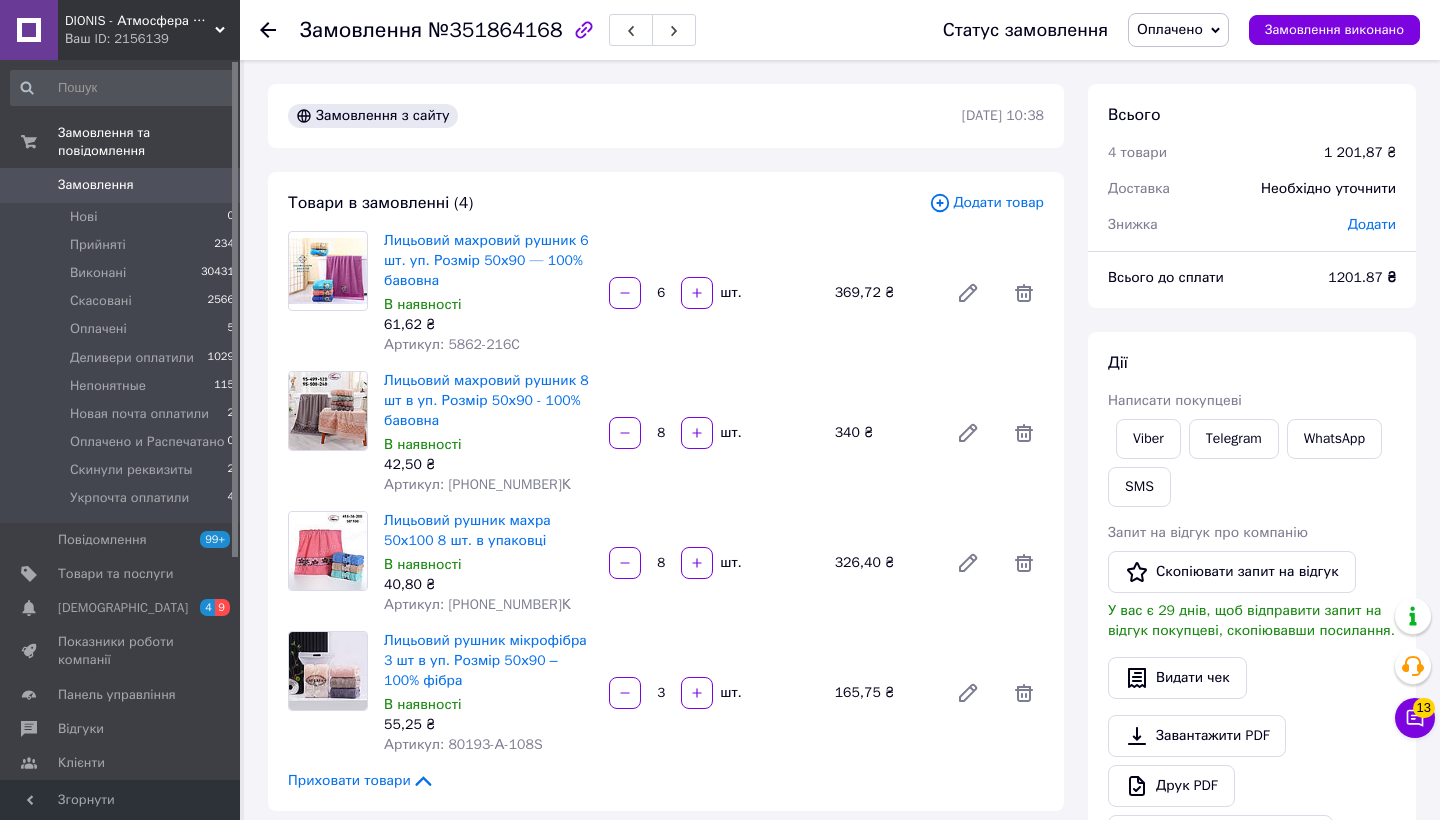 scroll, scrollTop: 159, scrollLeft: 0, axis: vertical 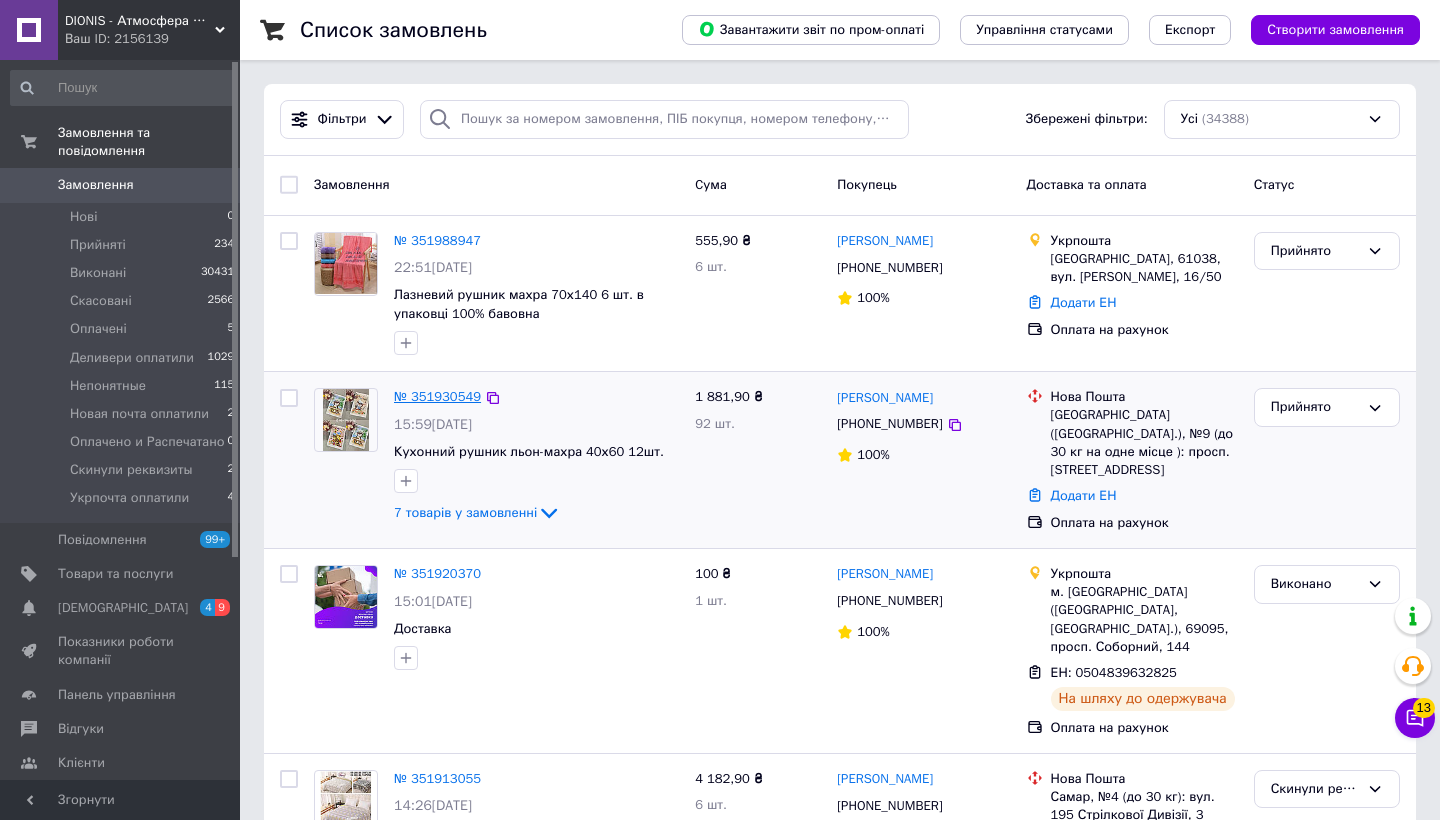 click on "№ 351930549" at bounding box center [437, 396] 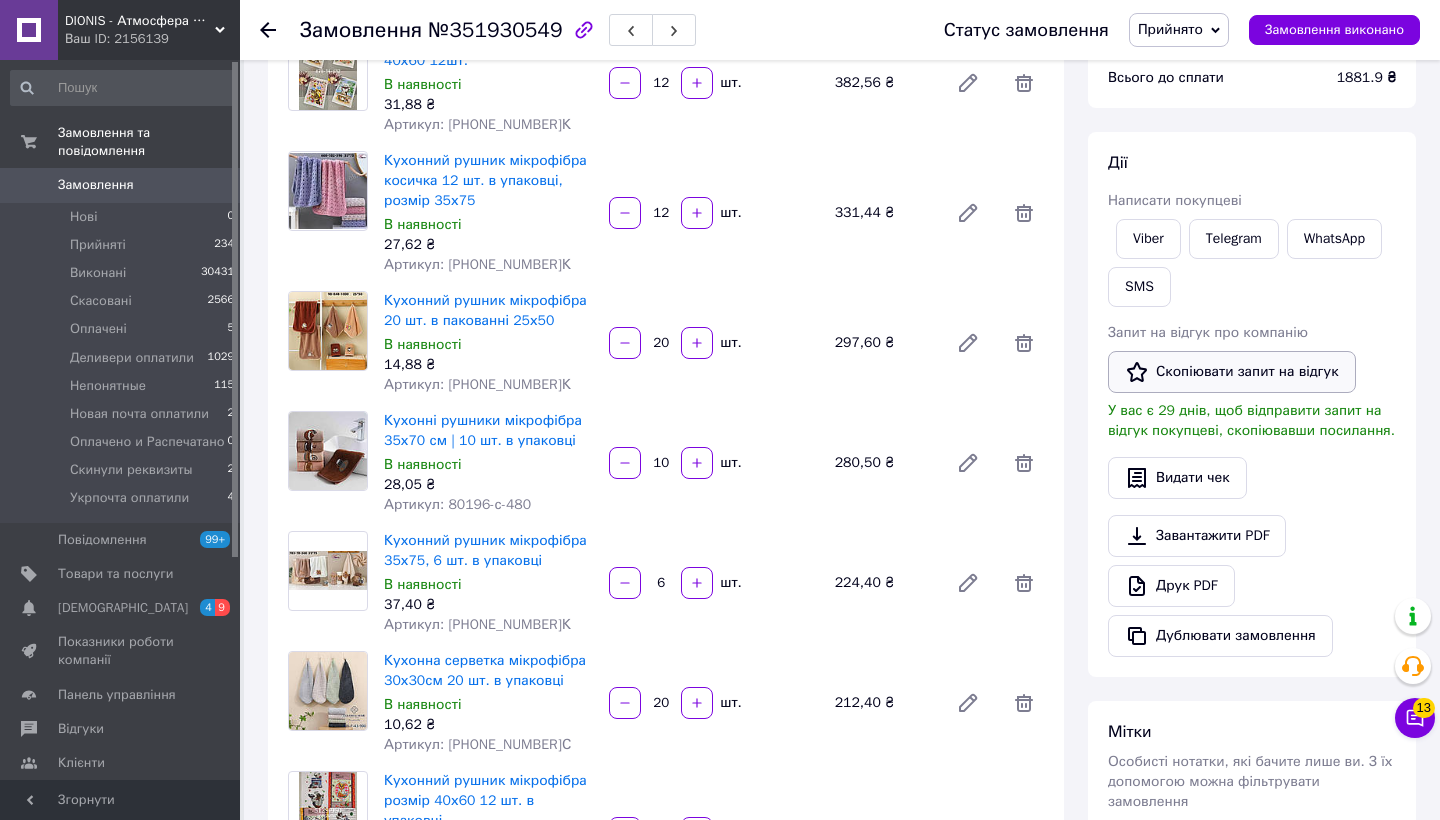 scroll, scrollTop: 169, scrollLeft: 0, axis: vertical 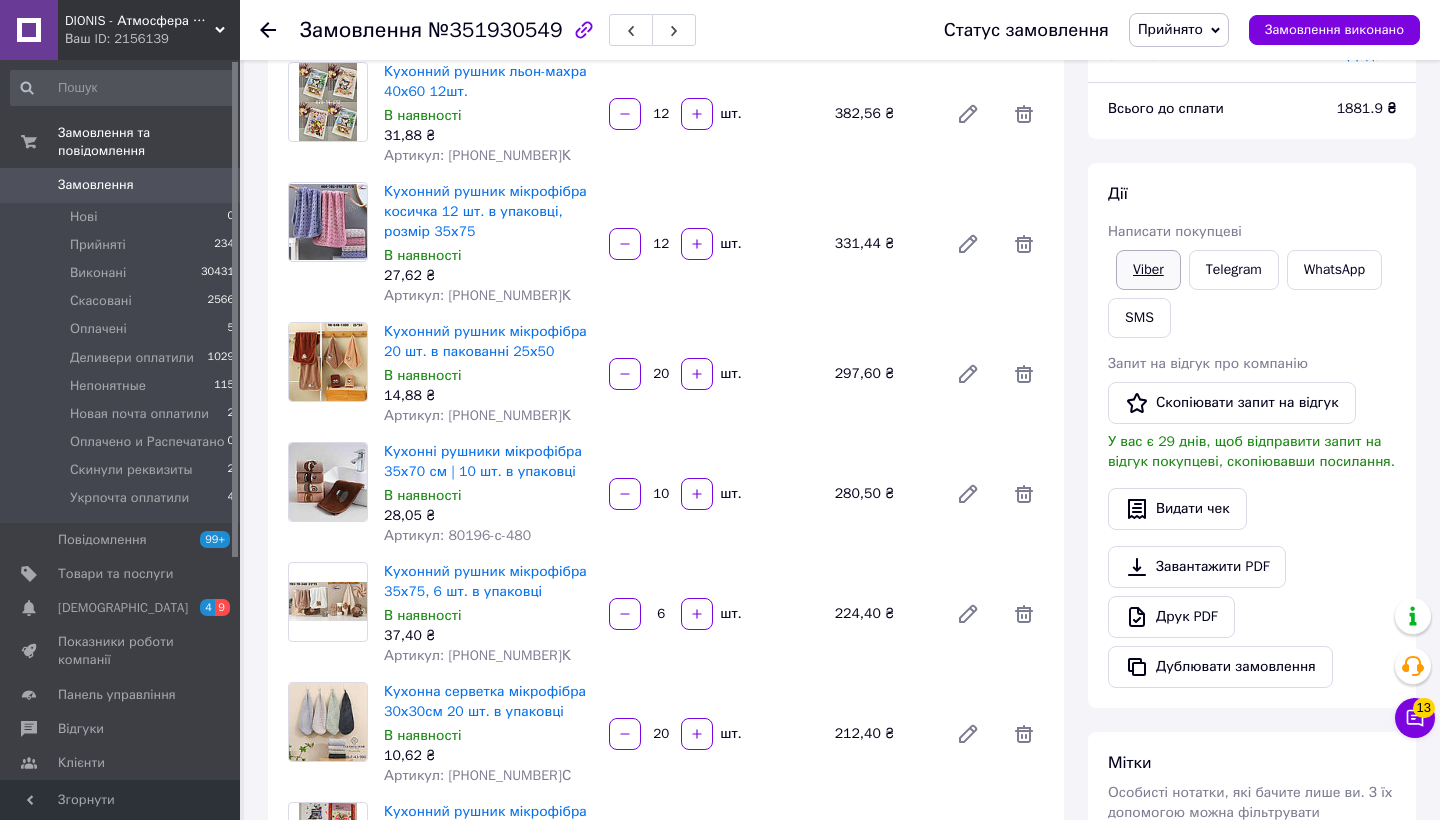 click on "Viber" at bounding box center [1148, 270] 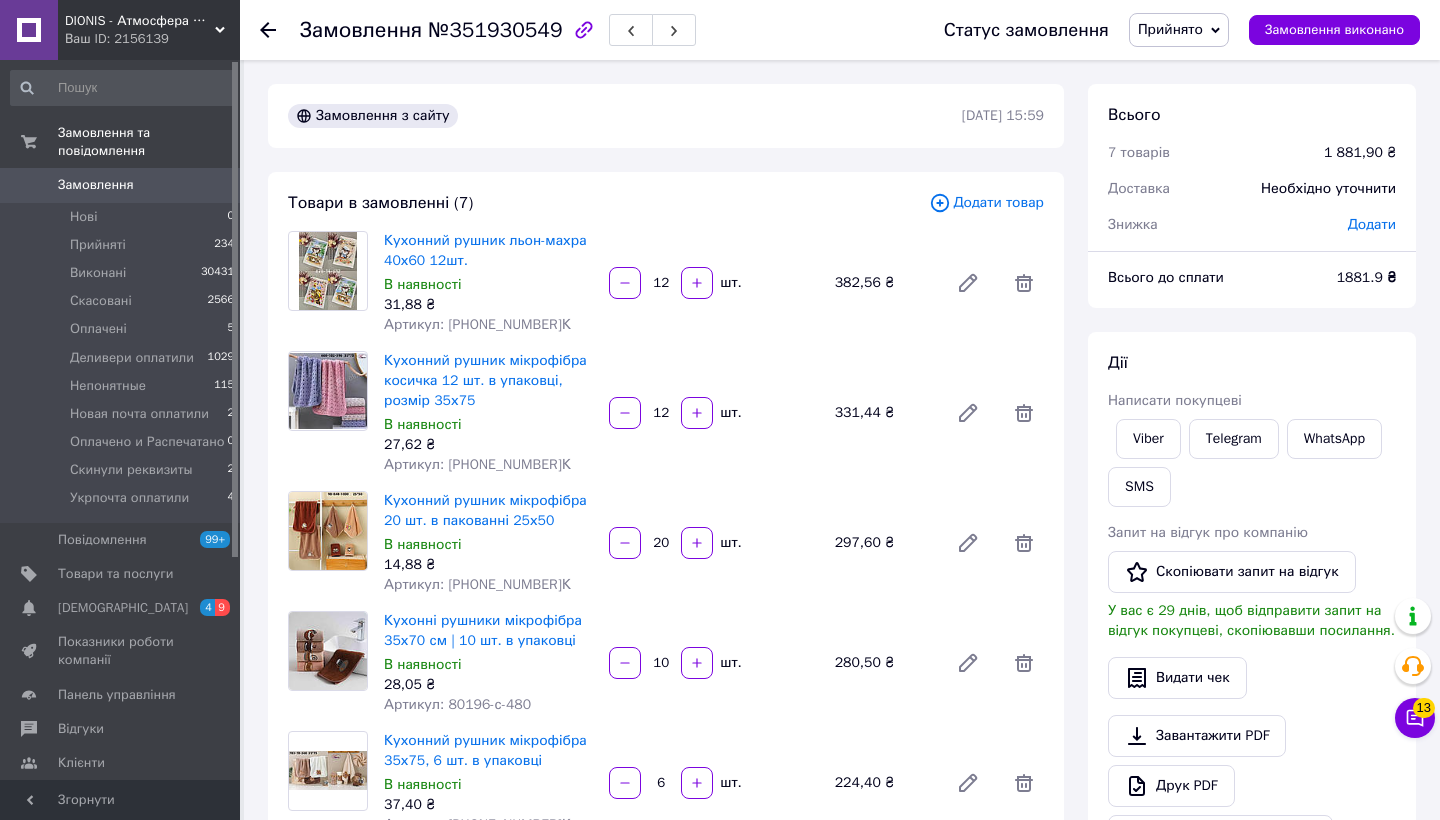 scroll, scrollTop: 0, scrollLeft: 0, axis: both 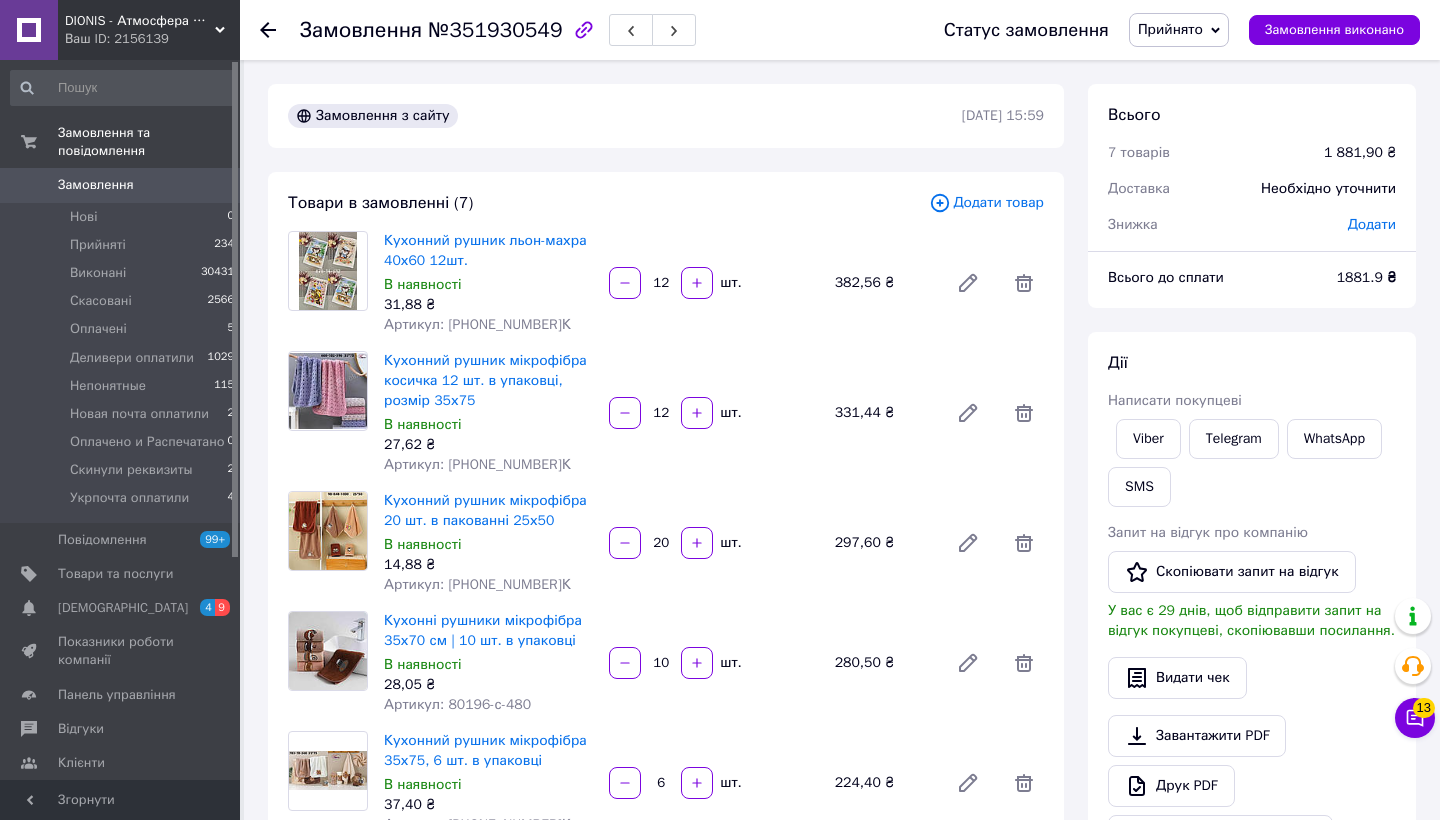 click on "Замовлення" at bounding box center (96, 185) 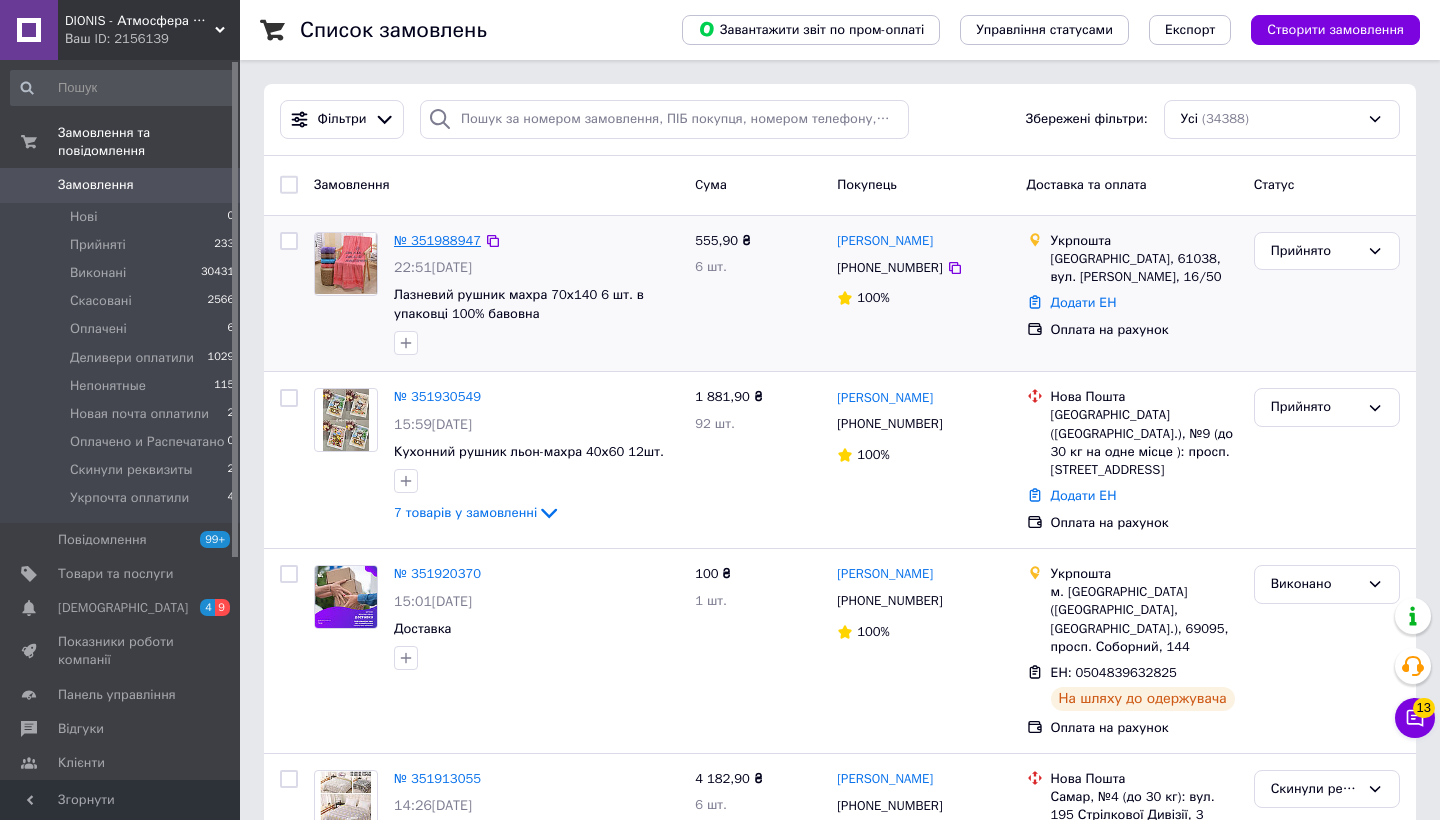 click on "№ 351988947" at bounding box center (437, 240) 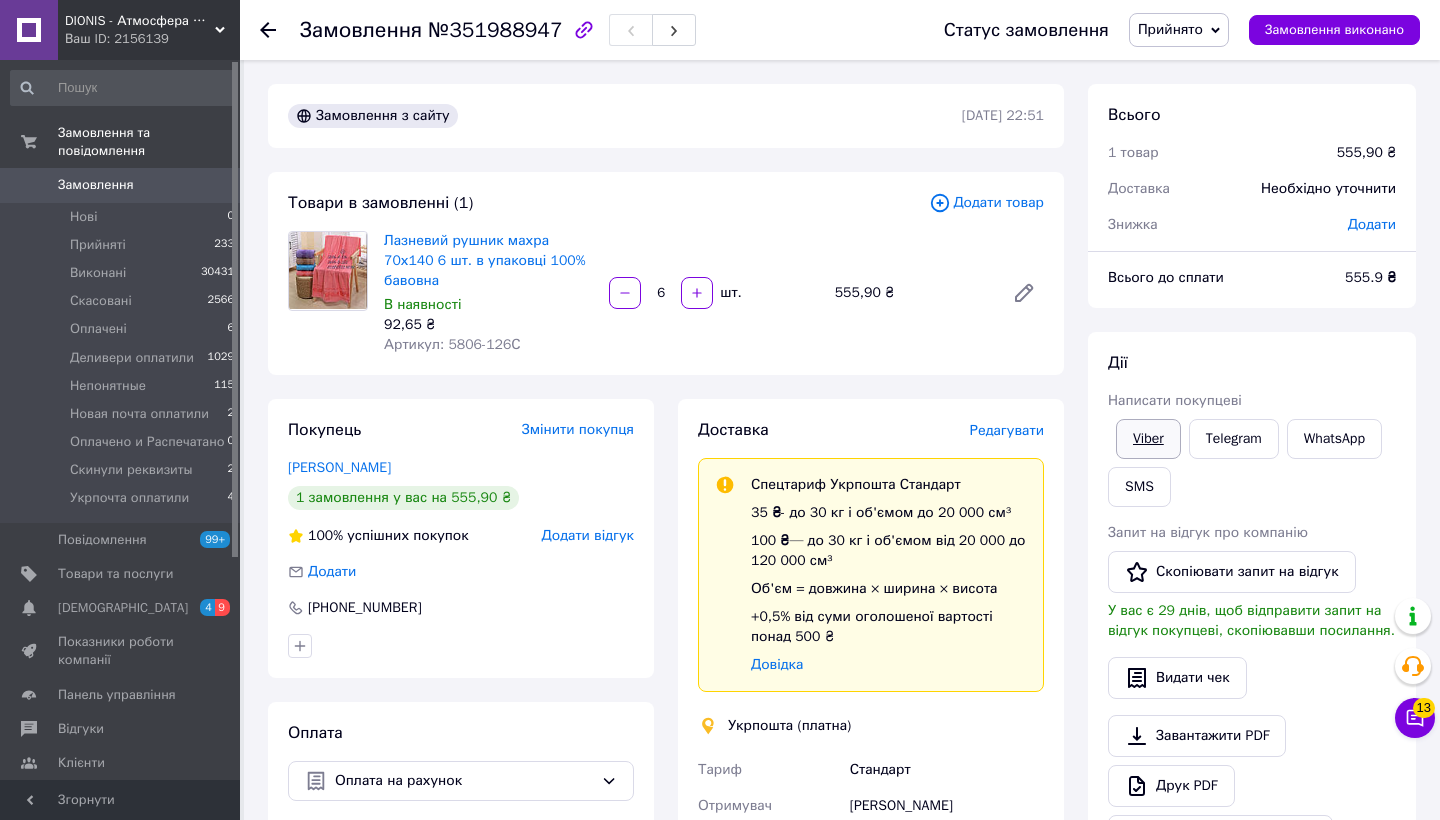 click on "Viber" at bounding box center [1148, 439] 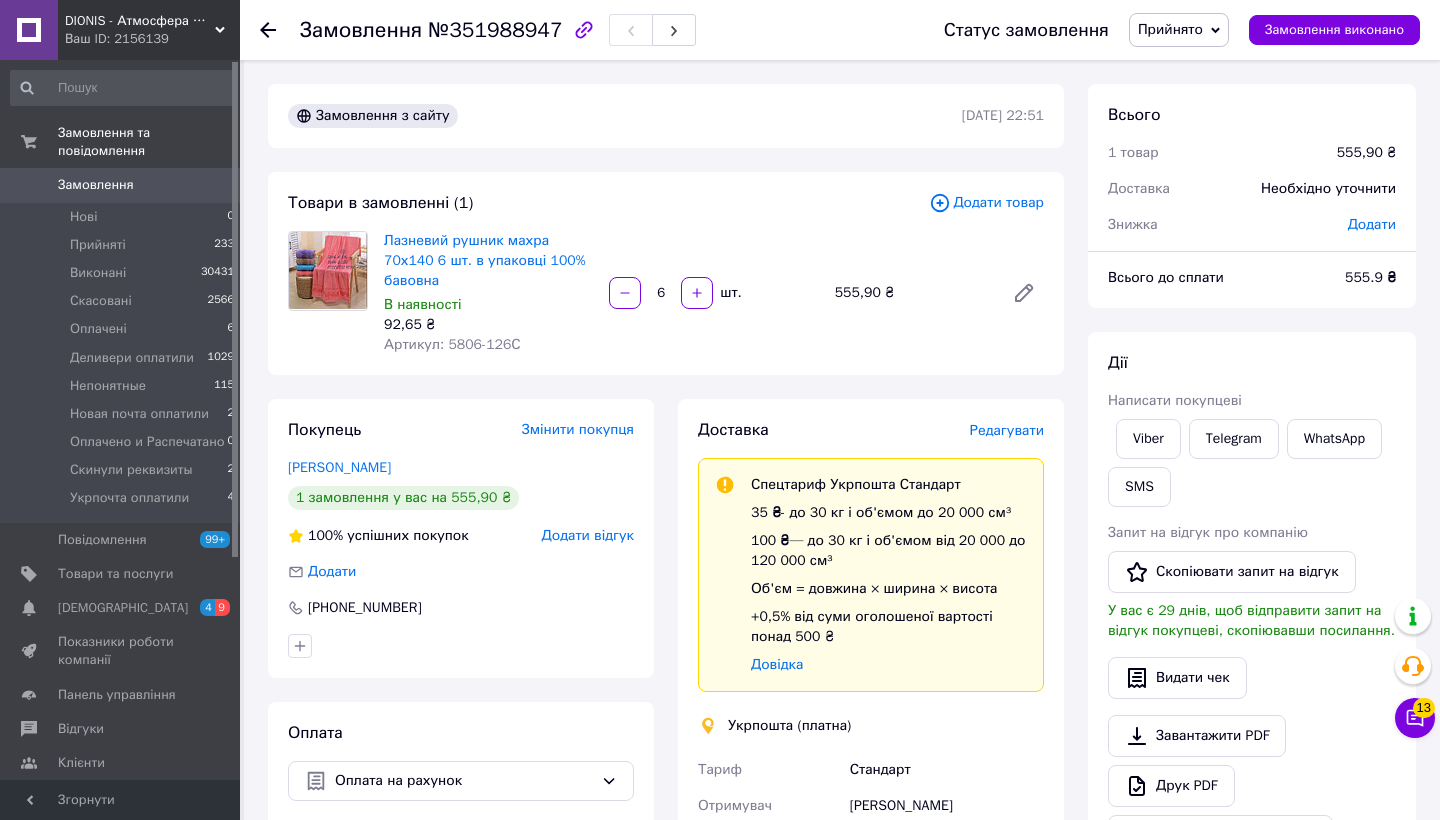 click on "Замовлення" at bounding box center (96, 185) 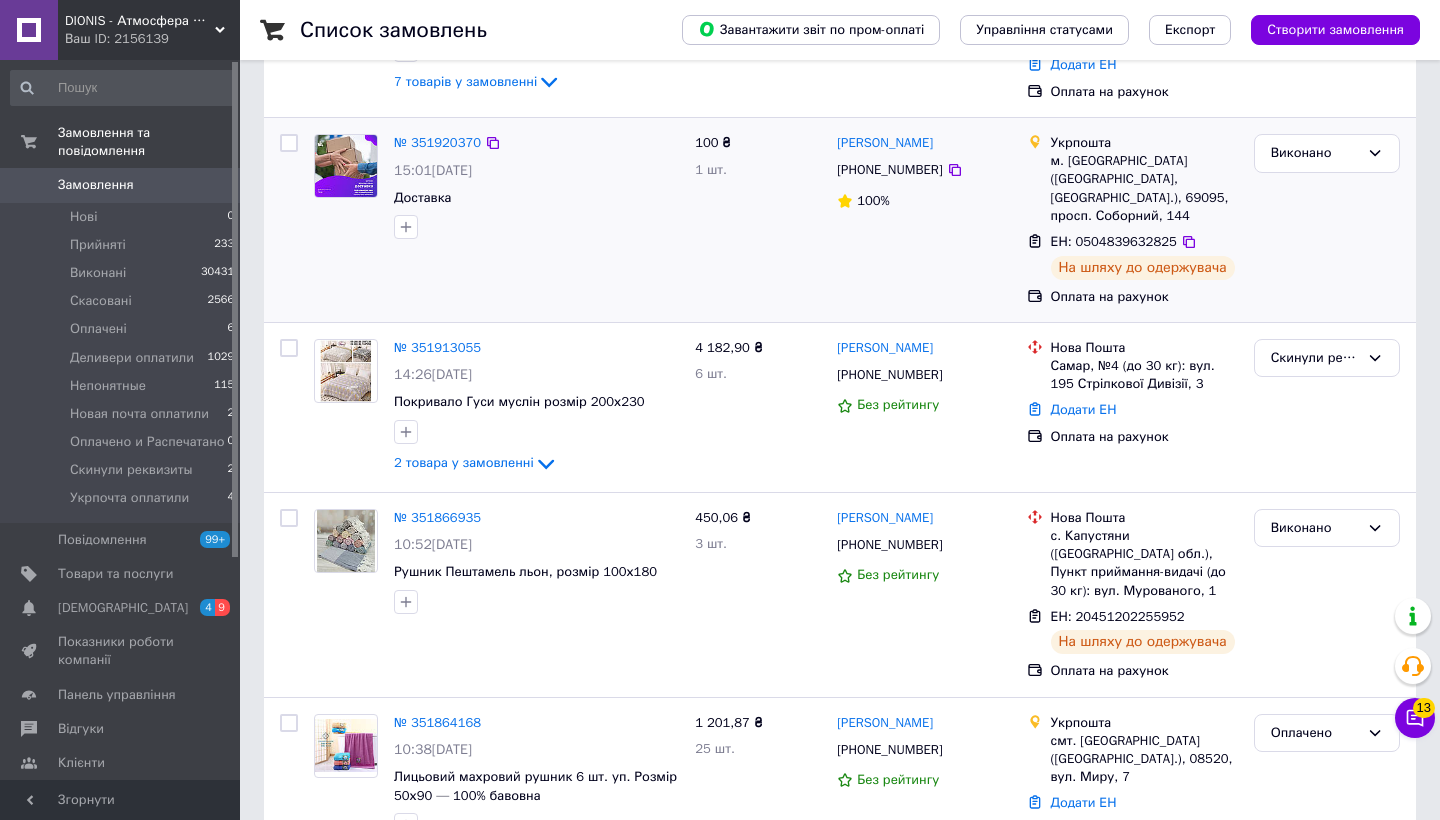 scroll, scrollTop: 435, scrollLeft: 0, axis: vertical 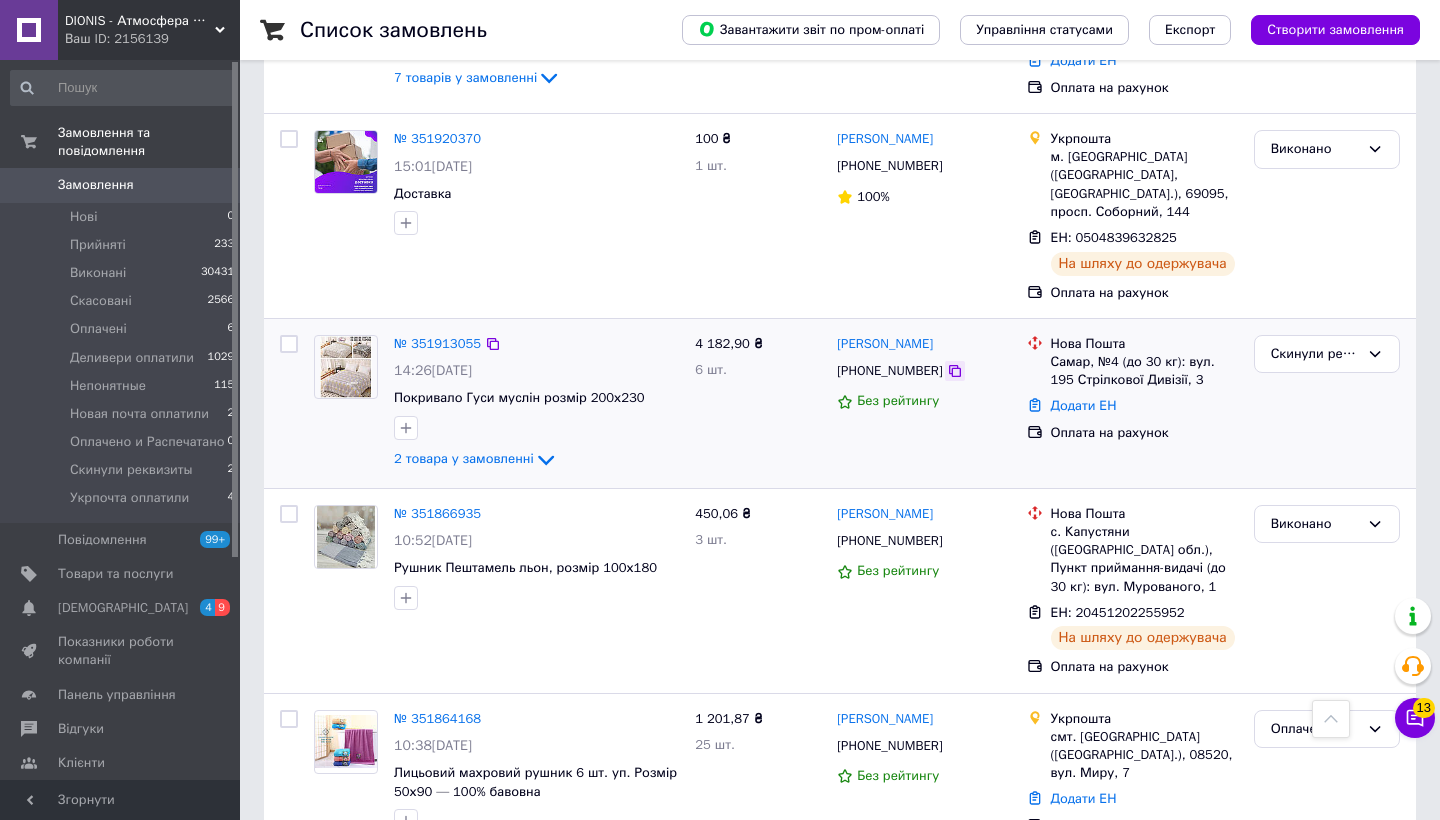 click 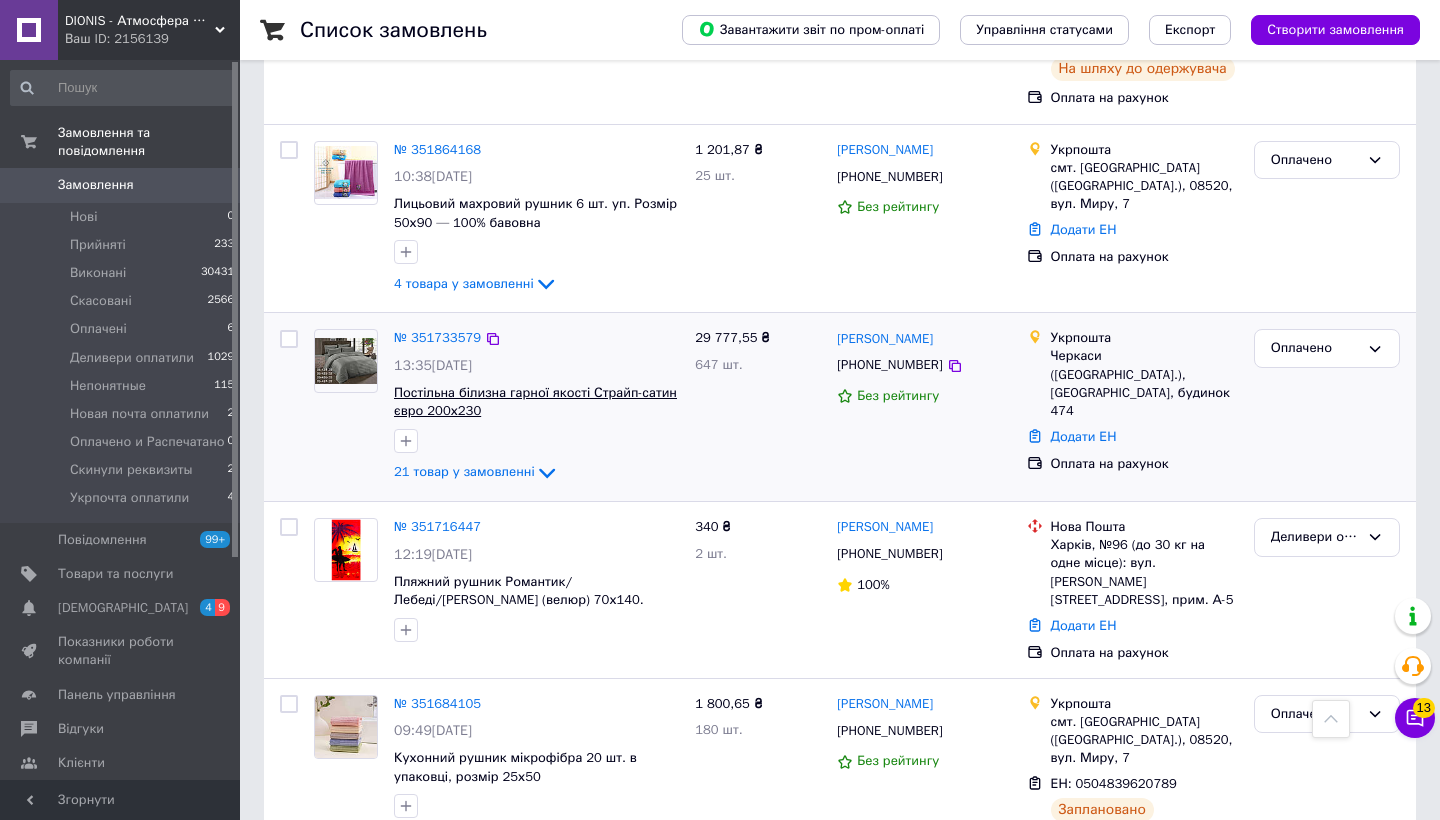 scroll, scrollTop: 1105, scrollLeft: 0, axis: vertical 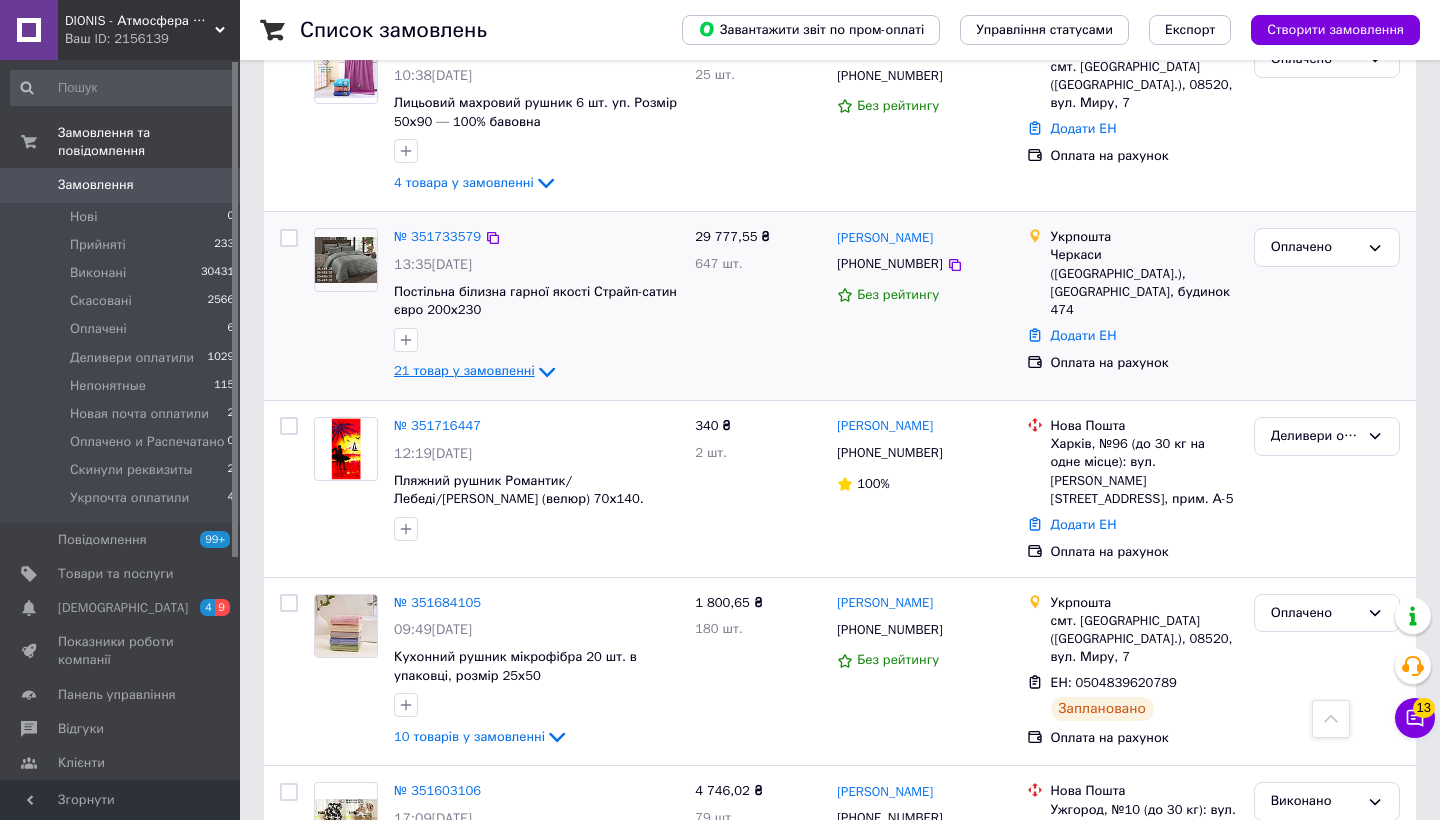 click 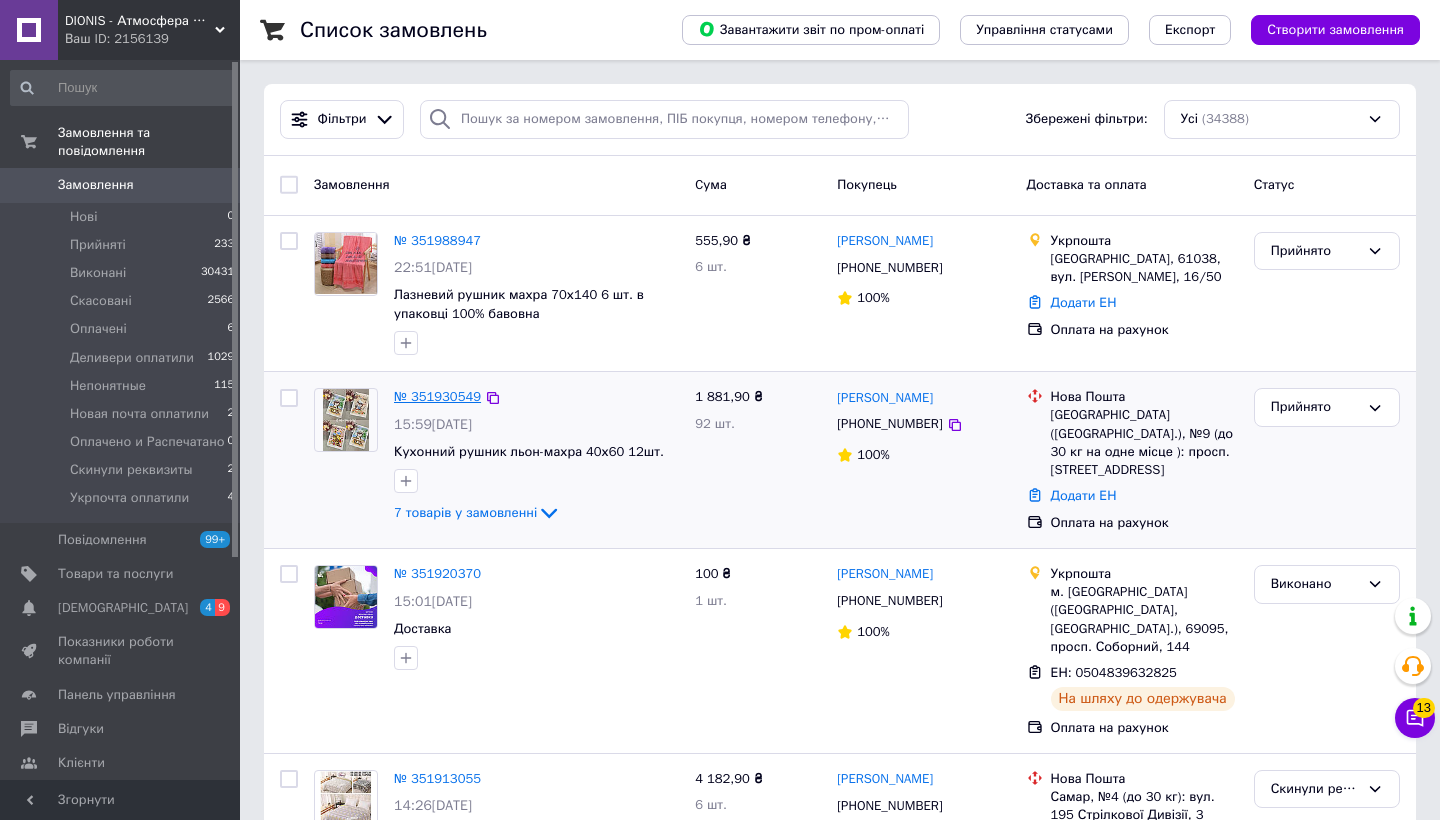 scroll, scrollTop: 0, scrollLeft: 0, axis: both 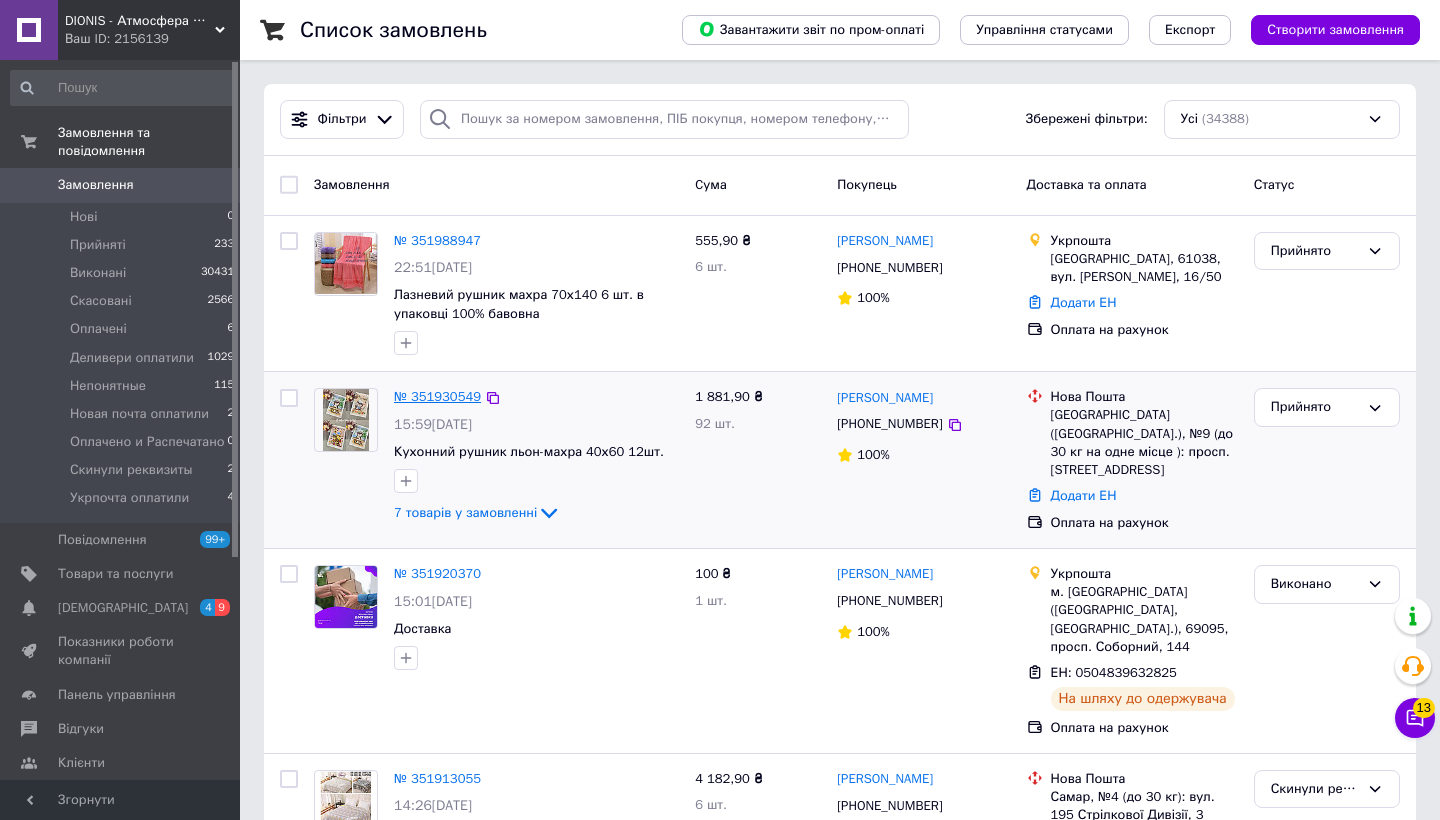 click on "№ 351930549" at bounding box center [437, 396] 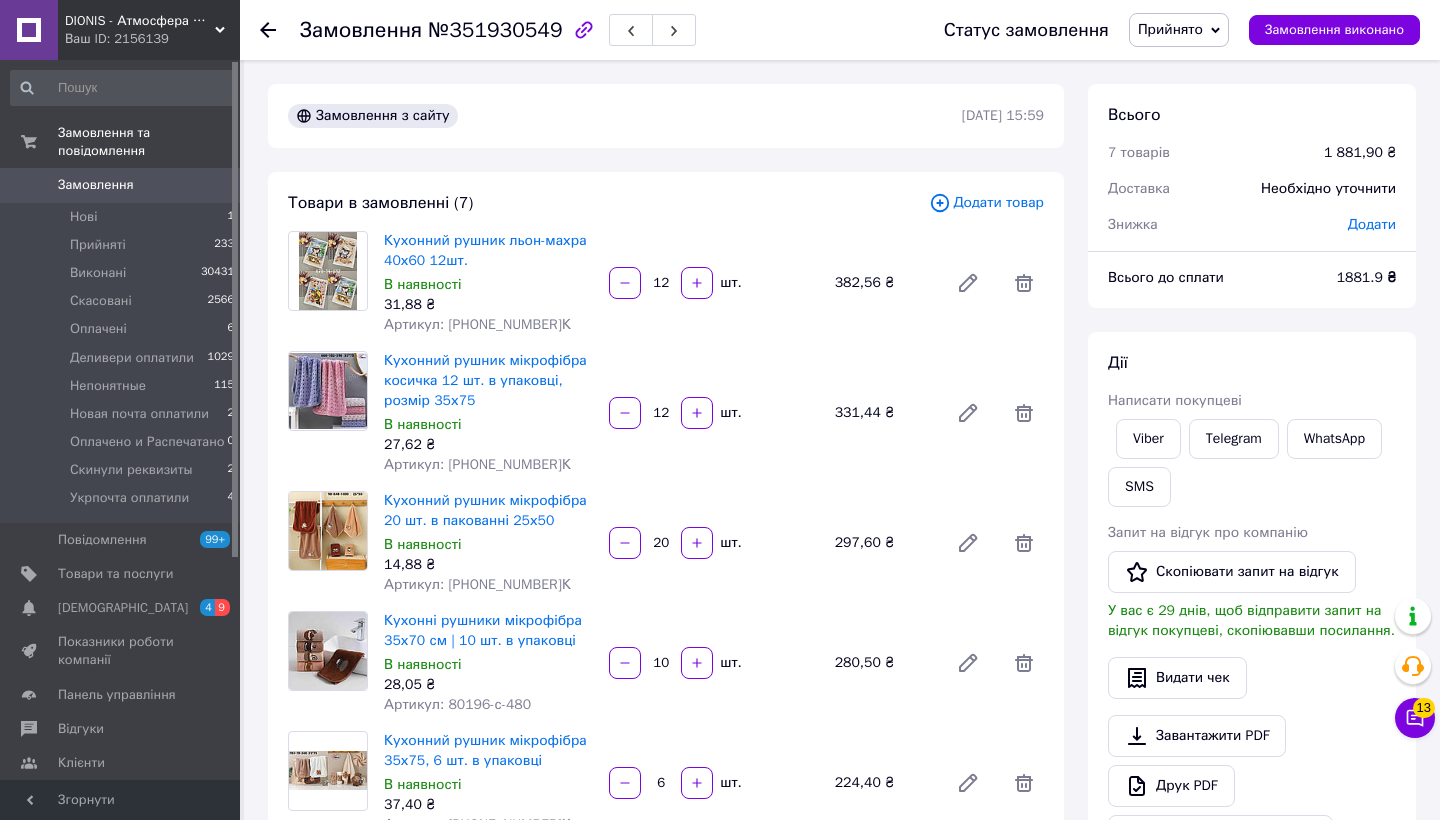 click on "Додати товар" at bounding box center [986, 203] 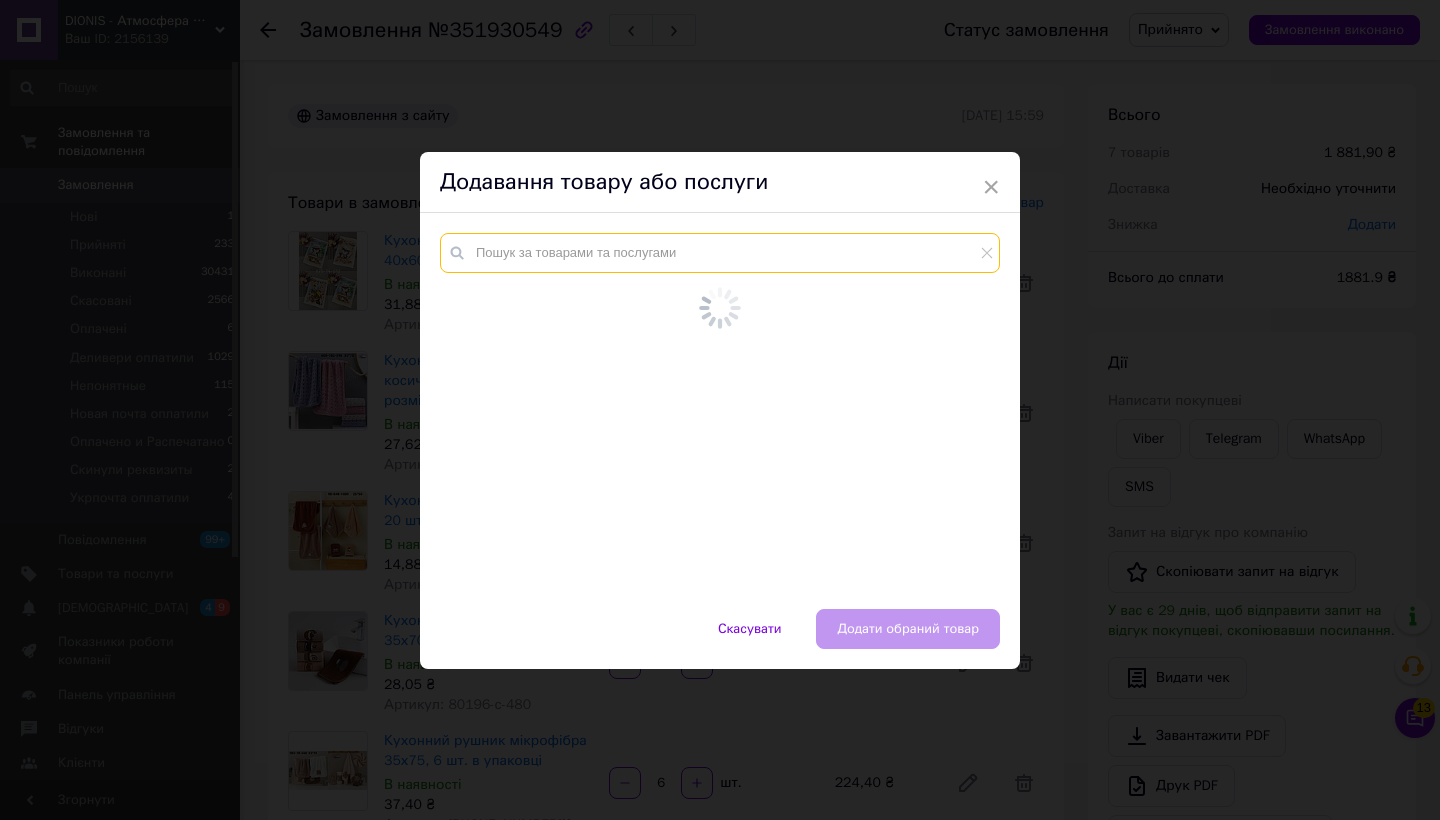 click at bounding box center (720, 253) 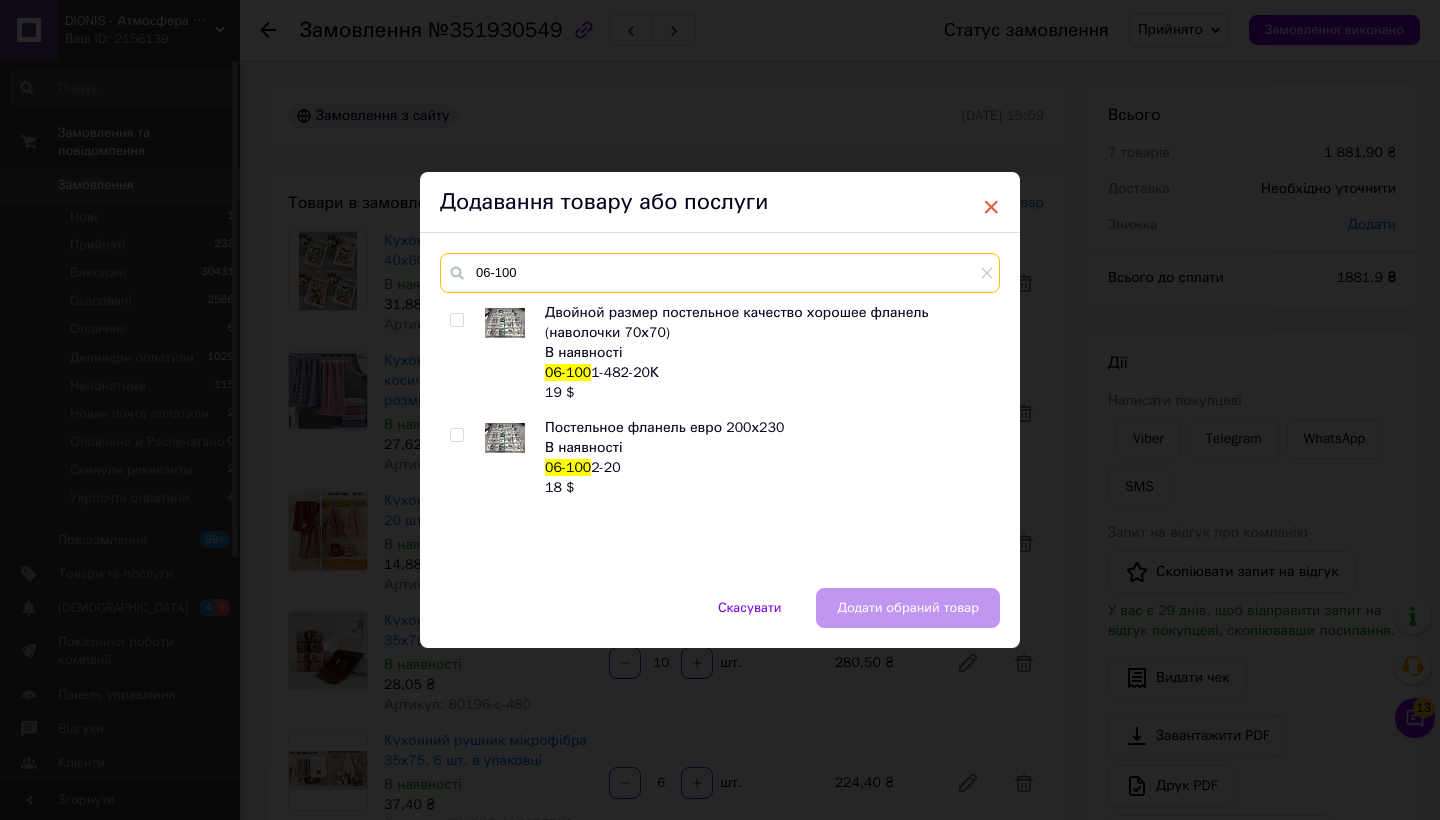 type on "06-100" 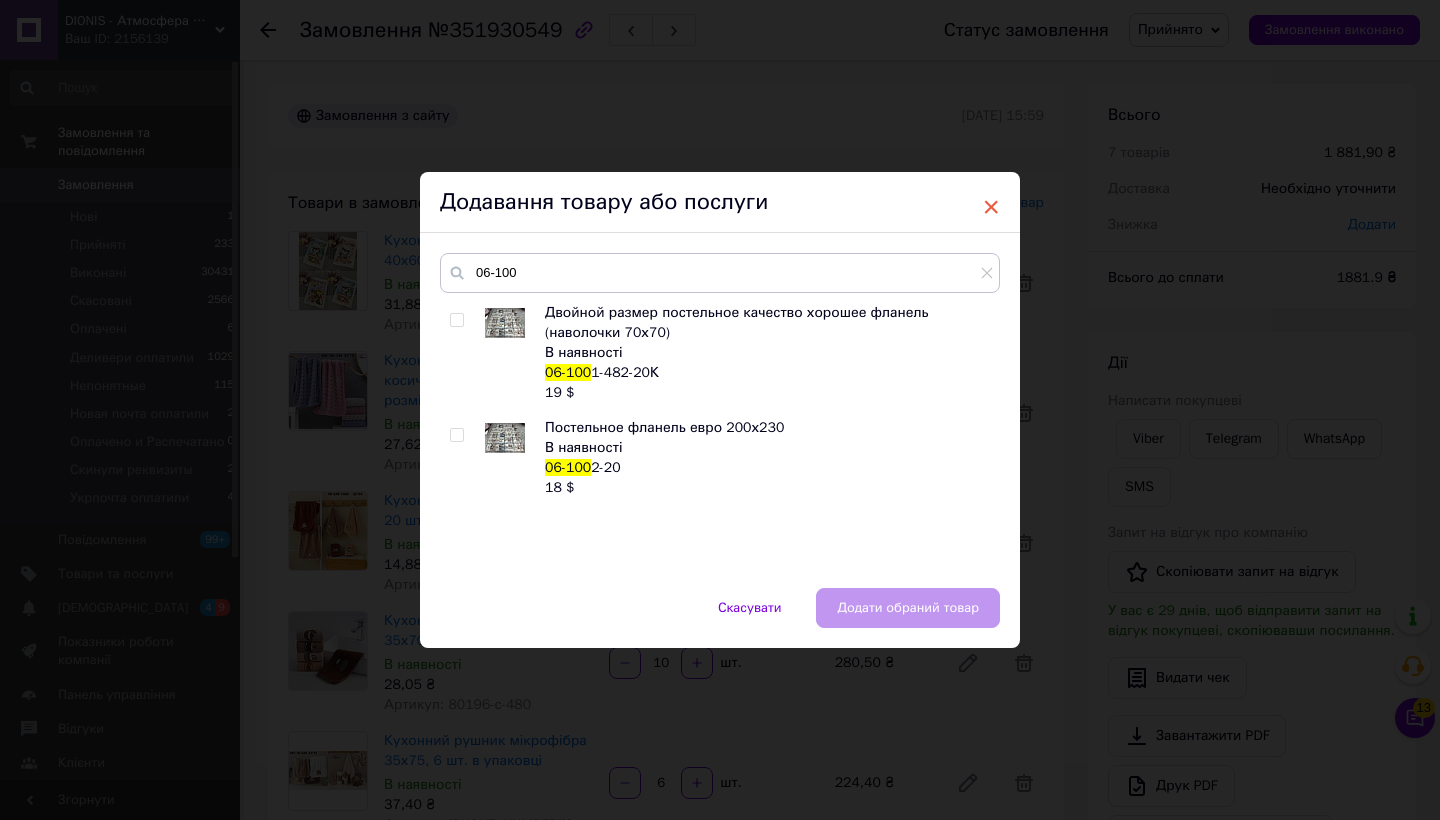click on "×" at bounding box center [991, 207] 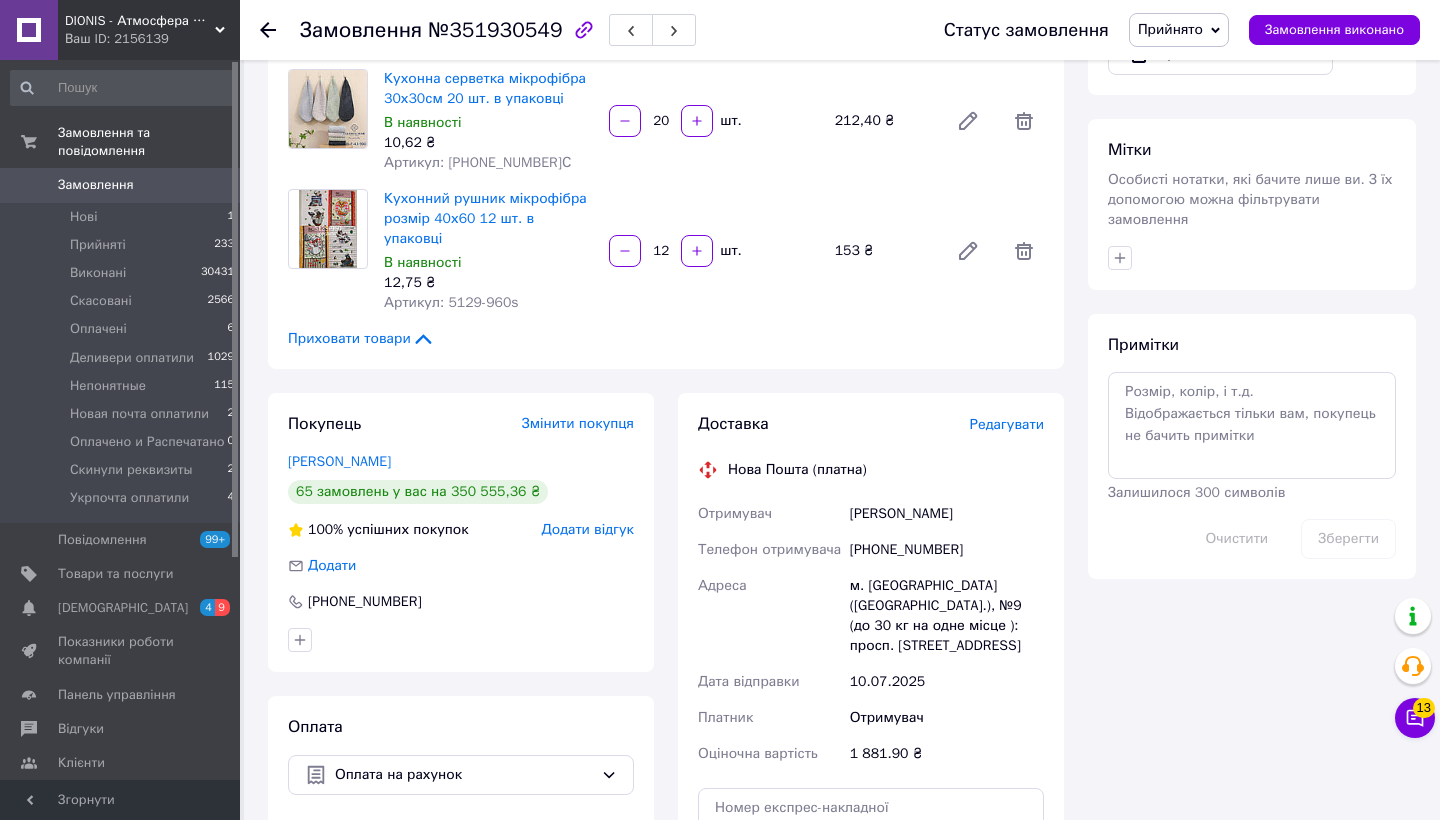 scroll, scrollTop: 729, scrollLeft: 0, axis: vertical 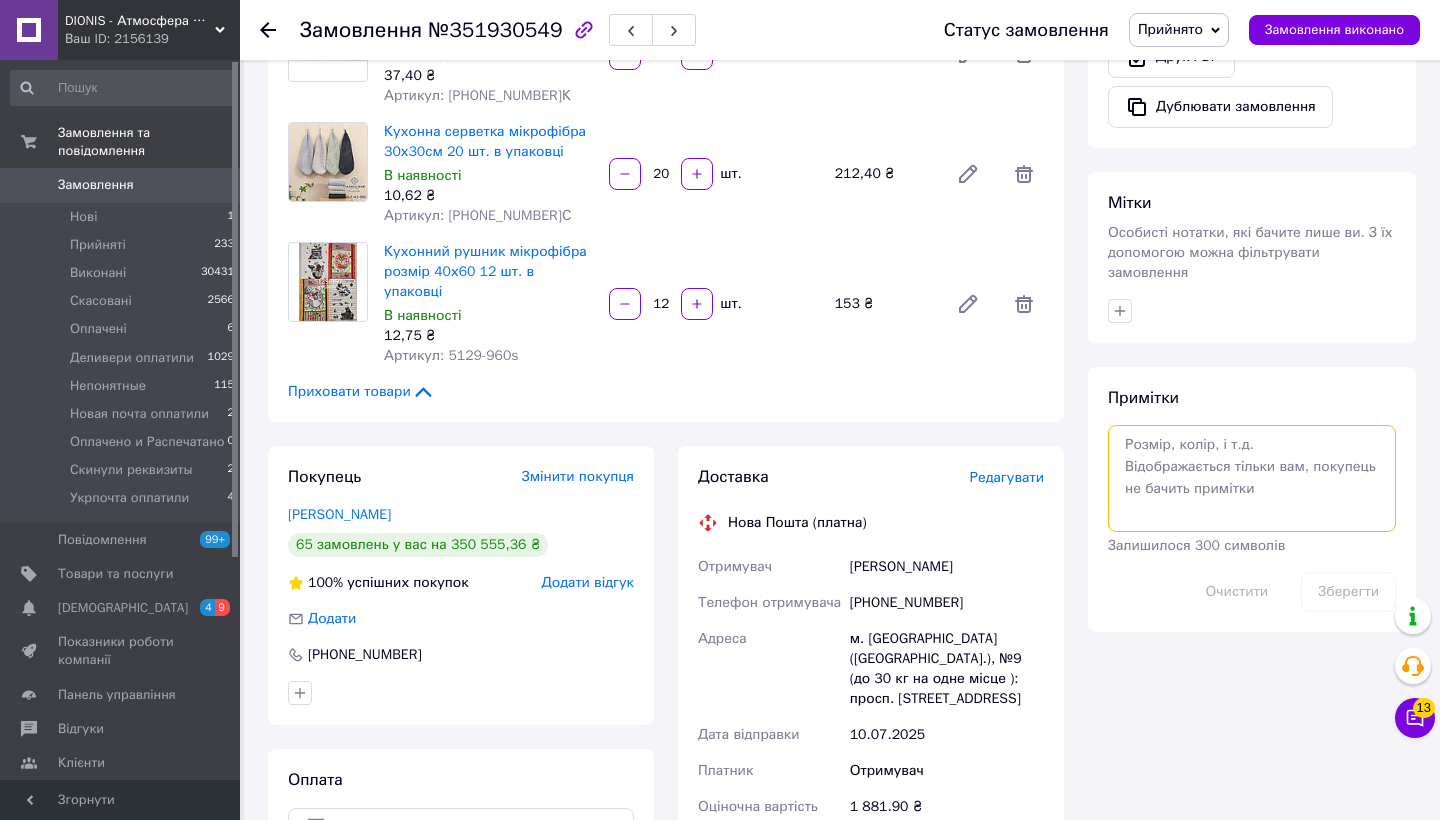 click at bounding box center (1252, 478) 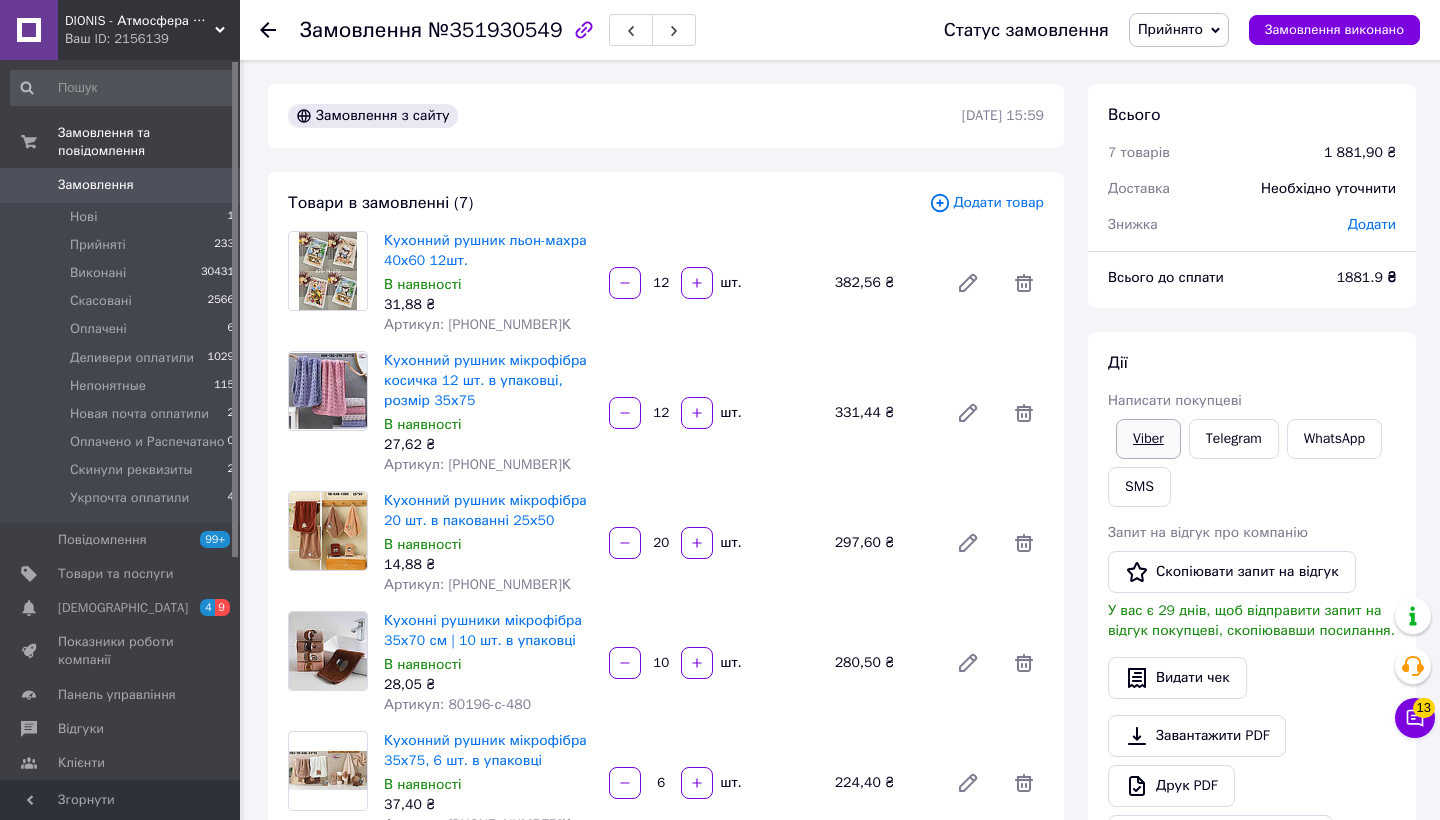 scroll, scrollTop: 0, scrollLeft: 0, axis: both 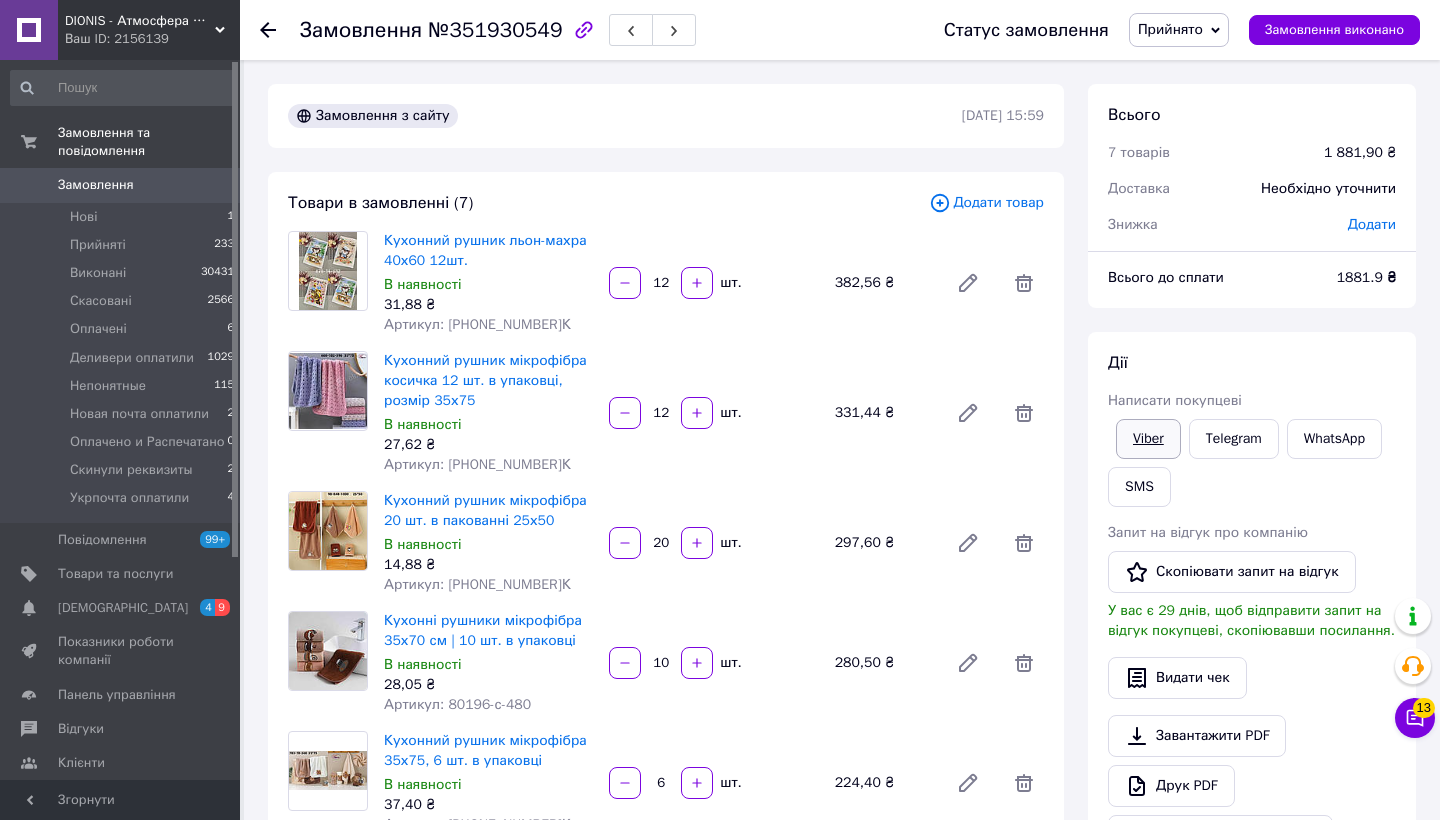 type on "+ 3х850 семейка" 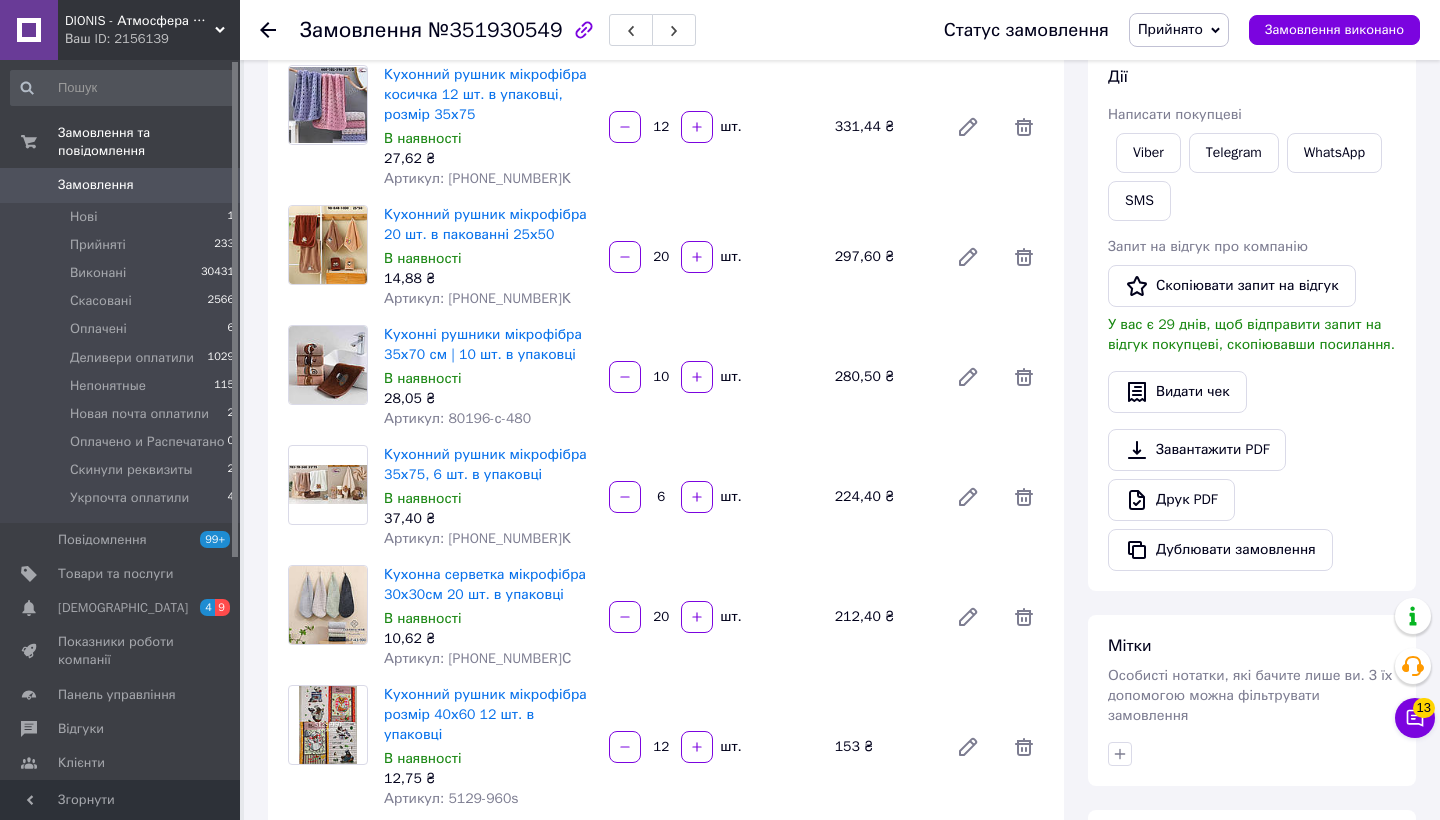 scroll, scrollTop: 514, scrollLeft: 0, axis: vertical 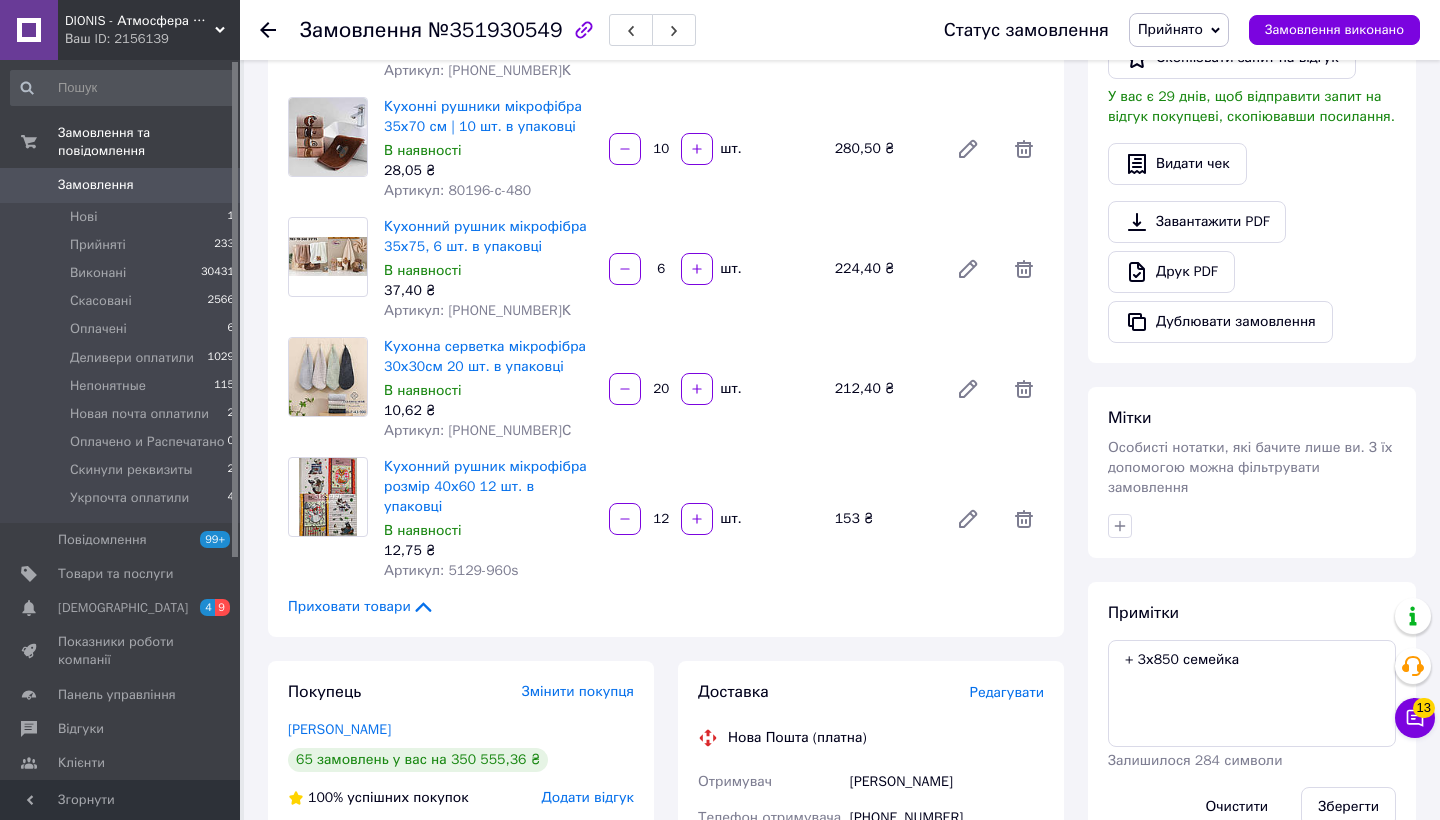 click on "Прийнято" at bounding box center (1170, 29) 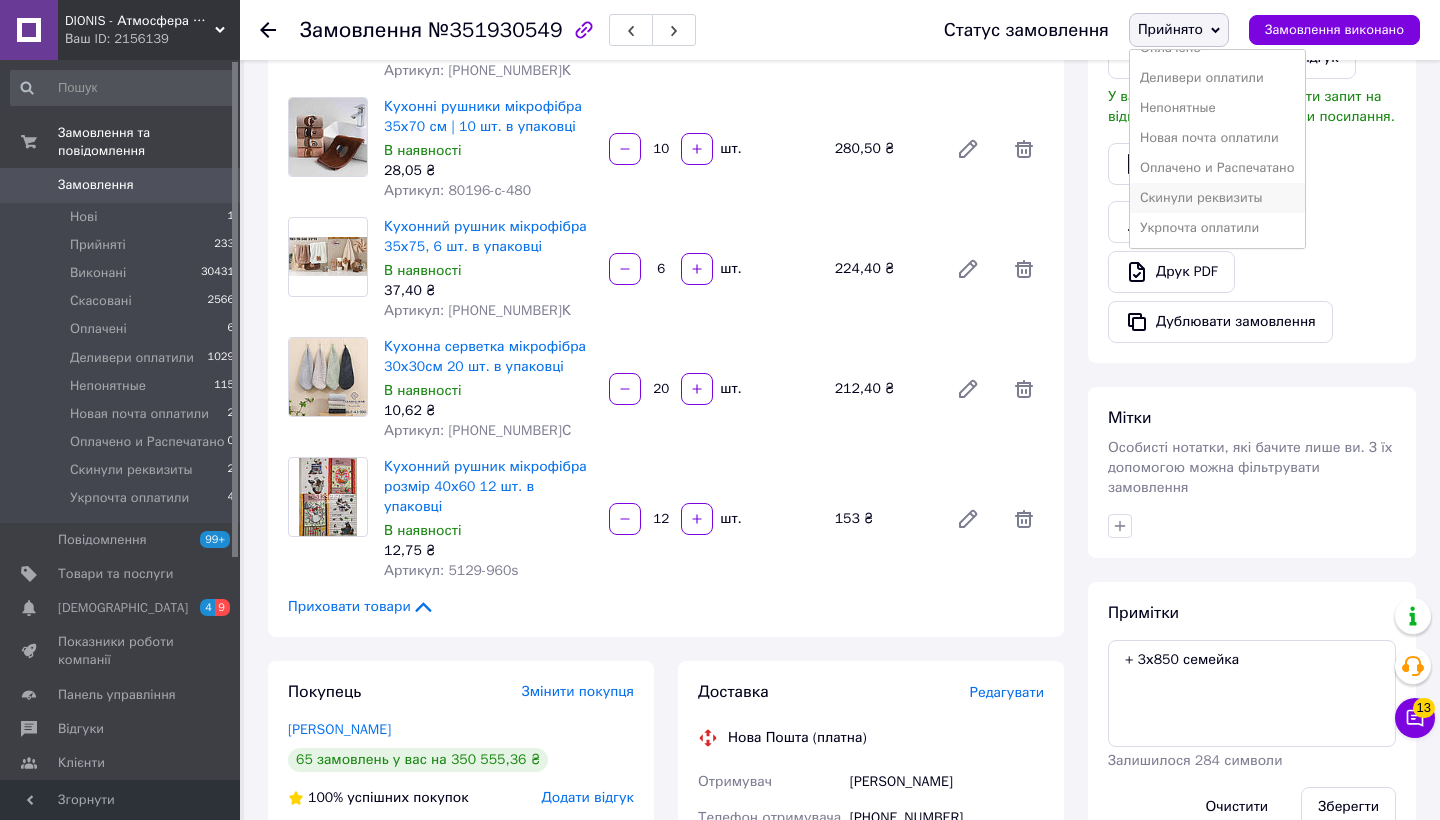scroll, scrollTop: 82, scrollLeft: 0, axis: vertical 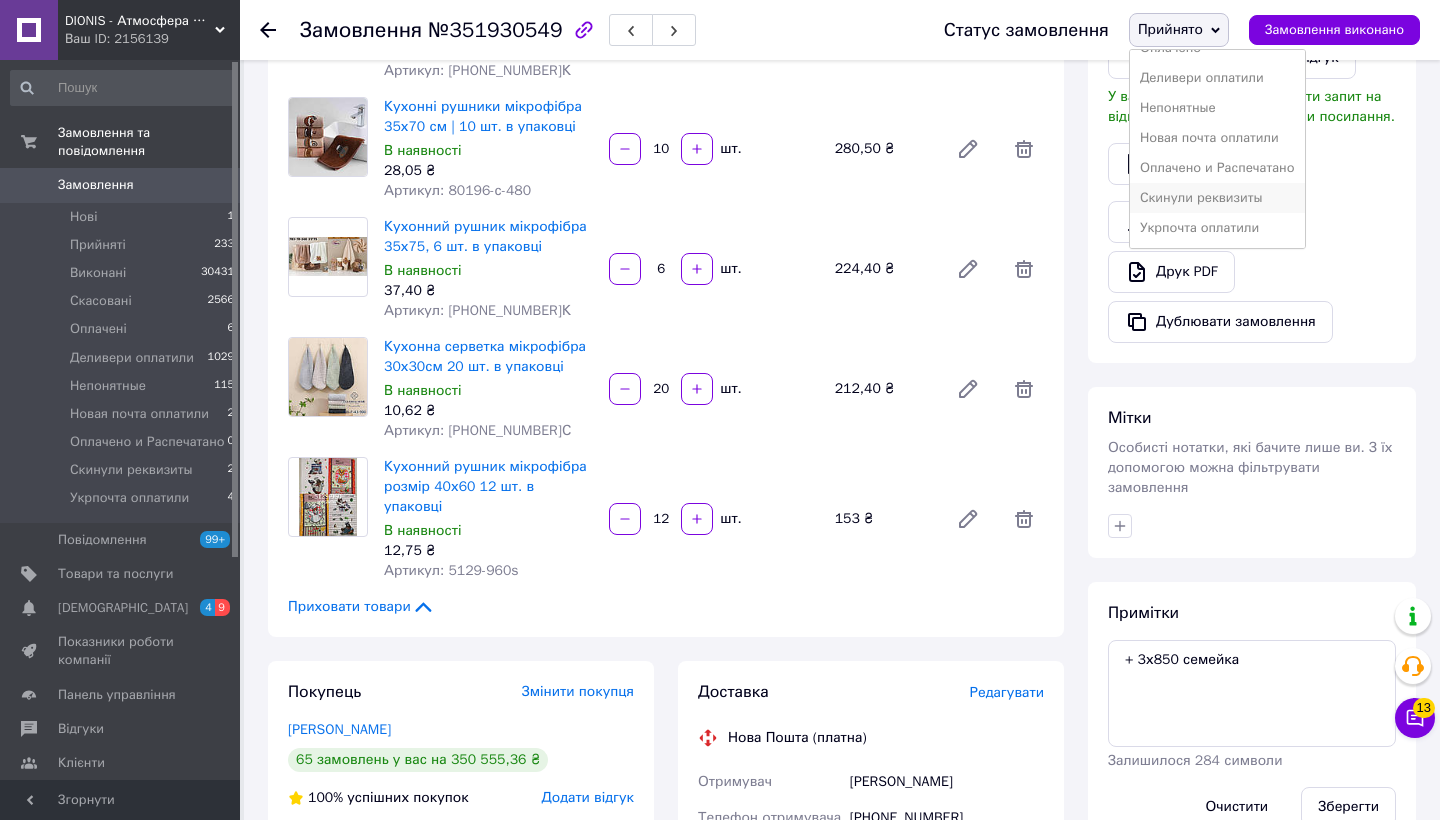 click on "Скинули реквизиты" at bounding box center (1217, 198) 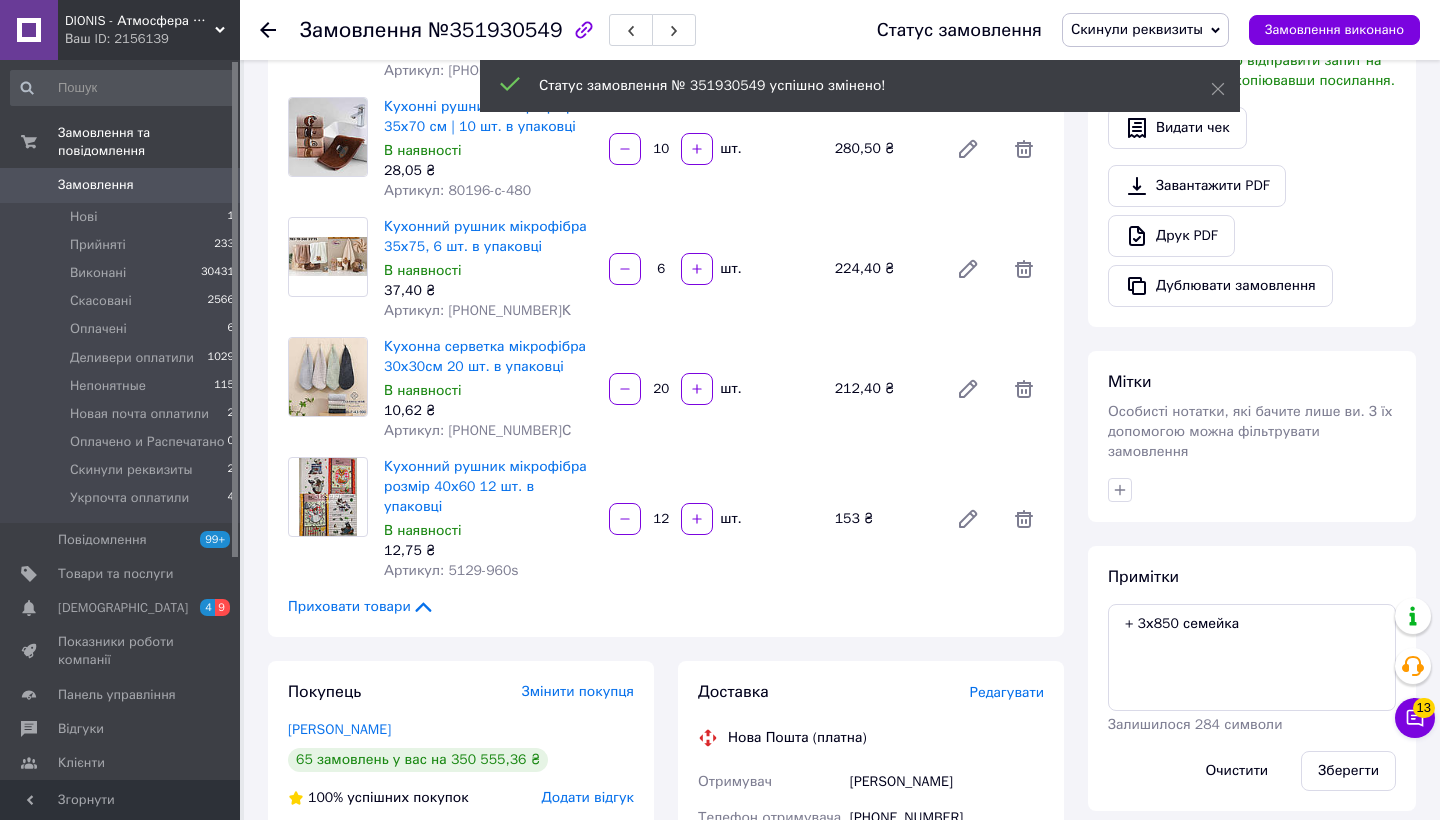 click on "Замовлення" at bounding box center [96, 185] 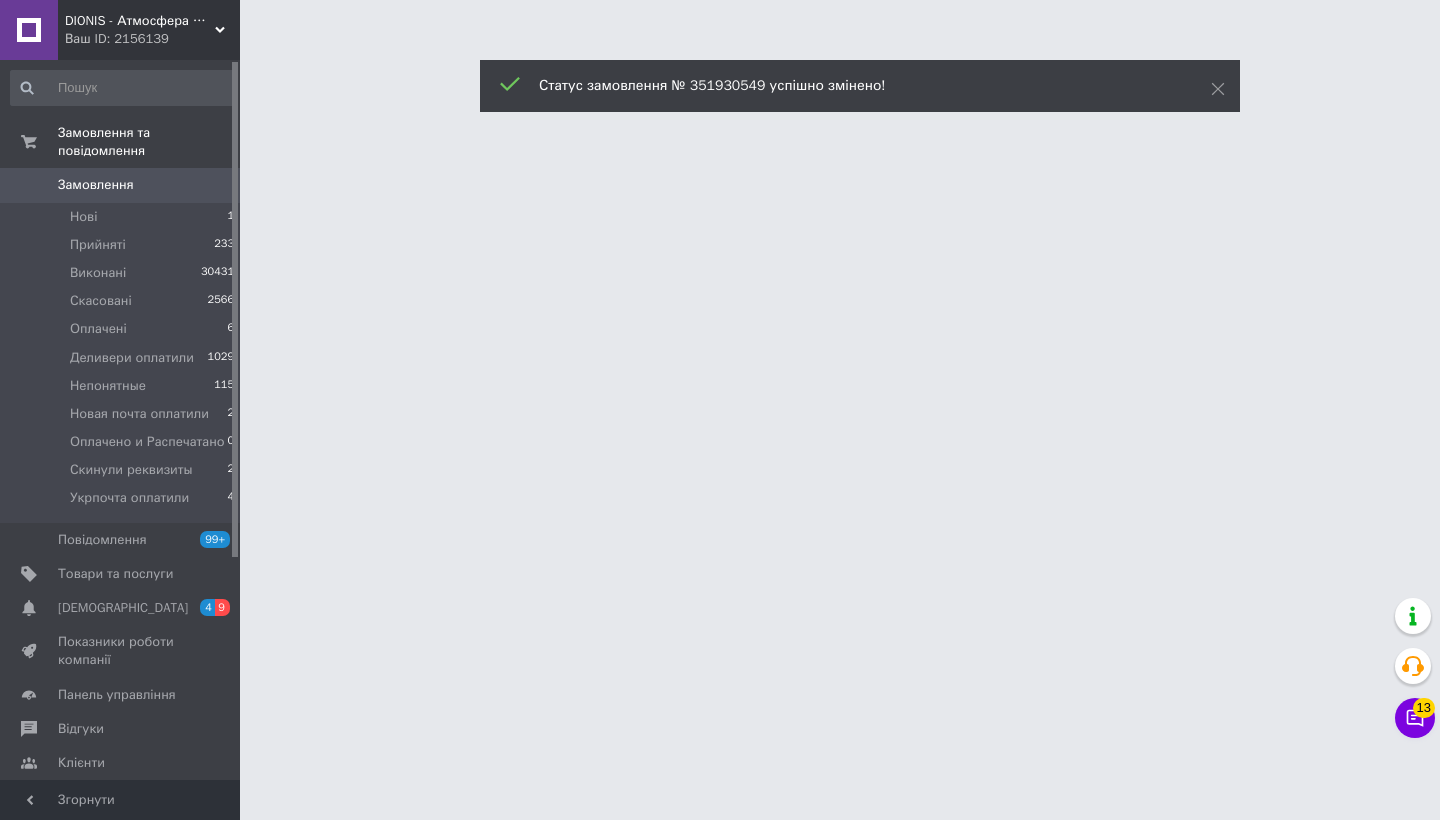scroll, scrollTop: 0, scrollLeft: 0, axis: both 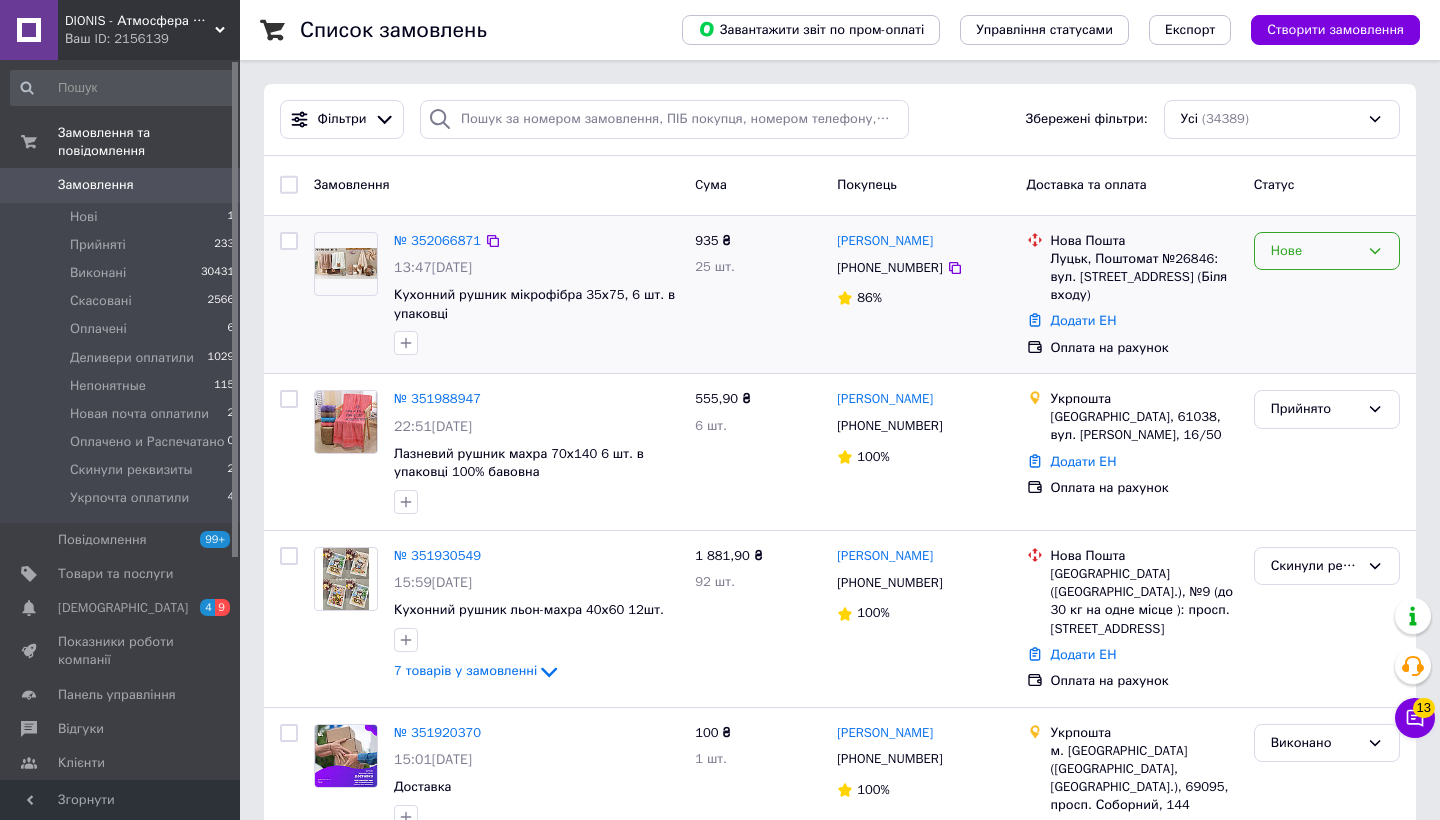 click on "Нове" at bounding box center (1327, 251) 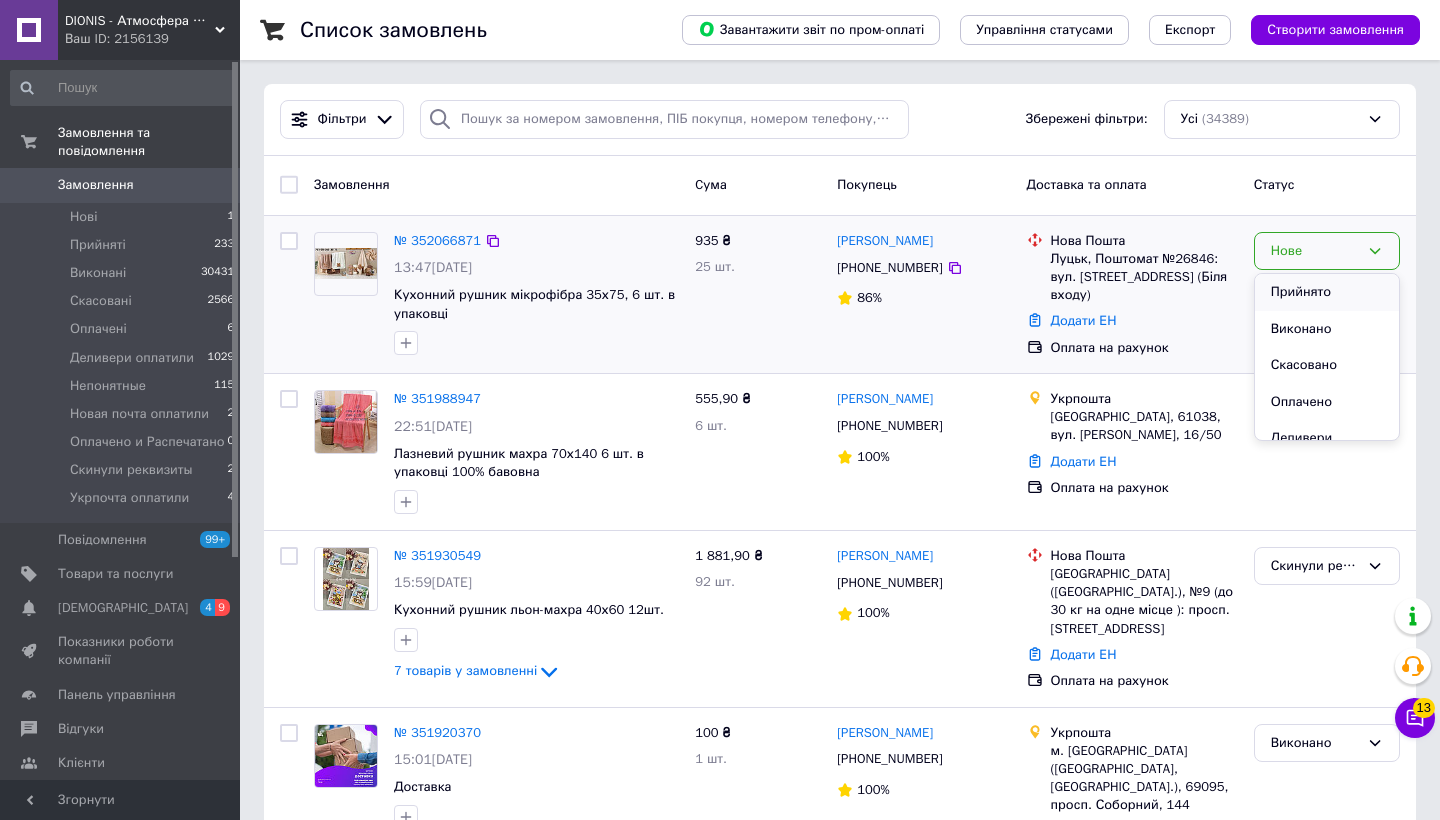 click on "Прийнято" at bounding box center [1327, 292] 